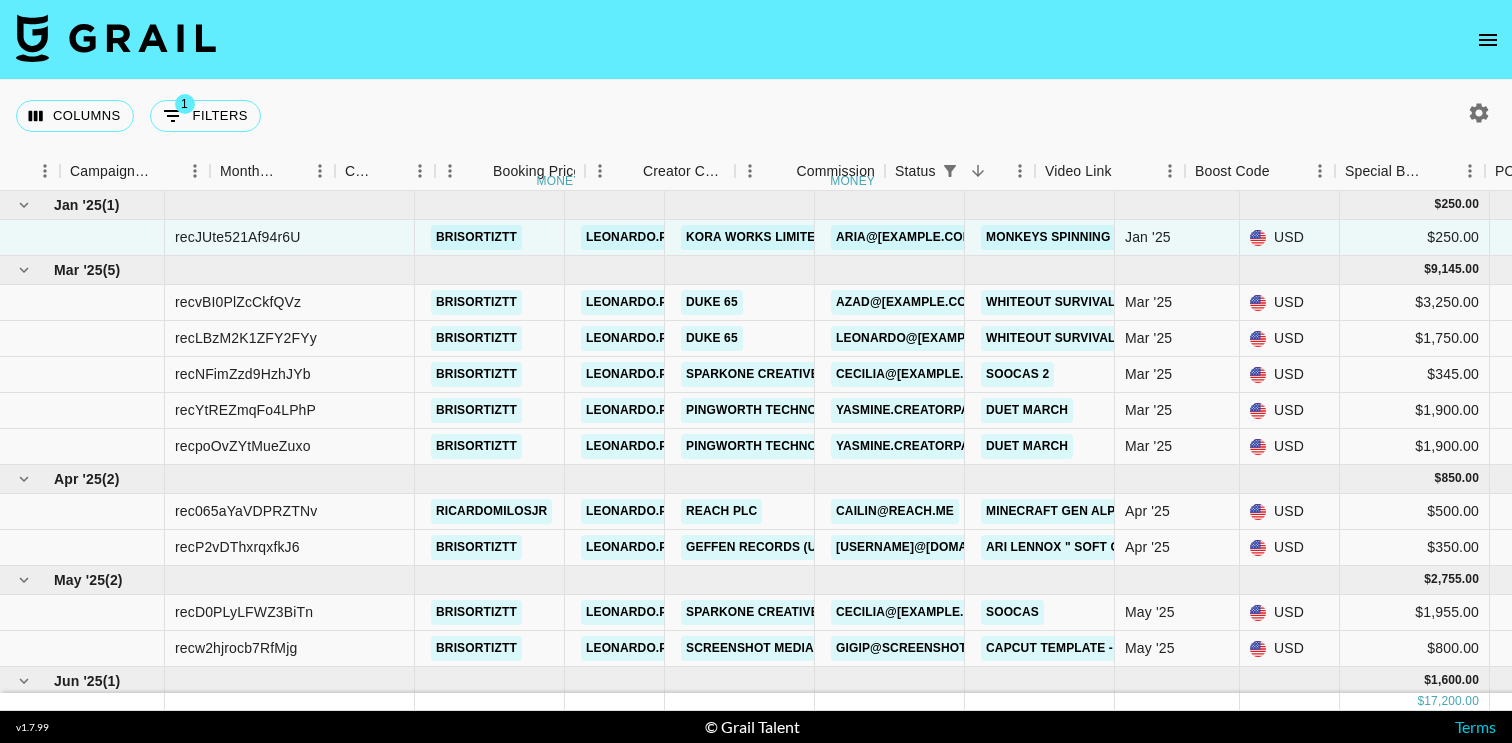 scroll, scrollTop: 0, scrollLeft: 0, axis: both 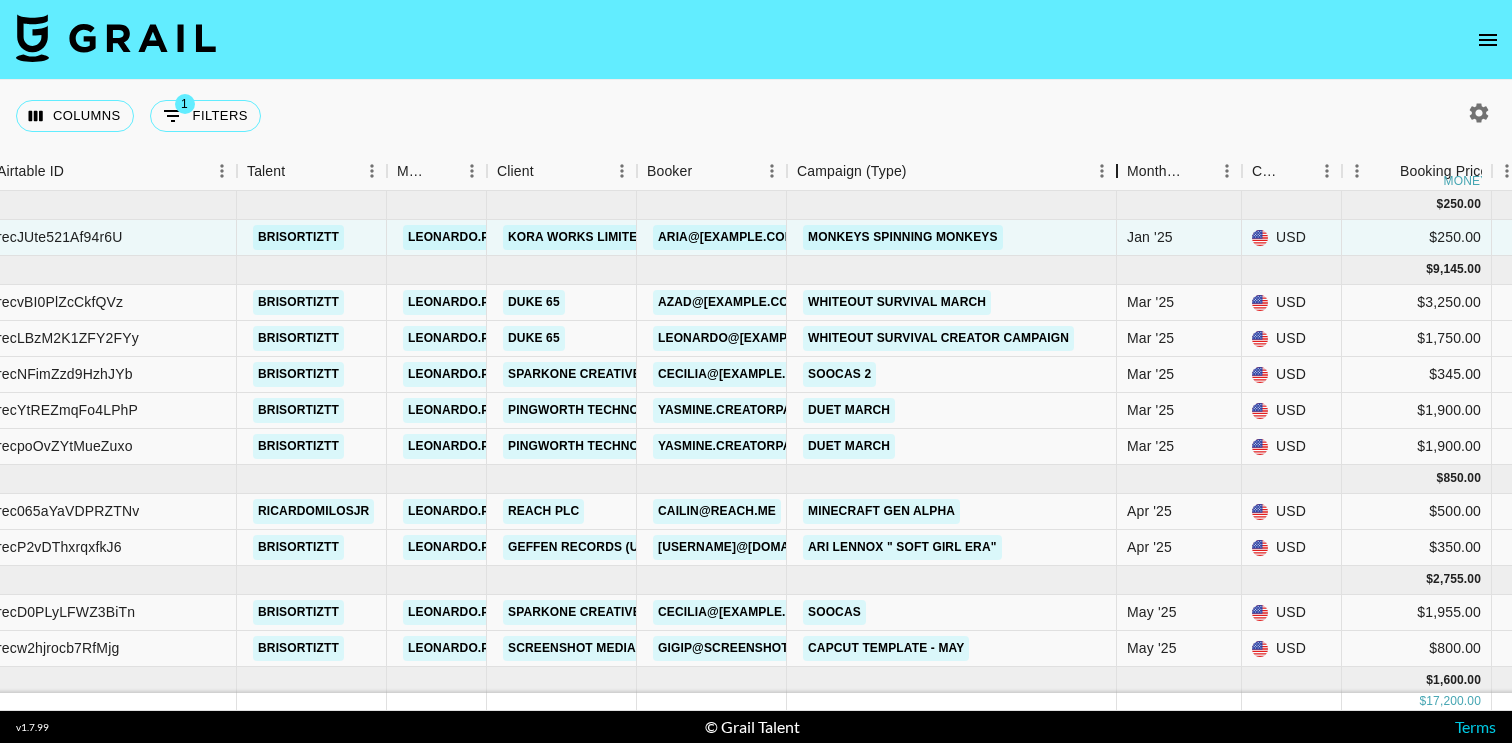 drag, startPoint x: 938, startPoint y: 171, endPoint x: 1115, endPoint y: 176, distance: 177.0706 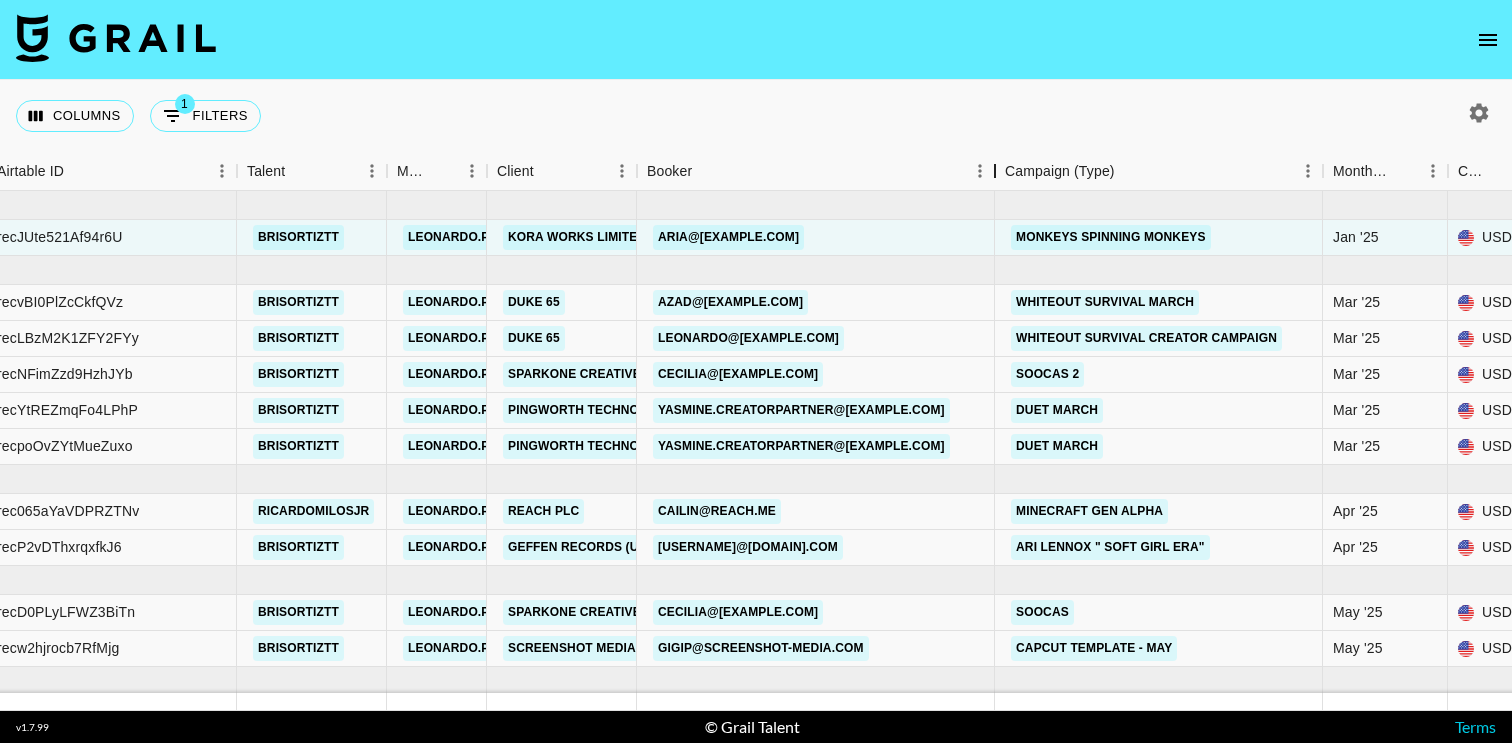 drag, startPoint x: 782, startPoint y: 174, endPoint x: 982, endPoint y: 180, distance: 200.08998 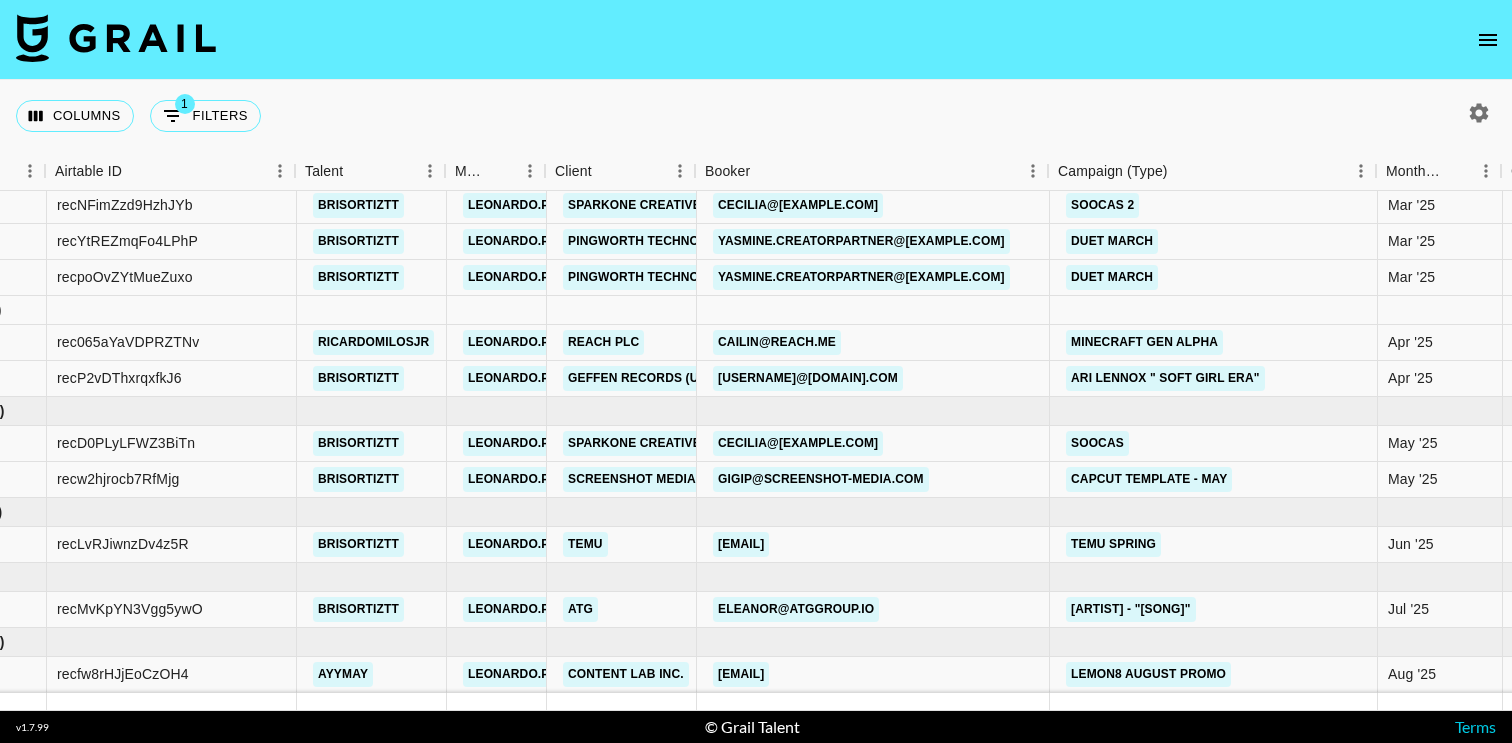 scroll, scrollTop: 169, scrollLeft: 120, axis: both 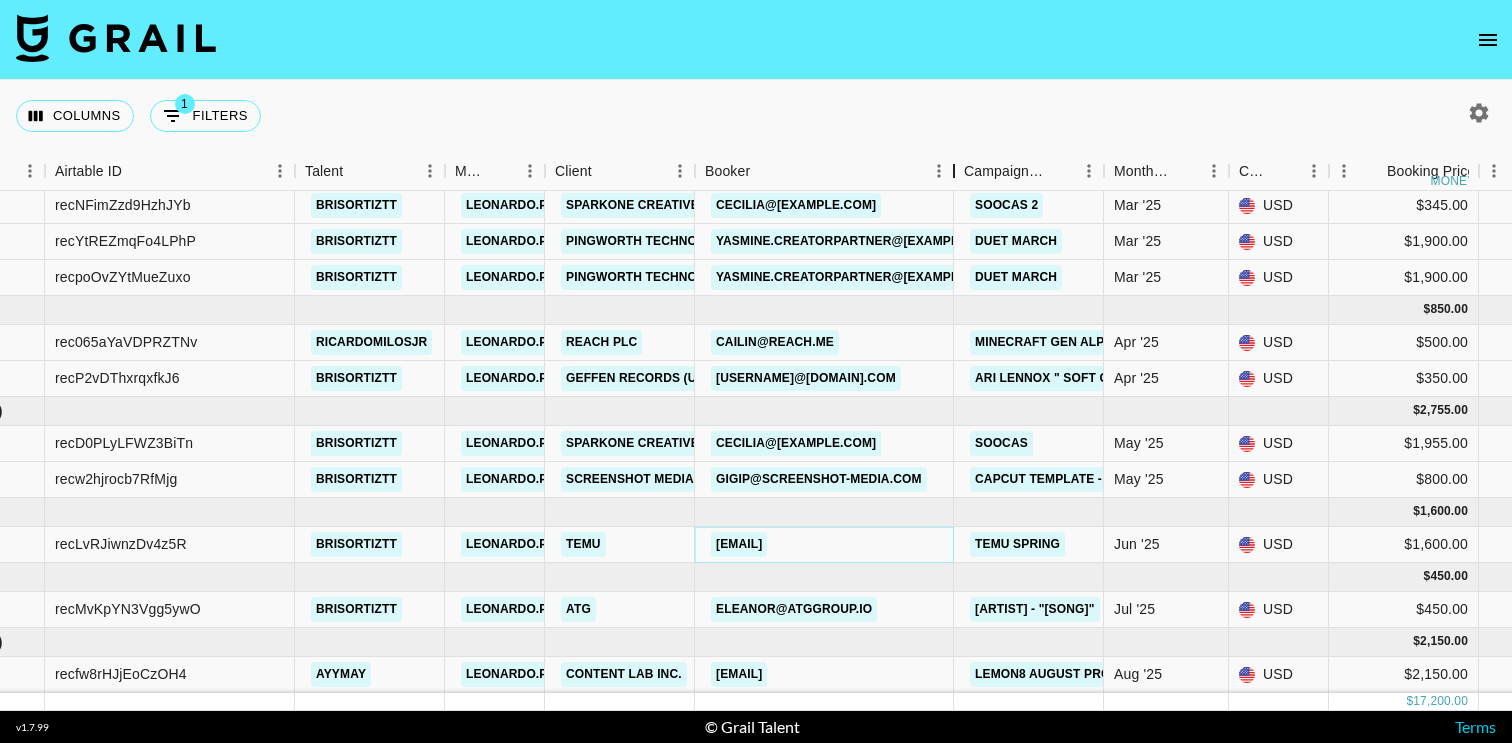 drag, startPoint x: 846, startPoint y: 162, endPoint x: 955, endPoint y: 178, distance: 110.16805 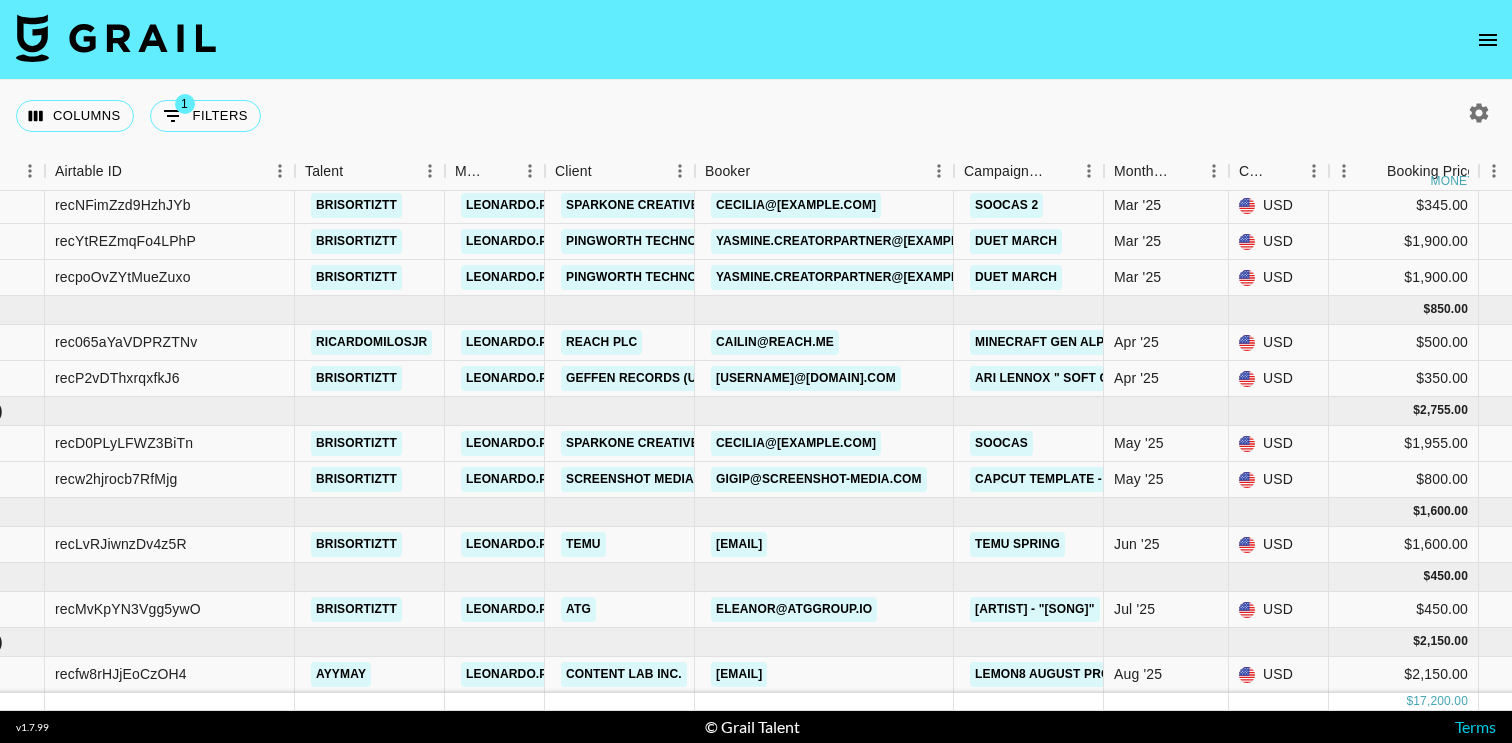 click 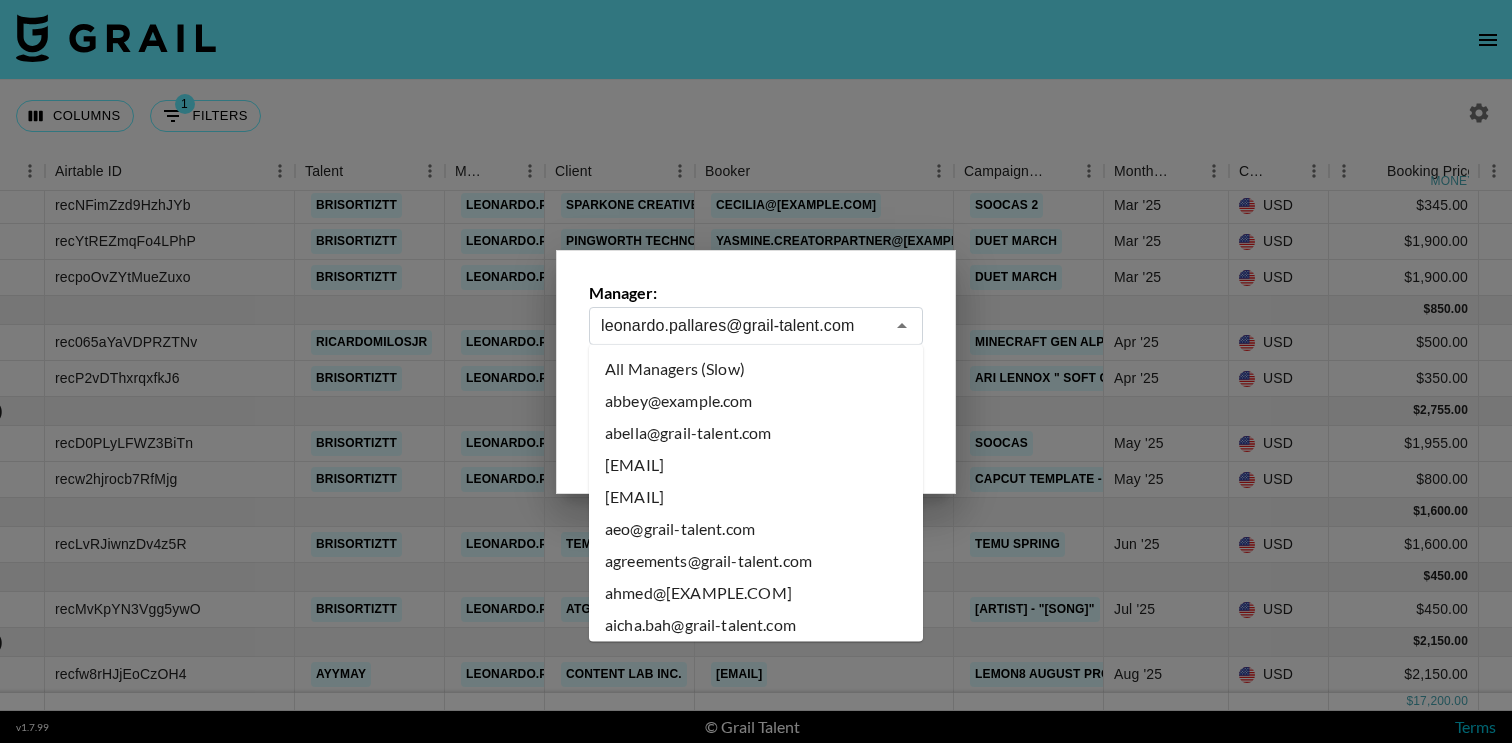 click on "leonardo.pallares@grail-talent.com" at bounding box center (742, 325) 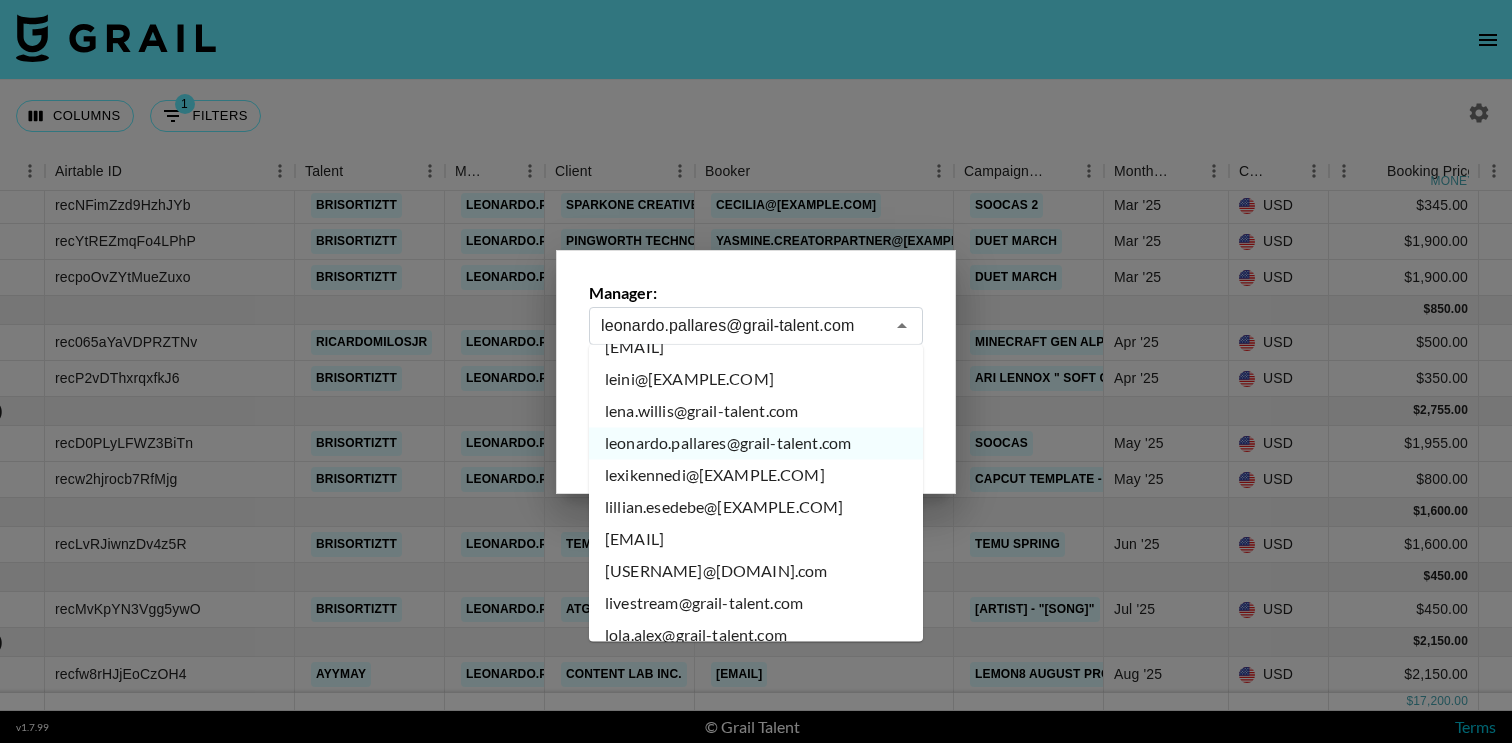 scroll, scrollTop: 6839, scrollLeft: 0, axis: vertical 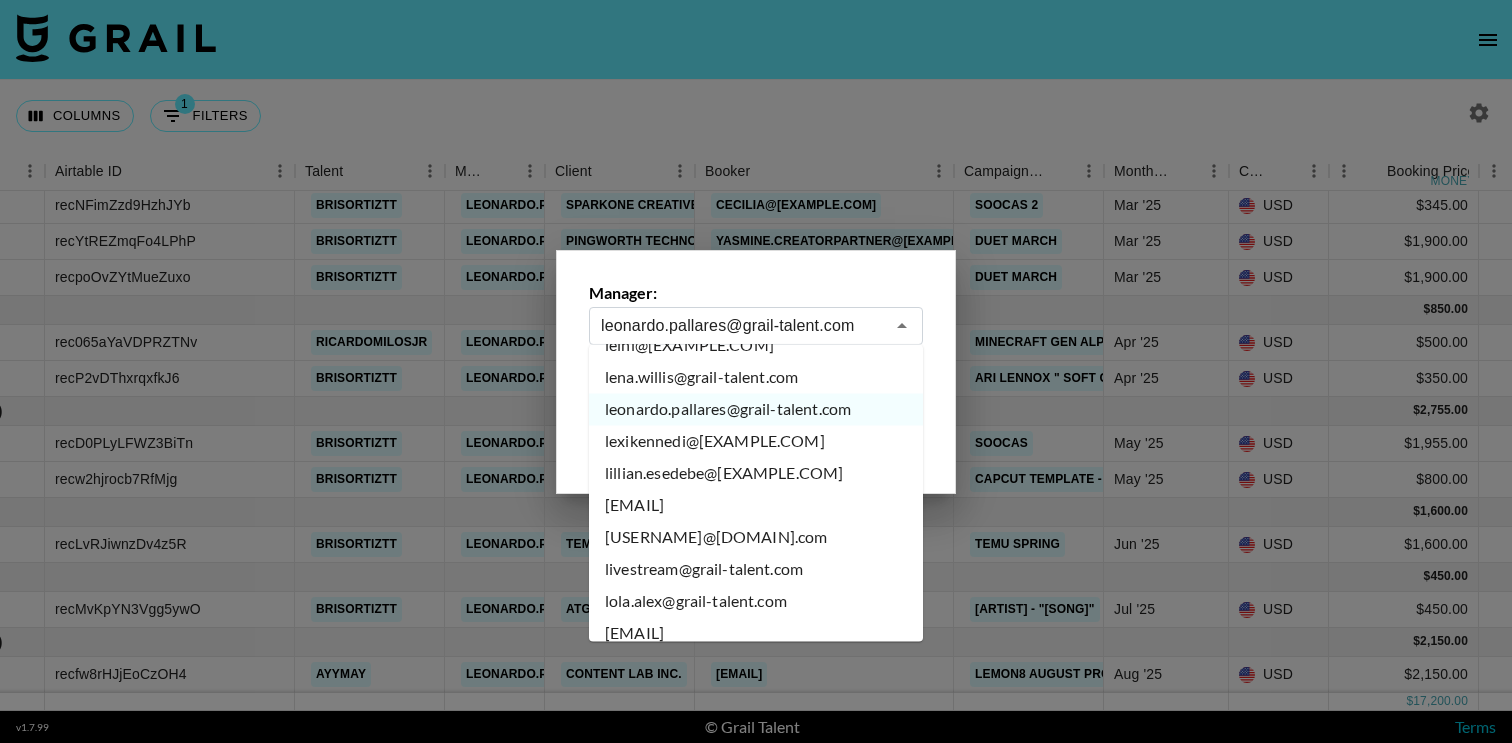 click on "lexikennedi@[EXAMPLE.COM]" at bounding box center [756, 442] 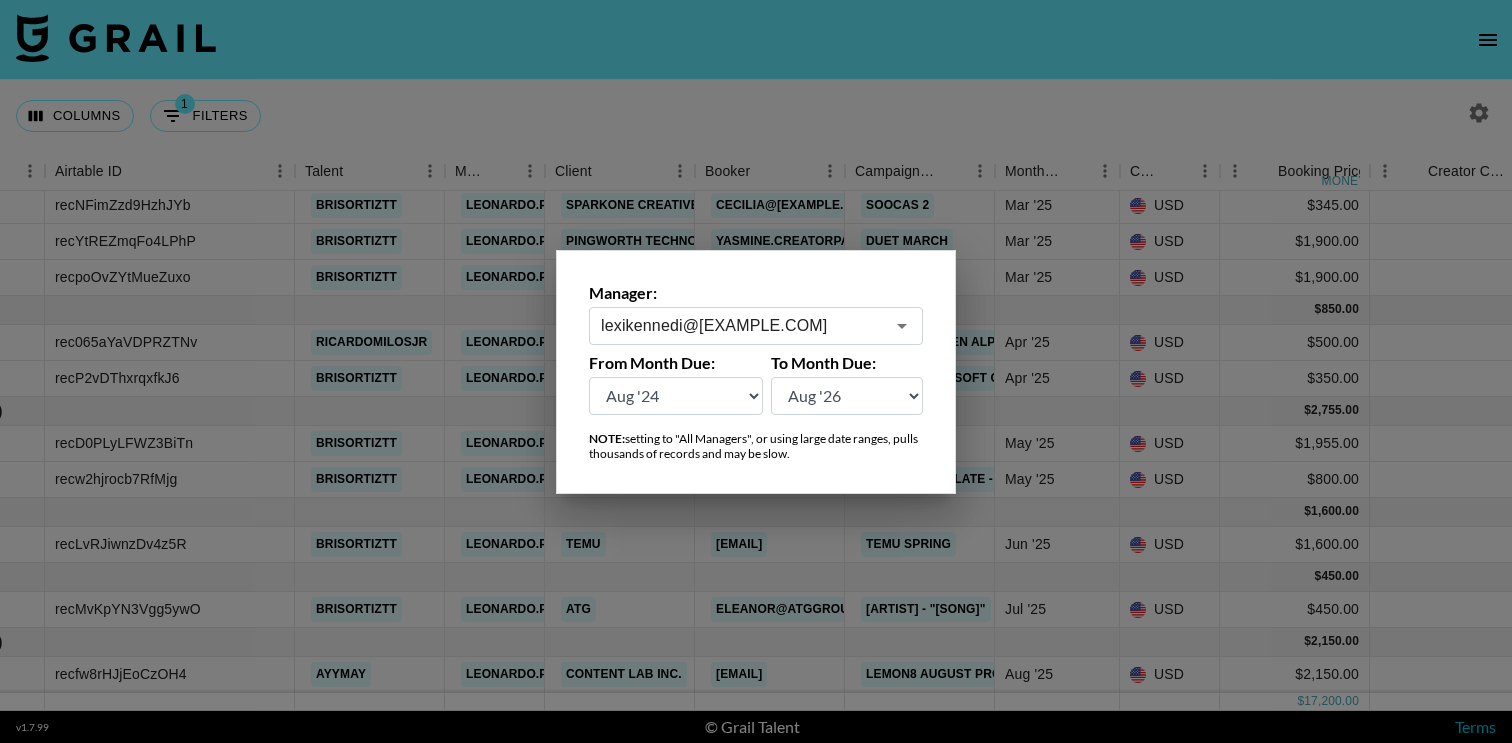 scroll, scrollTop: 0, scrollLeft: 120, axis: horizontal 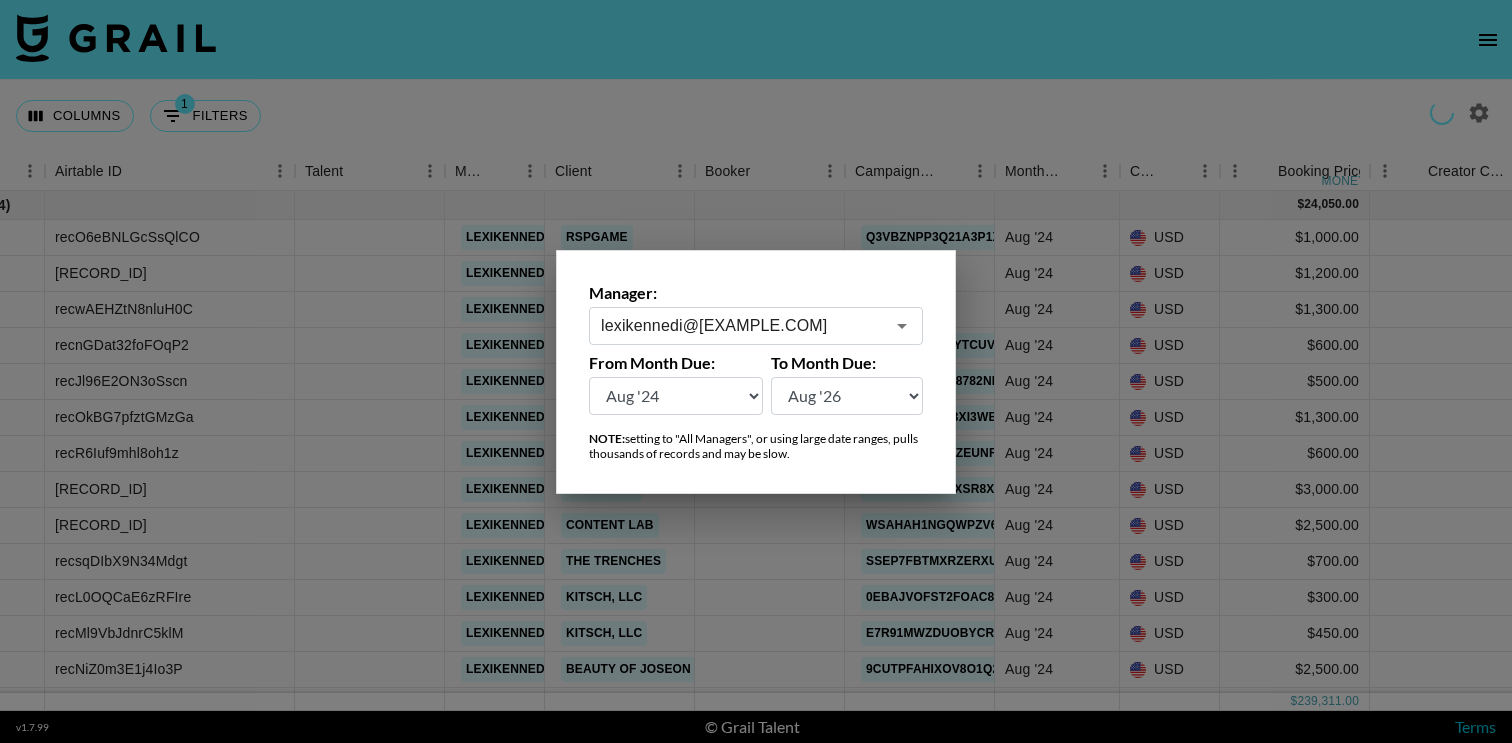 click at bounding box center [756, 371] 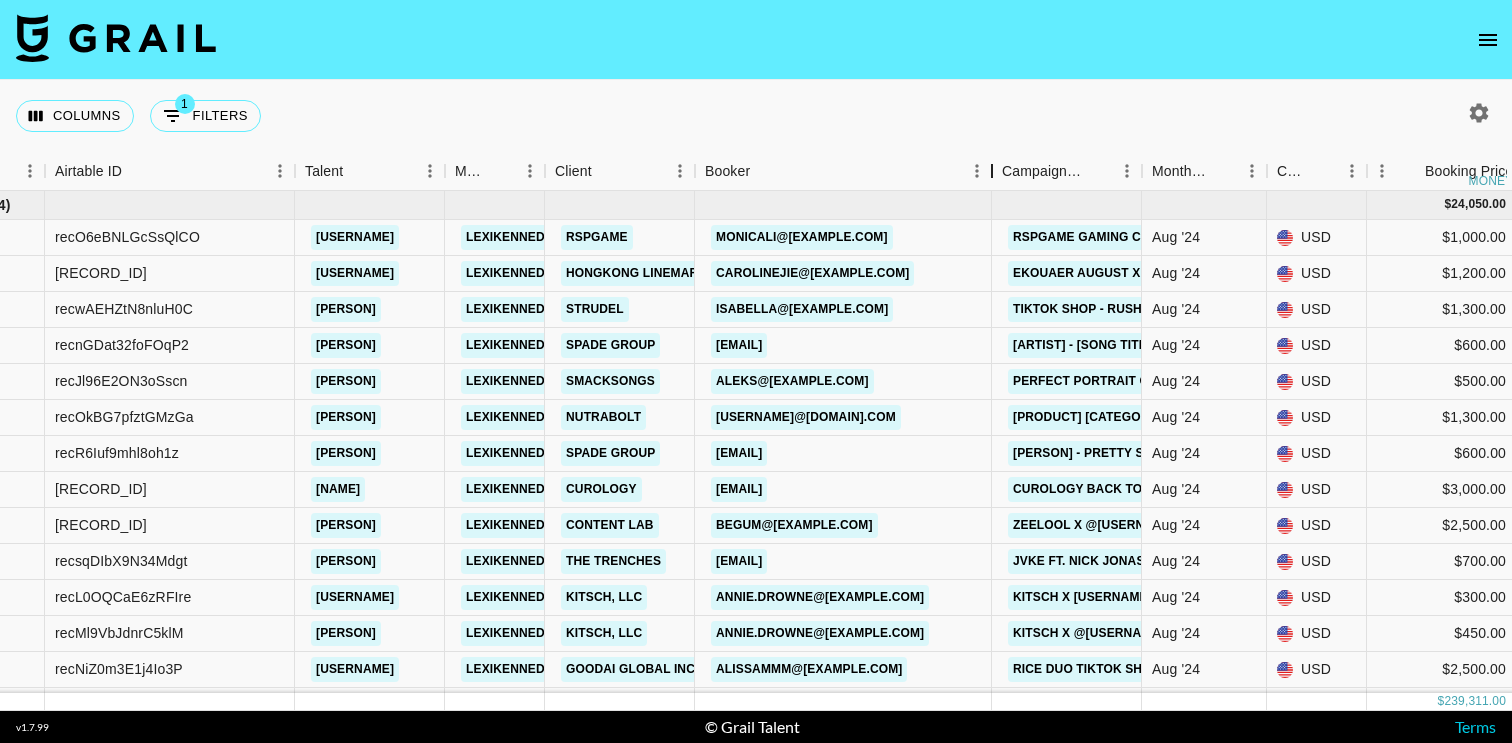 drag, startPoint x: 838, startPoint y: 177, endPoint x: 981, endPoint y: 183, distance: 143.12582 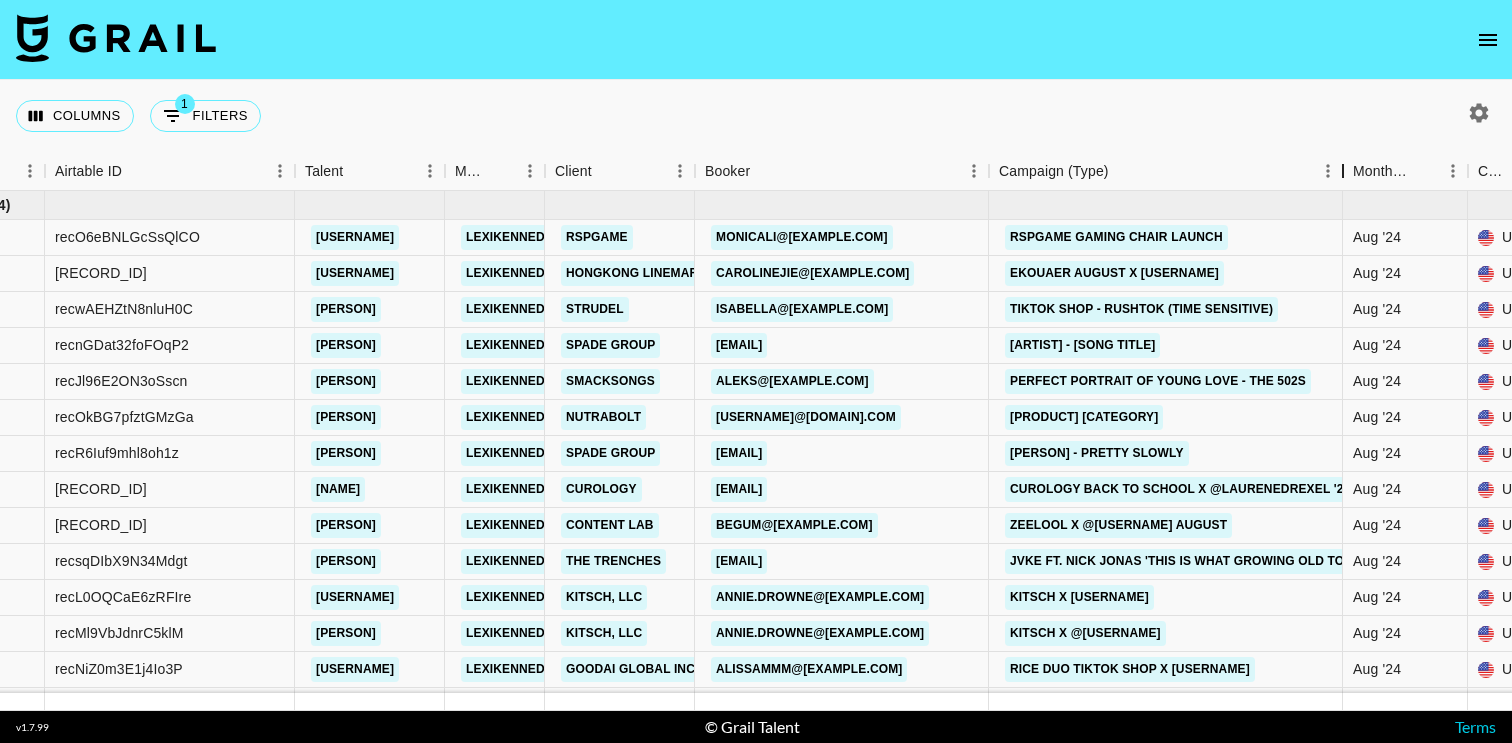 drag, startPoint x: 1137, startPoint y: 179, endPoint x: 1341, endPoint y: 187, distance: 204.1568 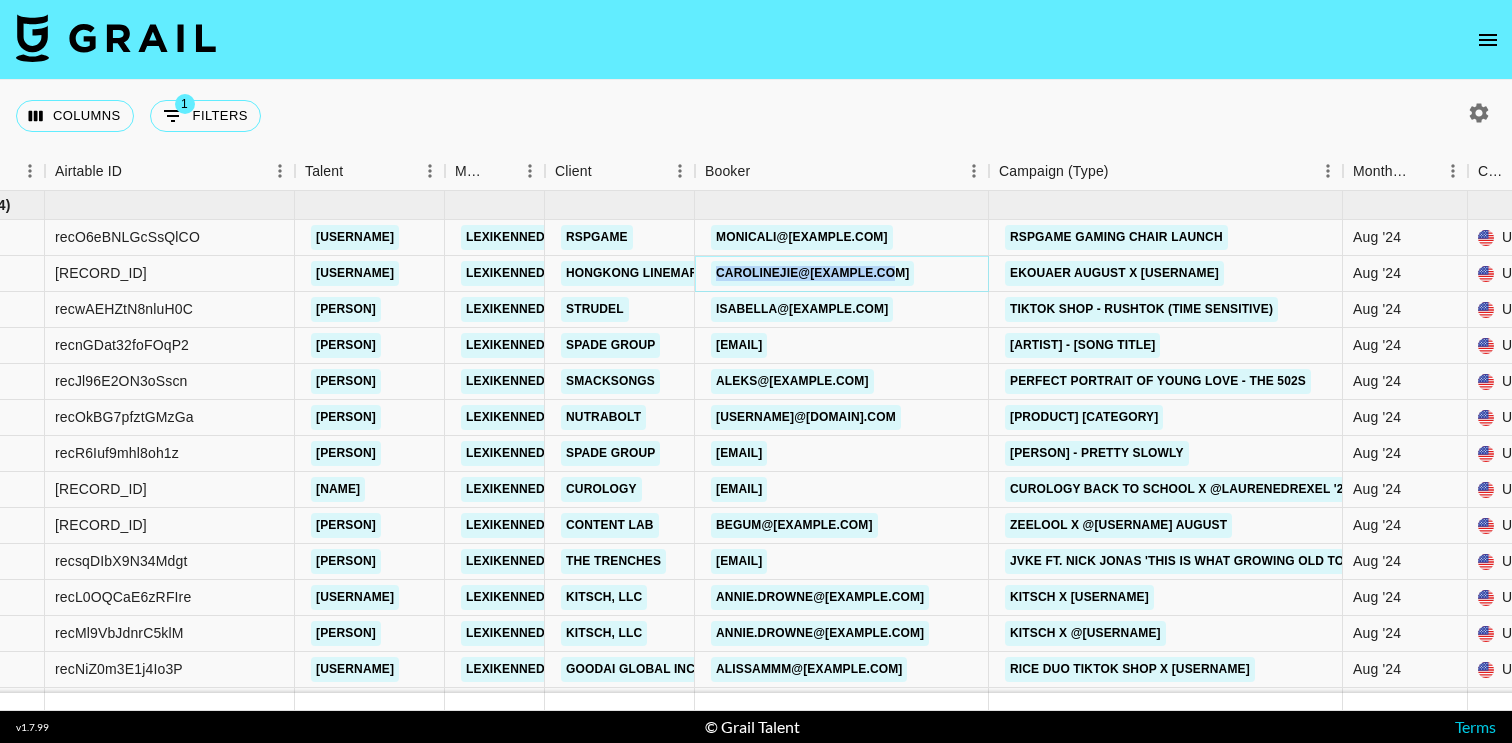 copy on "carolinejie@[EXAMPLE.COM]" 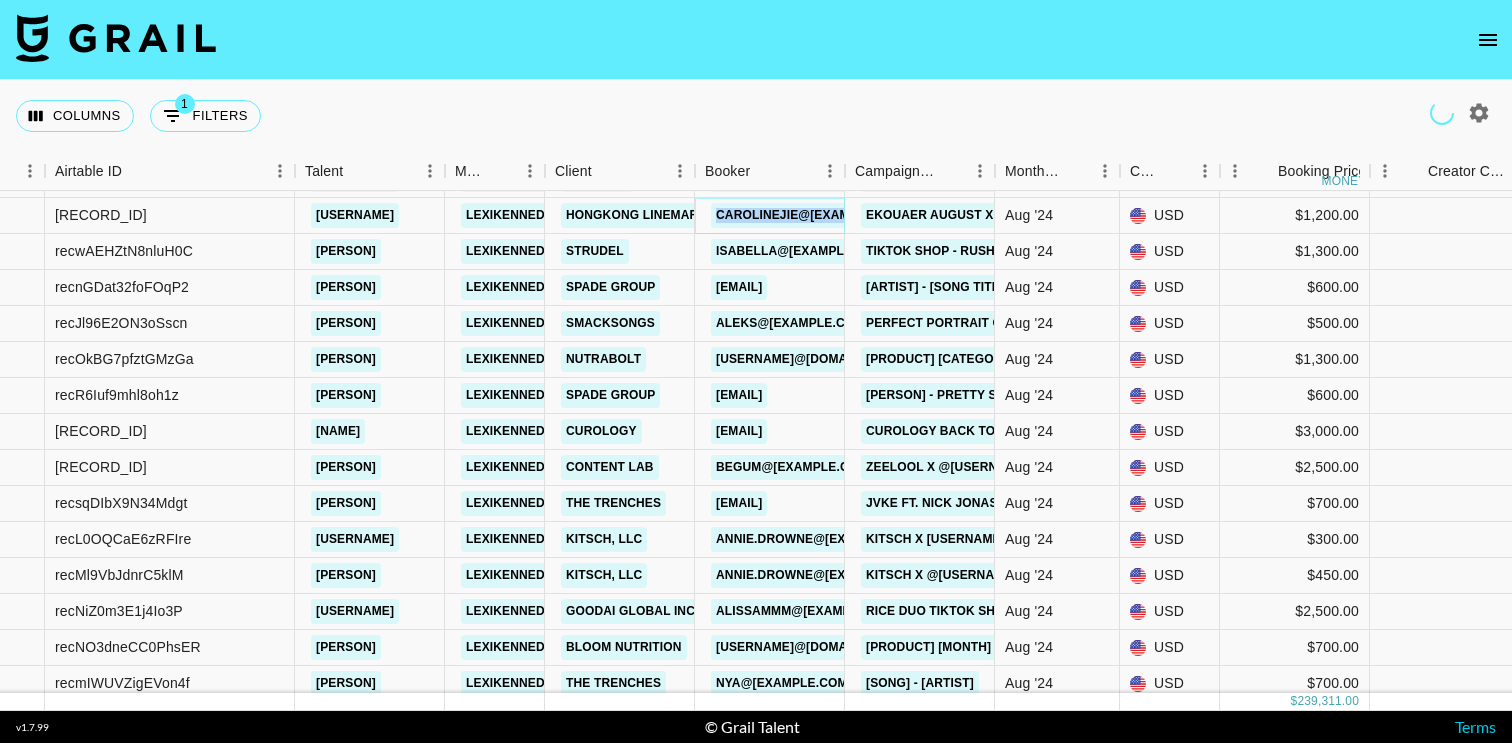 scroll, scrollTop: 67, scrollLeft: 120, axis: both 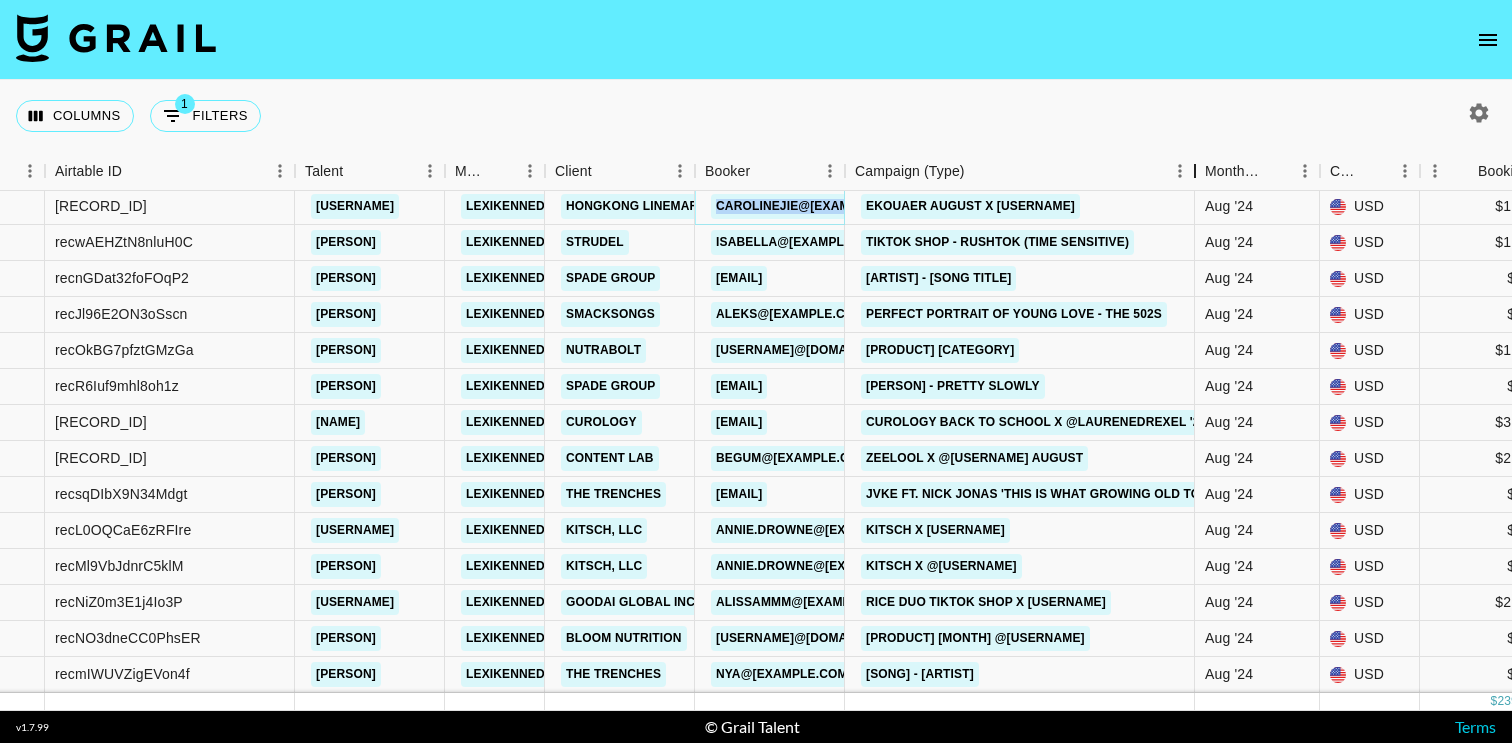 drag, startPoint x: 1004, startPoint y: 175, endPoint x: 1204, endPoint y: 187, distance: 200.35968 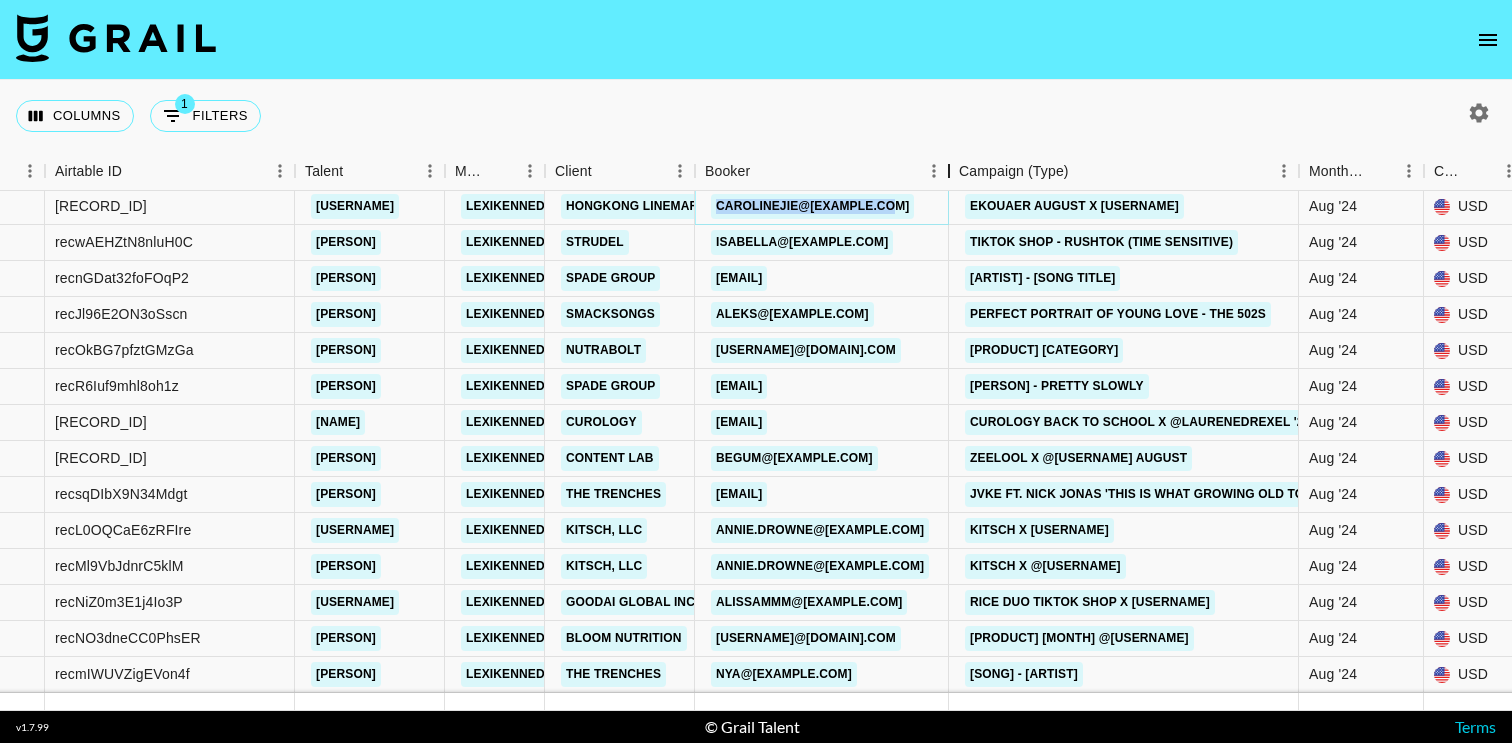 drag, startPoint x: 843, startPoint y: 171, endPoint x: 958, endPoint y: 163, distance: 115.27792 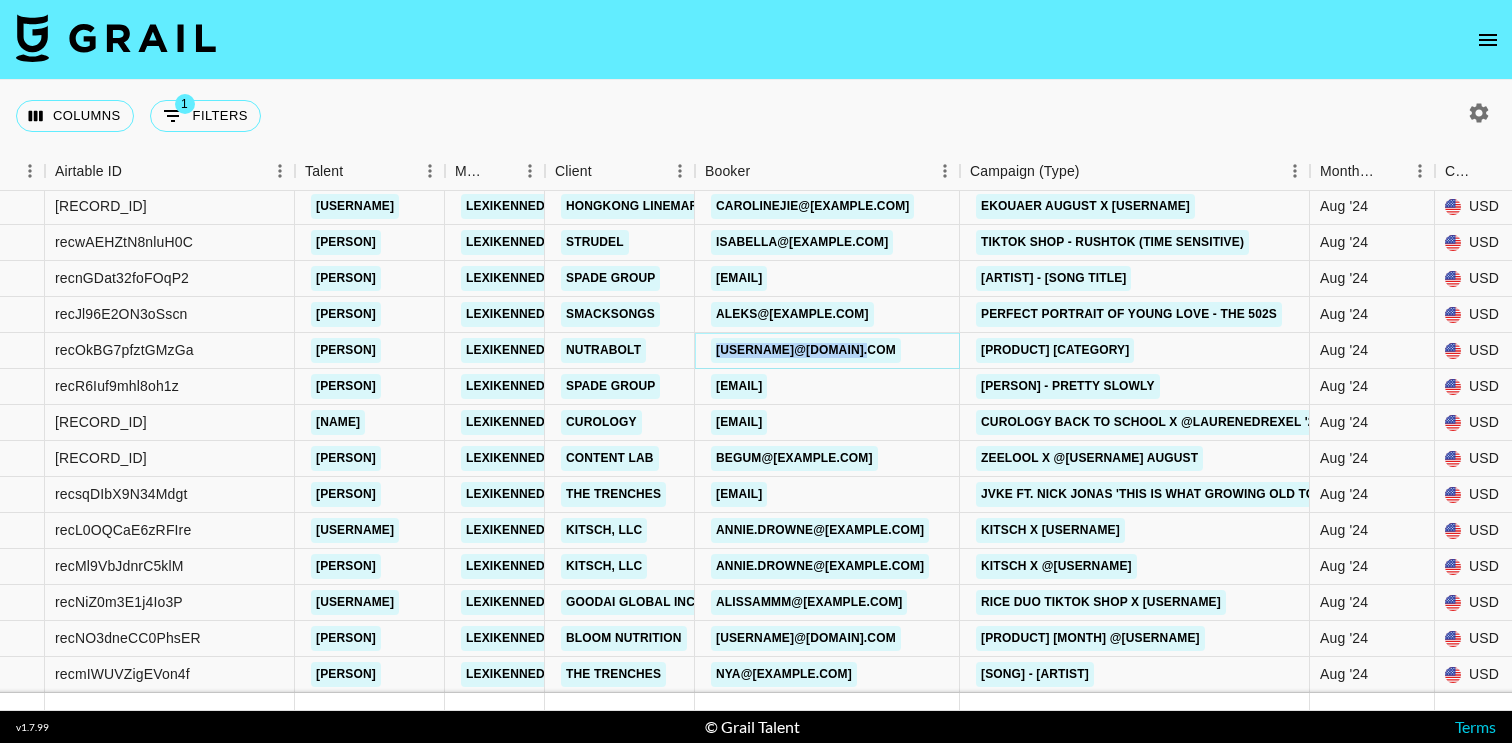 copy on "[USERNAME]@[DOMAIN].com" 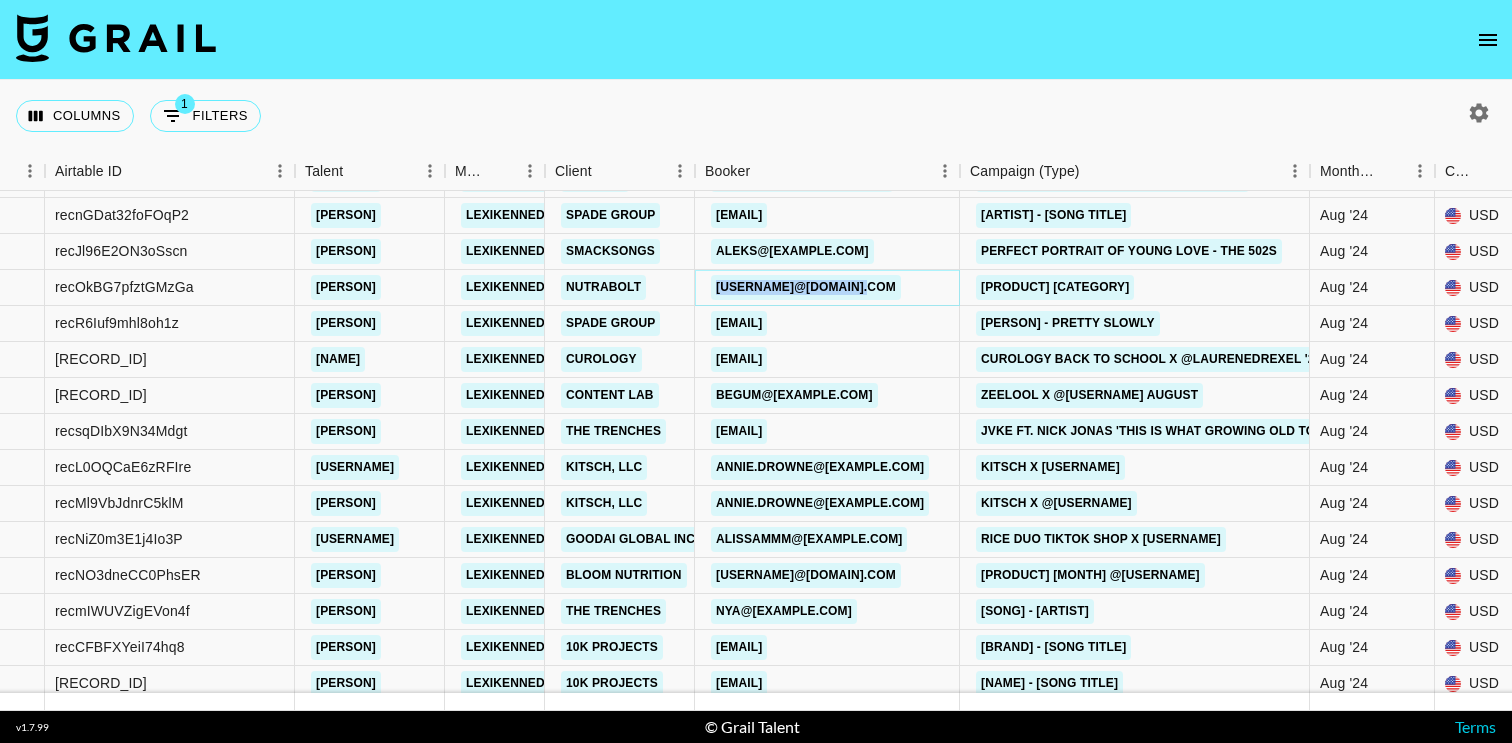 scroll, scrollTop: 137, scrollLeft: 120, axis: both 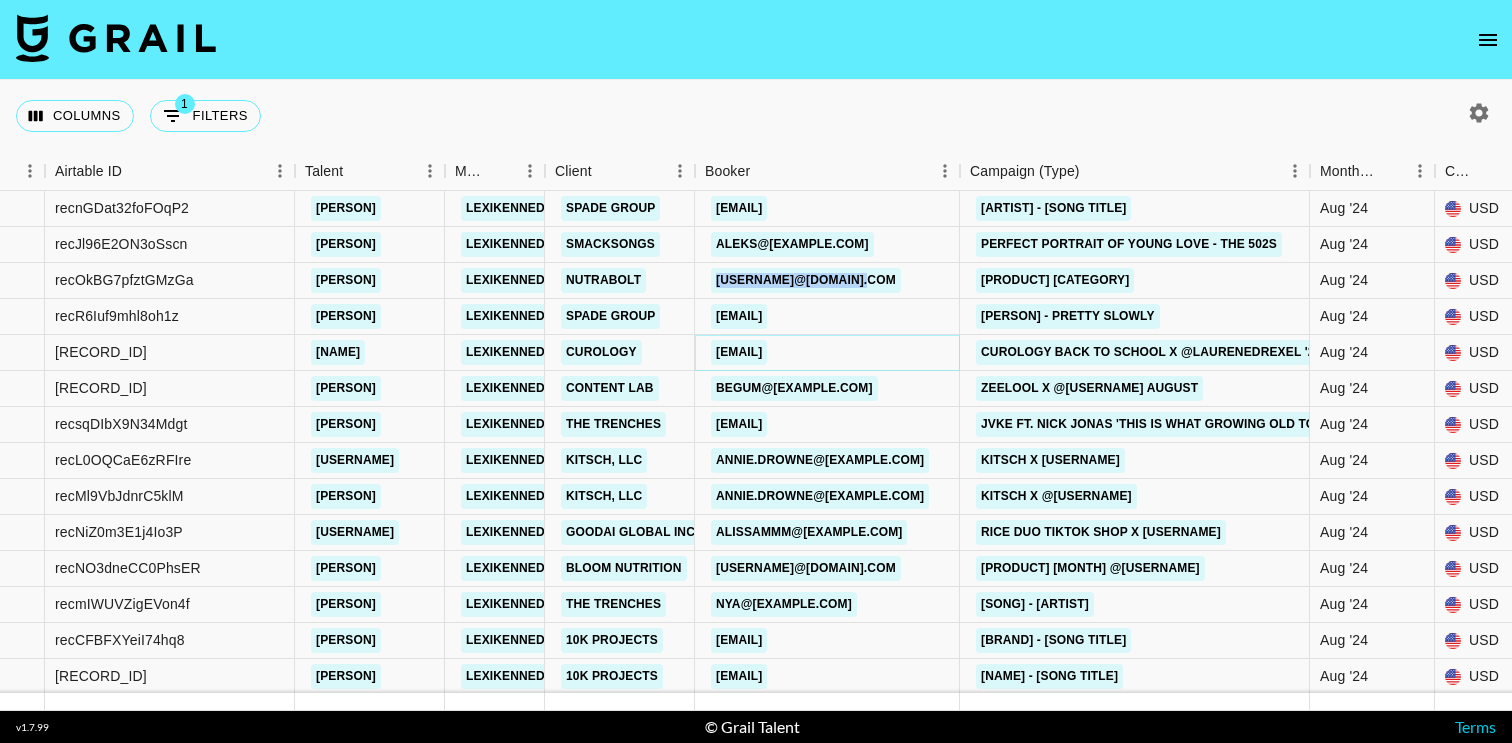 copy on "[EMAIL]" 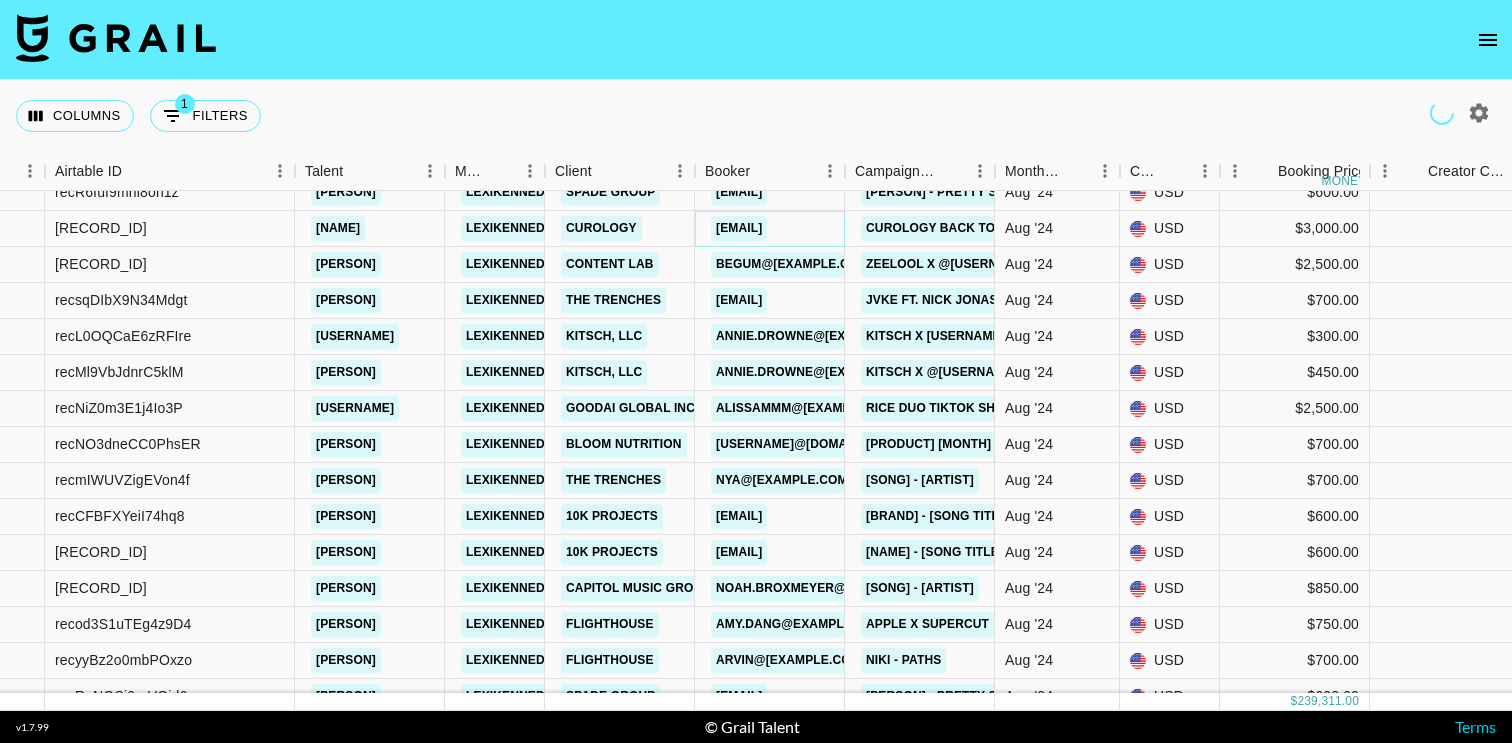 scroll, scrollTop: 264, scrollLeft: 120, axis: both 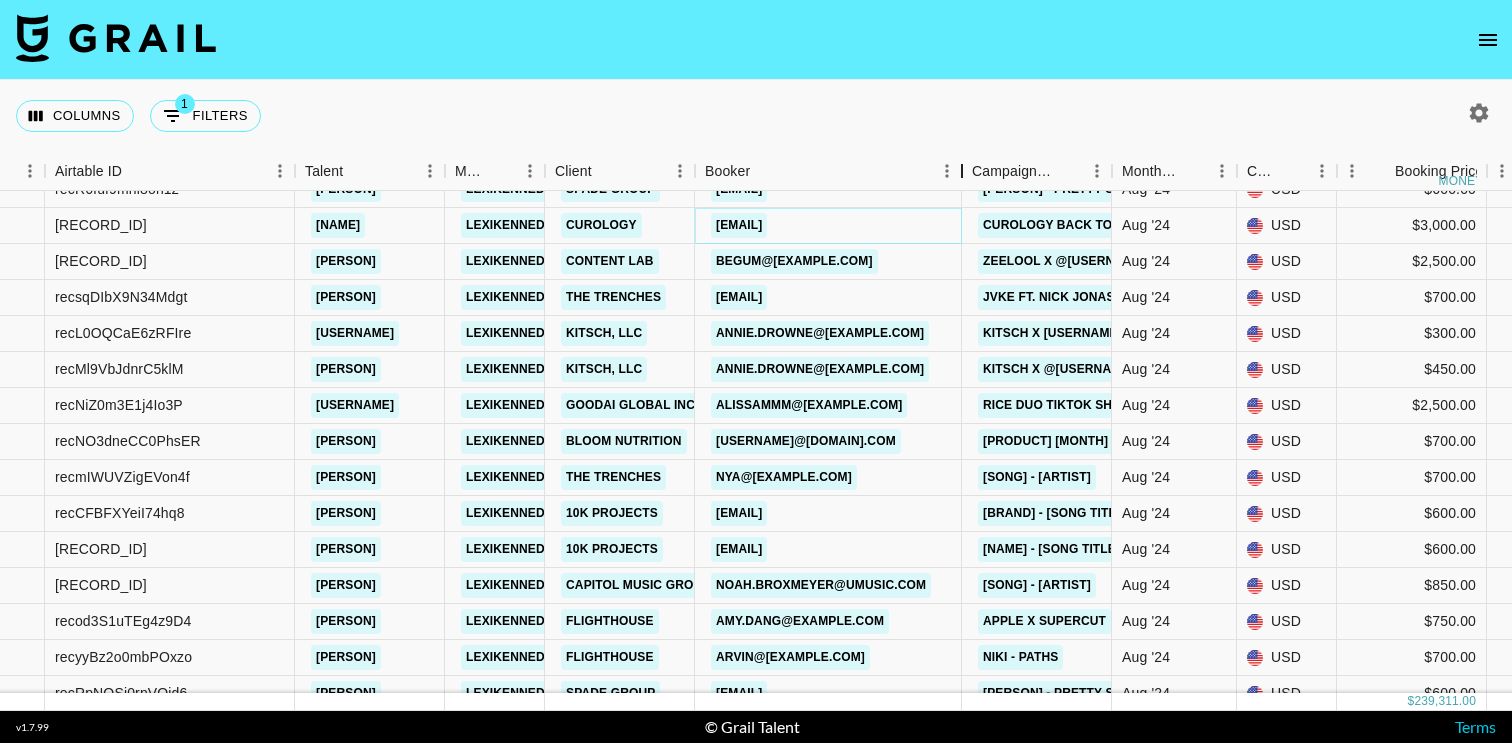 drag, startPoint x: 842, startPoint y: 176, endPoint x: 959, endPoint y: 186, distance: 117.426575 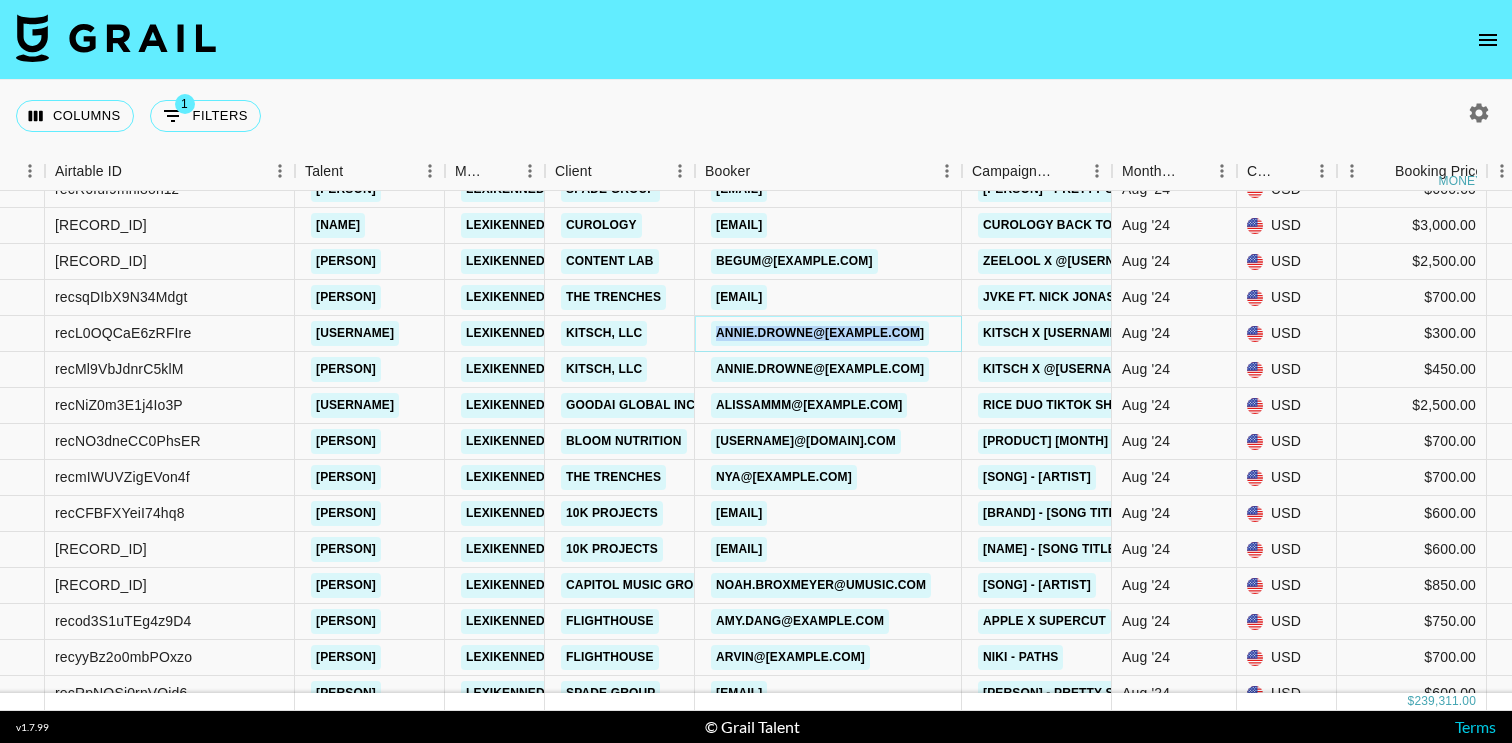 copy on "annie.drowne@[EXAMPLE.COM]" 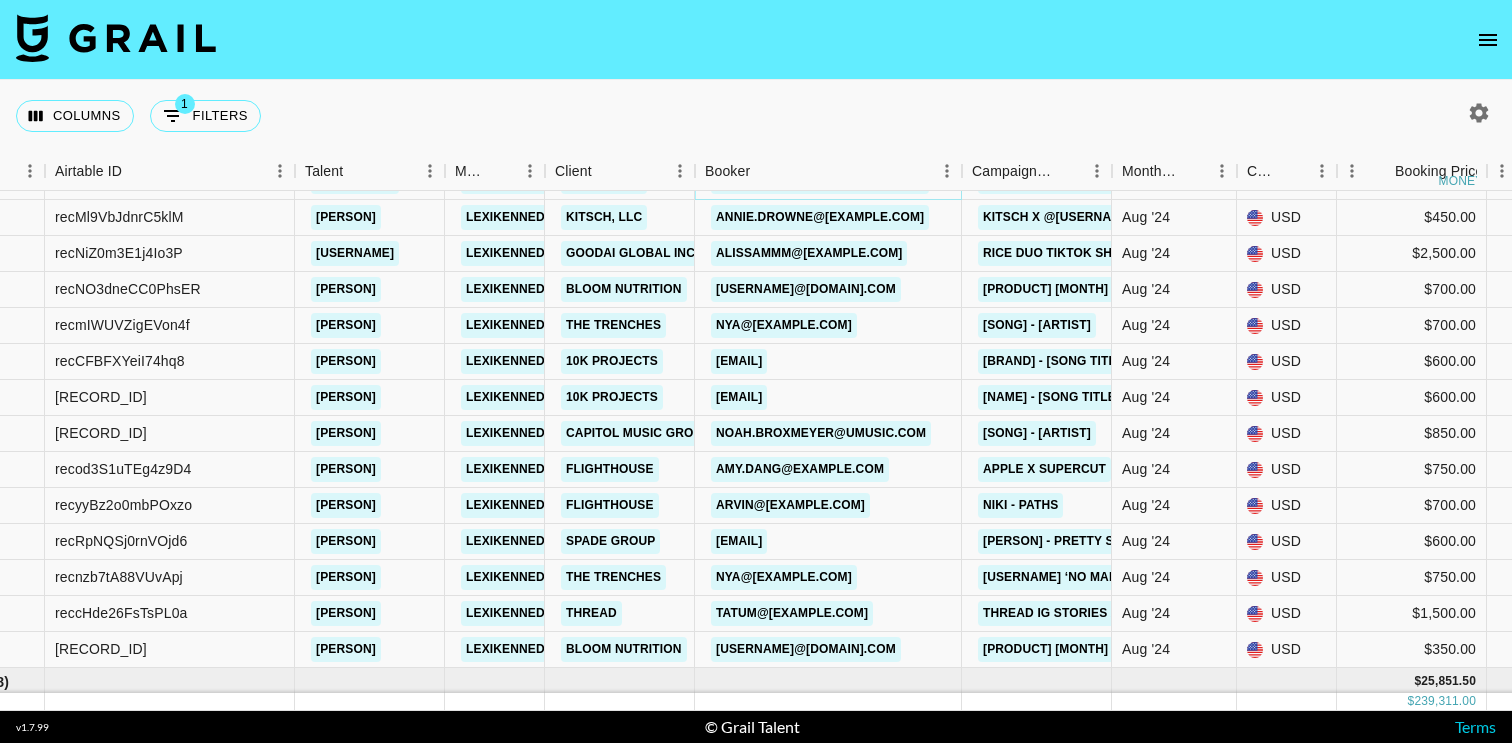 scroll, scrollTop: 421, scrollLeft: 120, axis: both 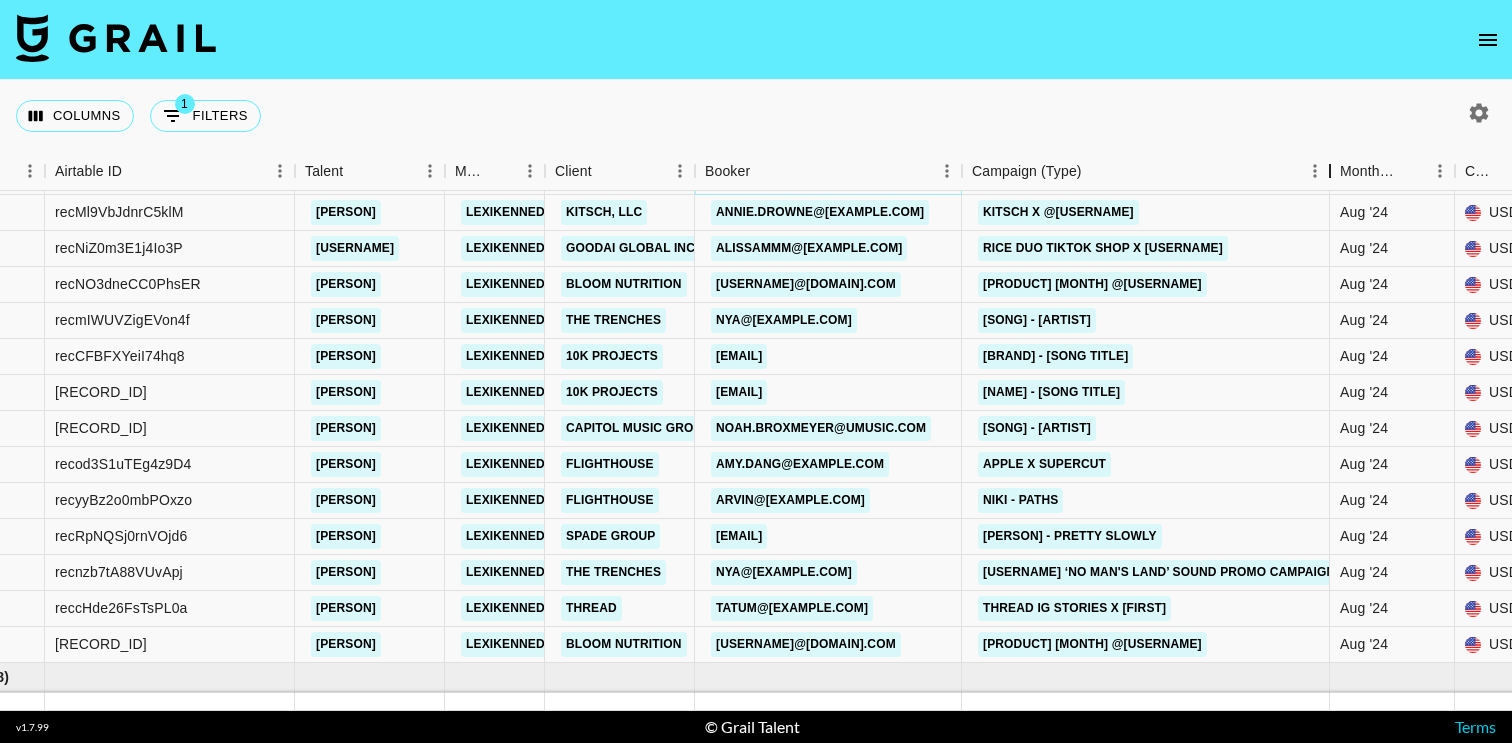 drag, startPoint x: 1111, startPoint y: 183, endPoint x: 1329, endPoint y: 211, distance: 219.79082 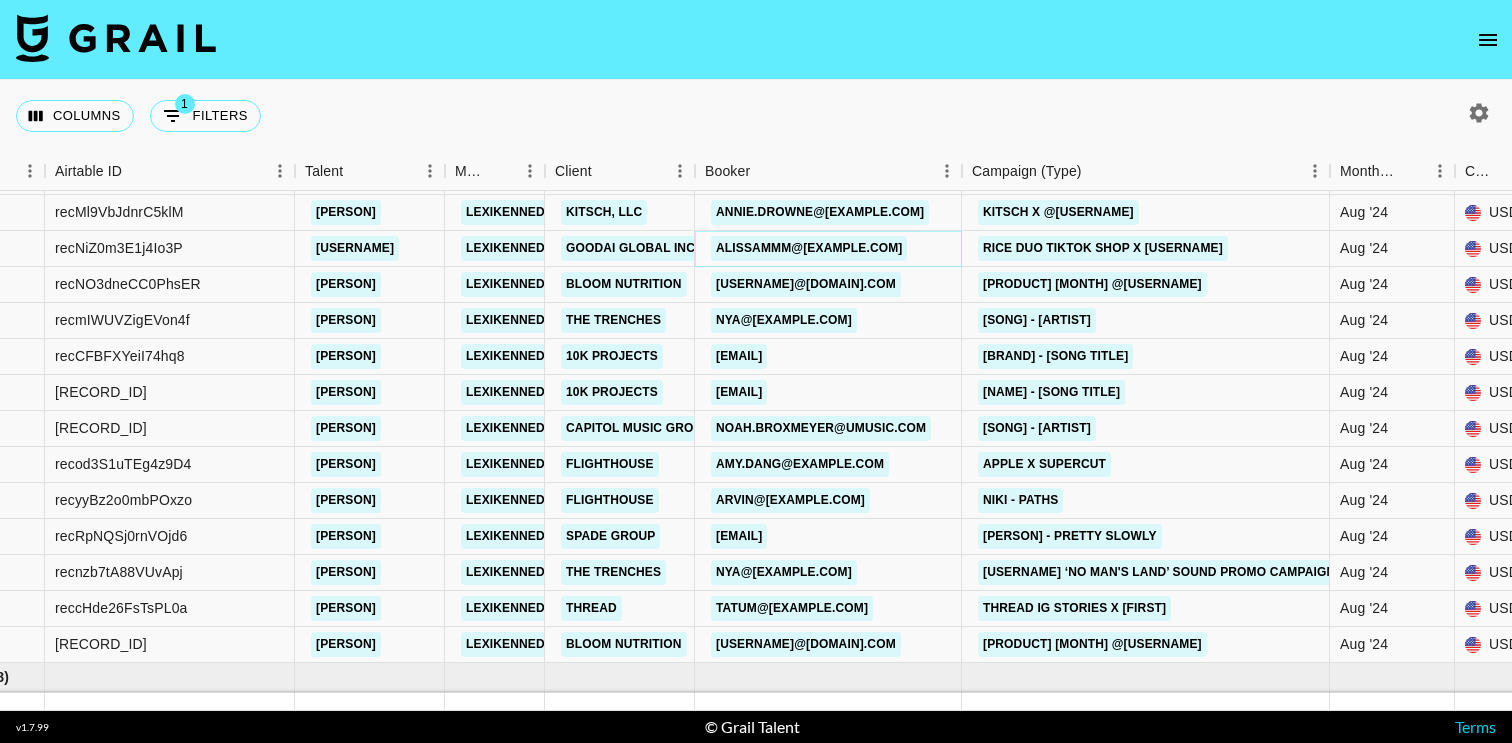 copy on "alissammm@[EXAMPLE.COM]" 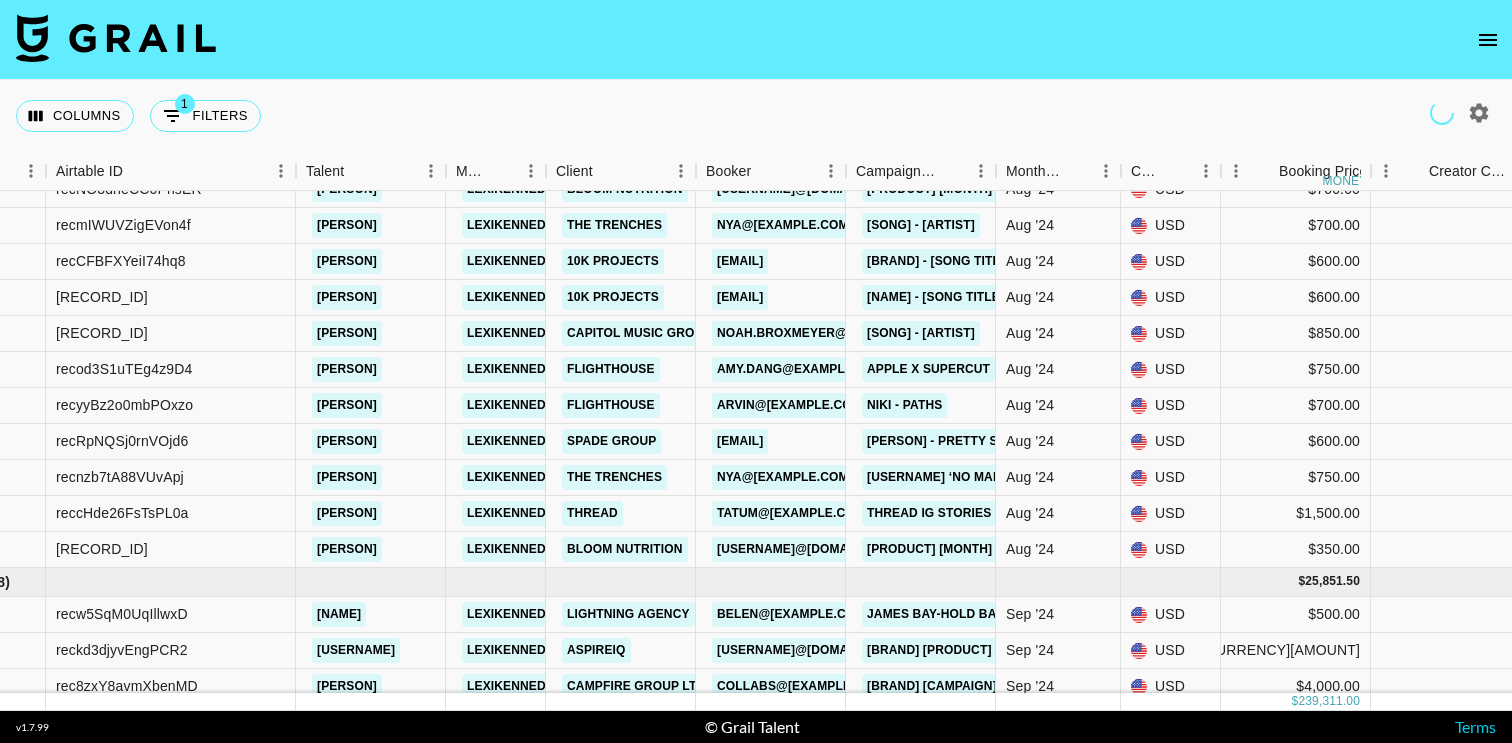 scroll, scrollTop: 521, scrollLeft: 119, axis: both 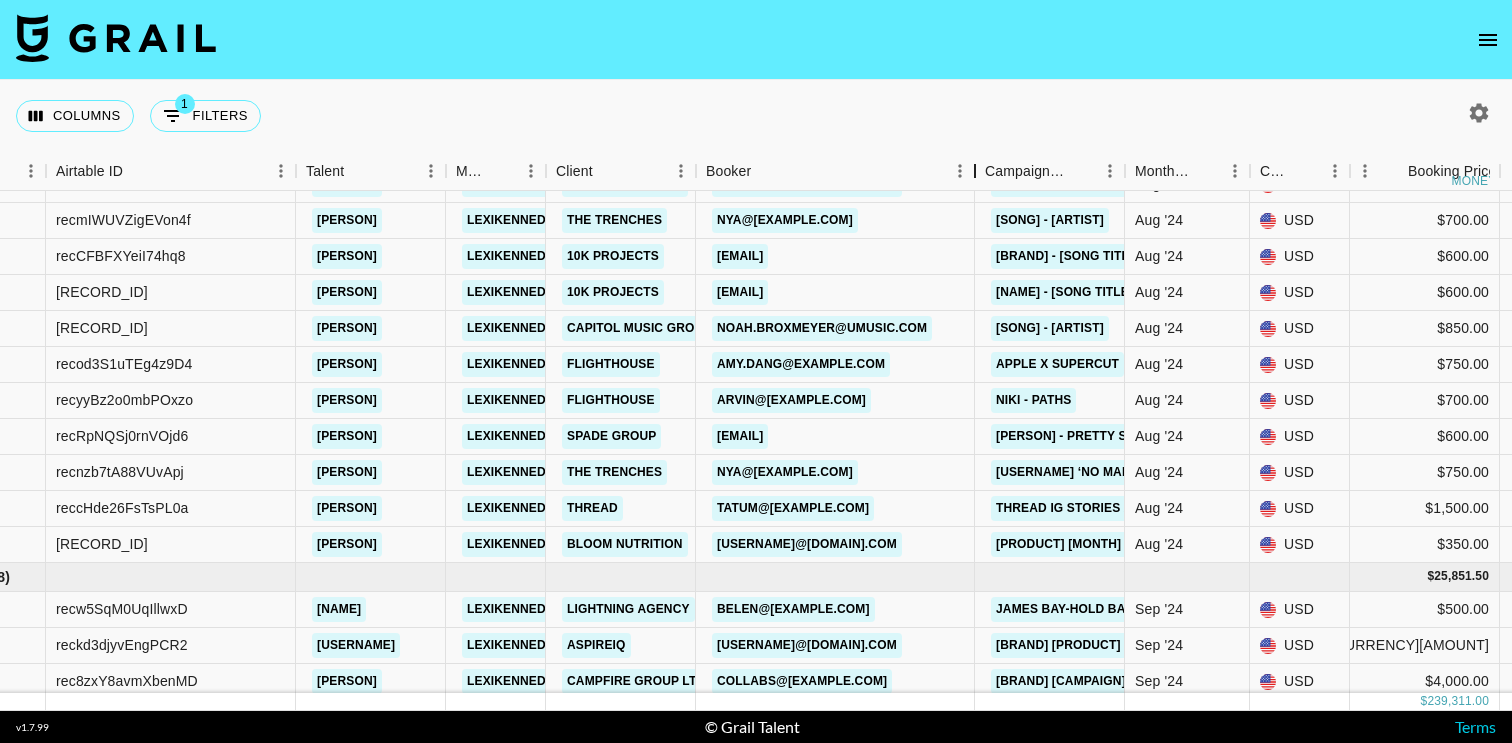 drag, startPoint x: 853, startPoint y: 176, endPoint x: 978, endPoint y: 166, distance: 125.39936 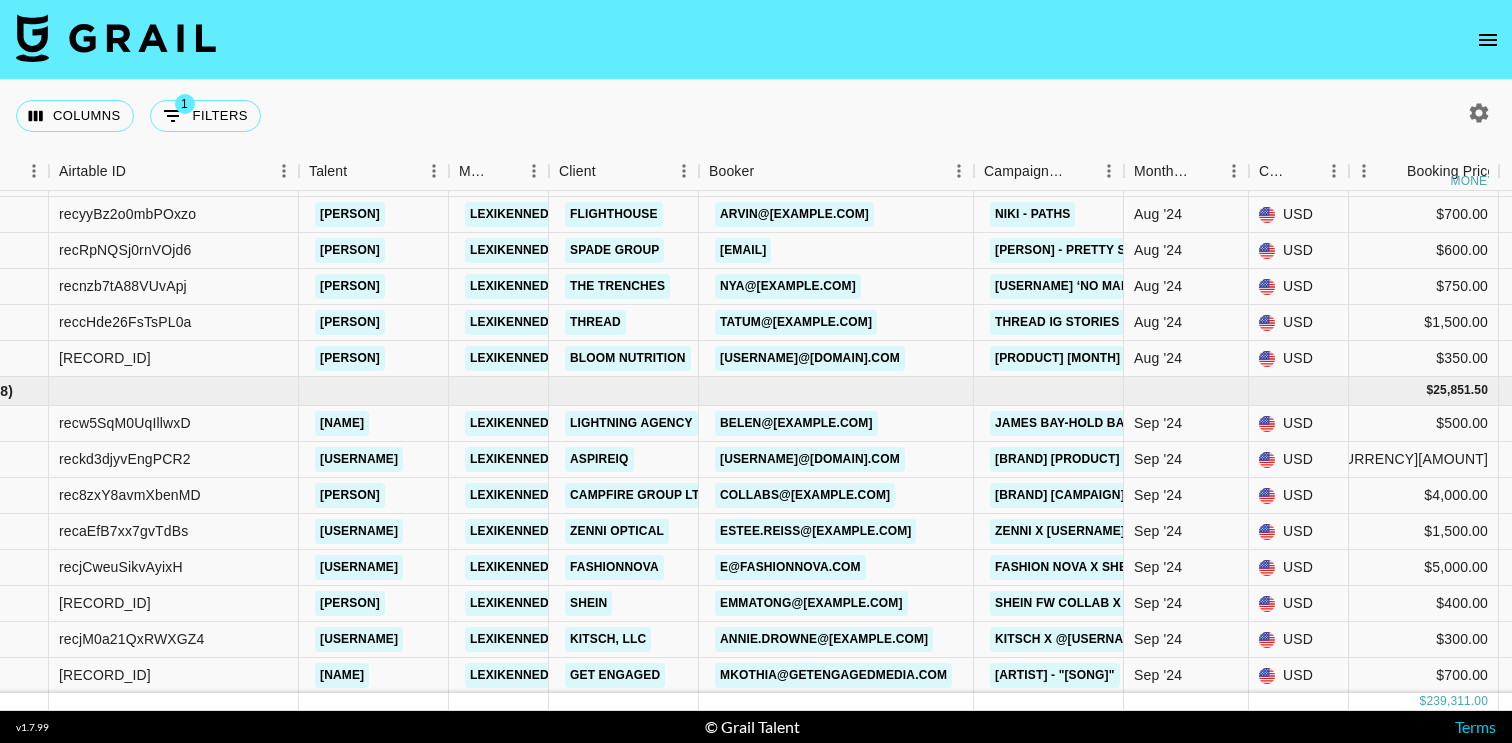 scroll, scrollTop: 707, scrollLeft: 114, axis: both 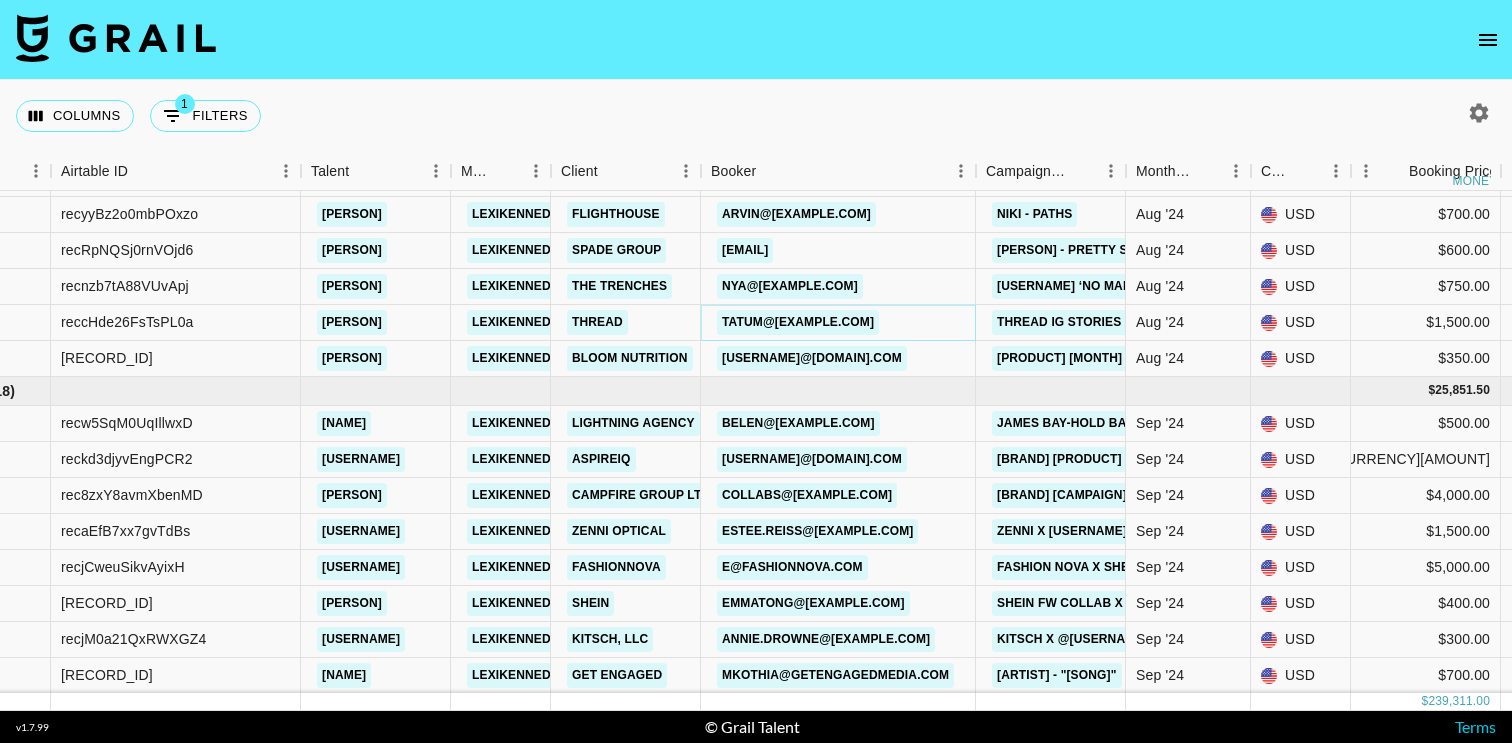 copy on "tatum@[EXAMPLE.COM]" 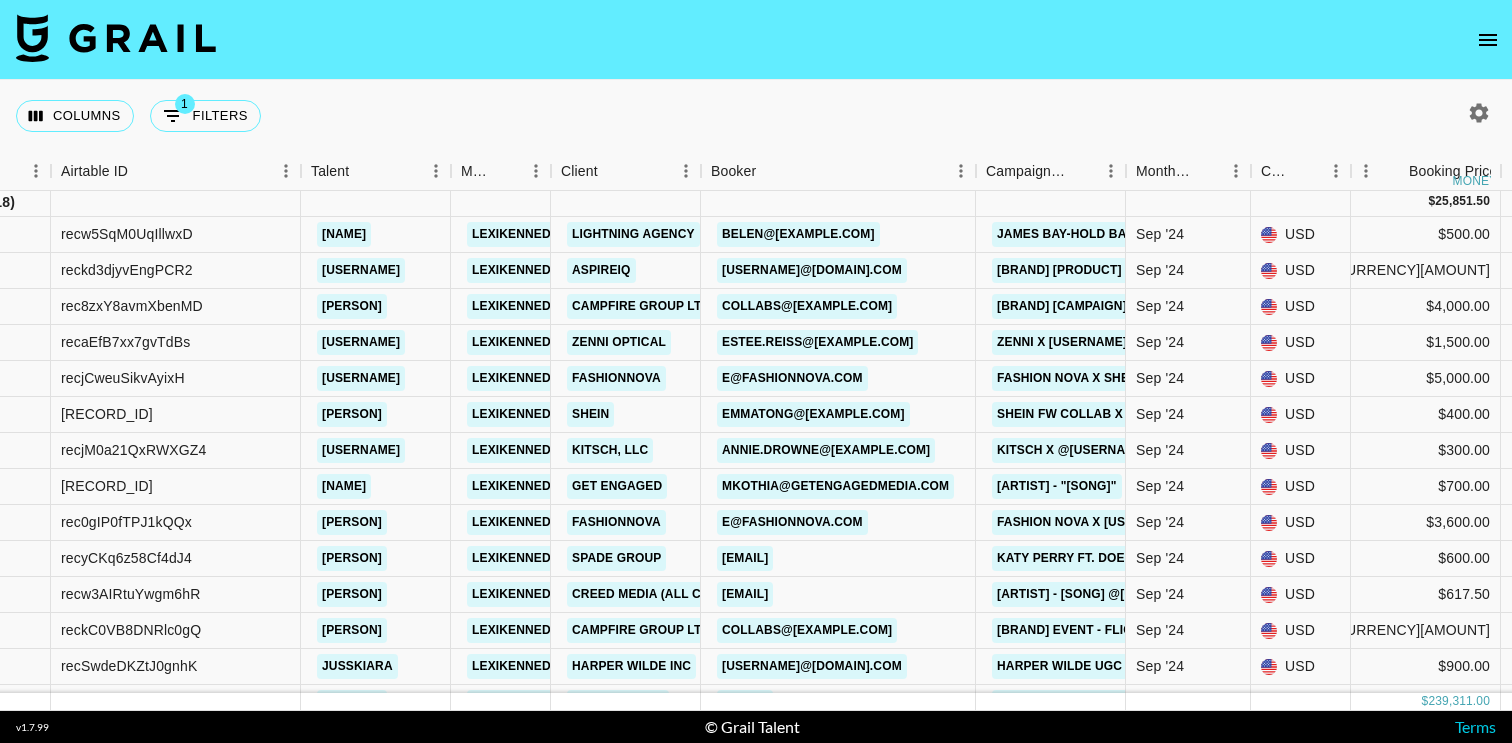 scroll, scrollTop: 897, scrollLeft: 114, axis: both 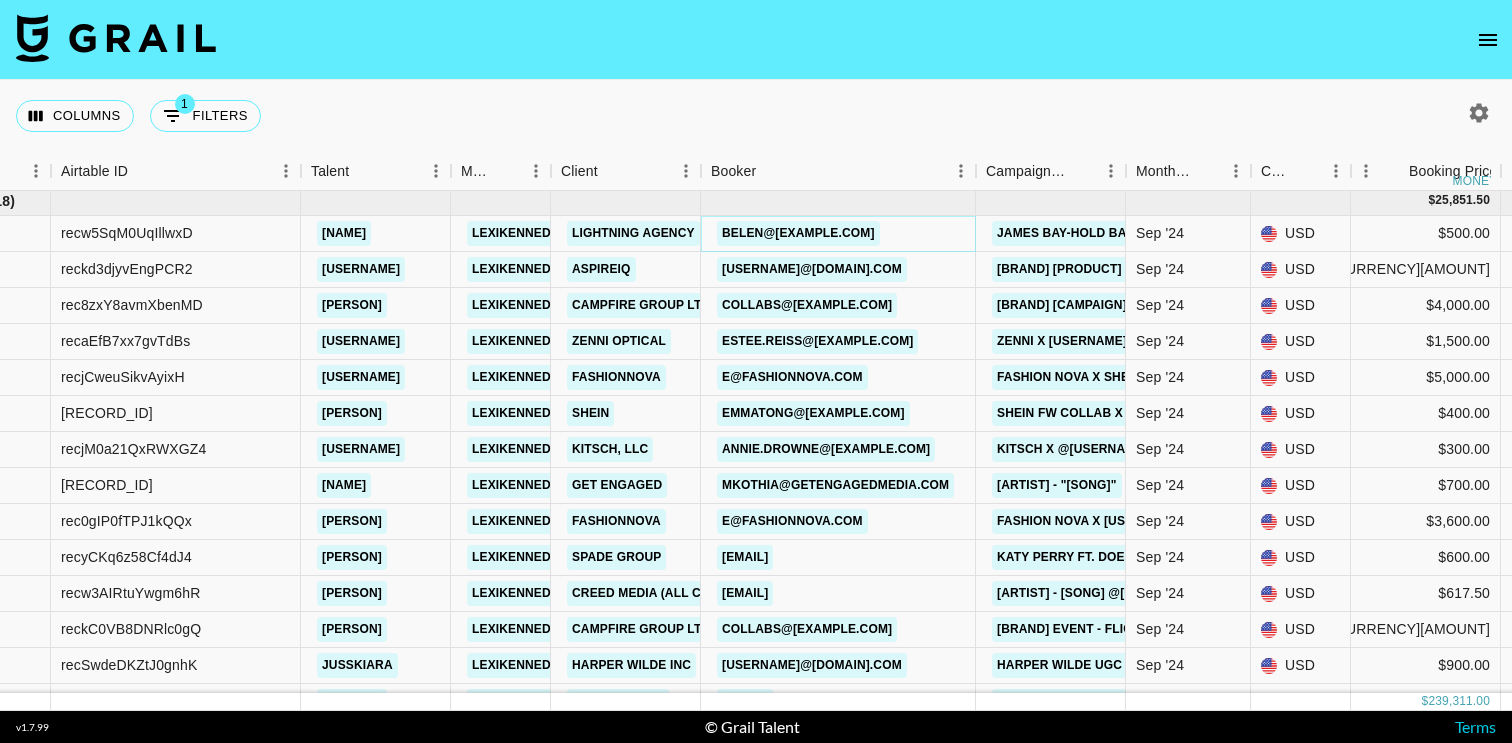 copy on "belen@[EXAMPLE.COM]" 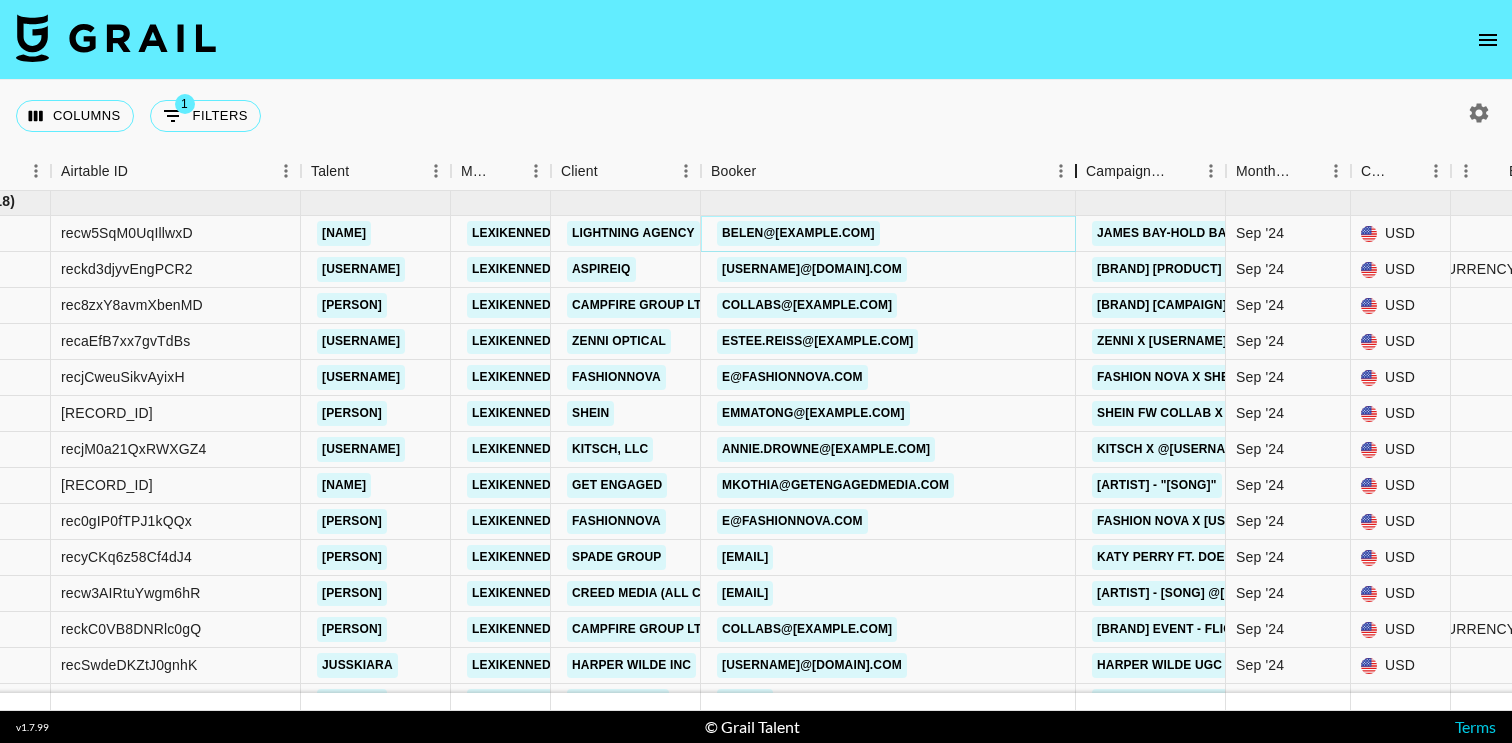 drag, startPoint x: 844, startPoint y: 182, endPoint x: 1067, endPoint y: 183, distance: 223.00224 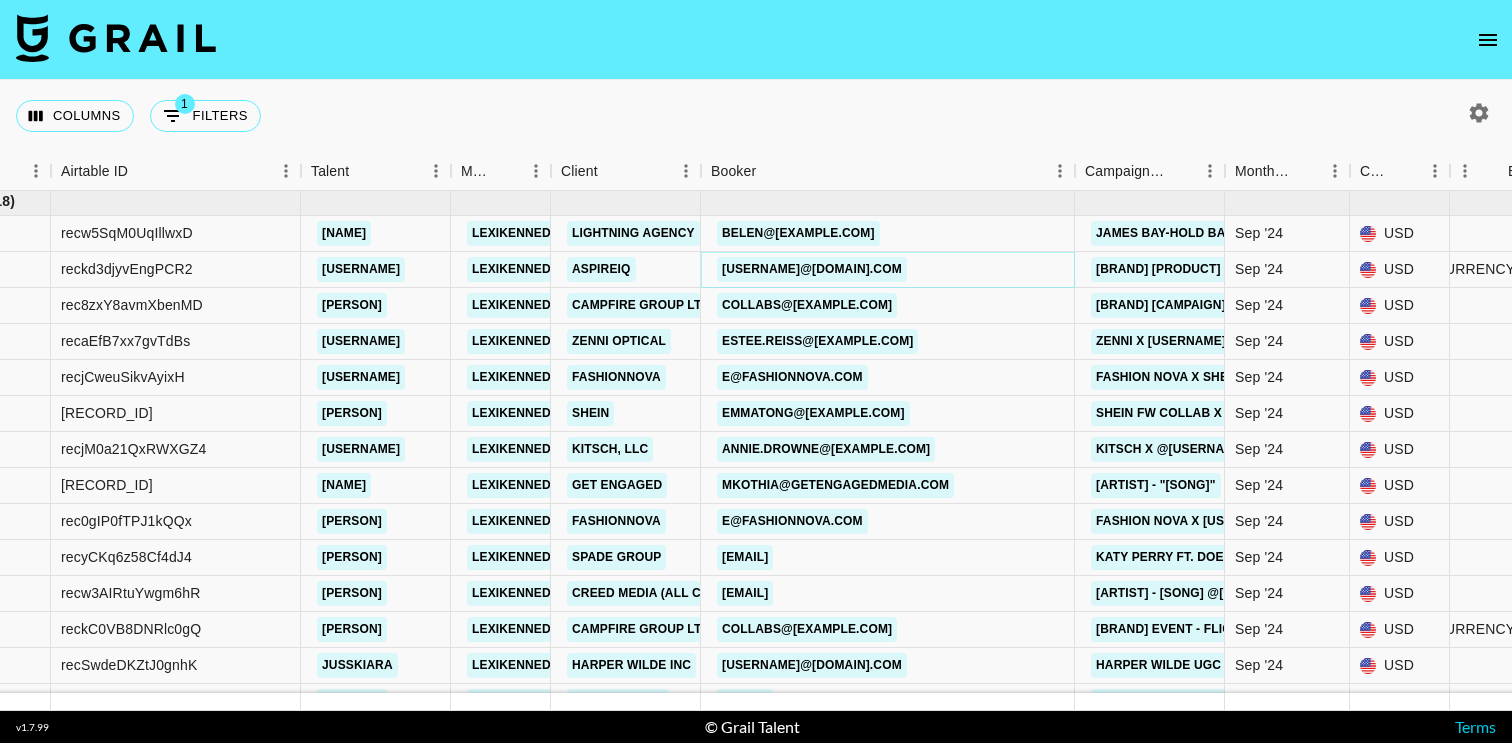 copy on "[USERNAME]@[DOMAIN].com" 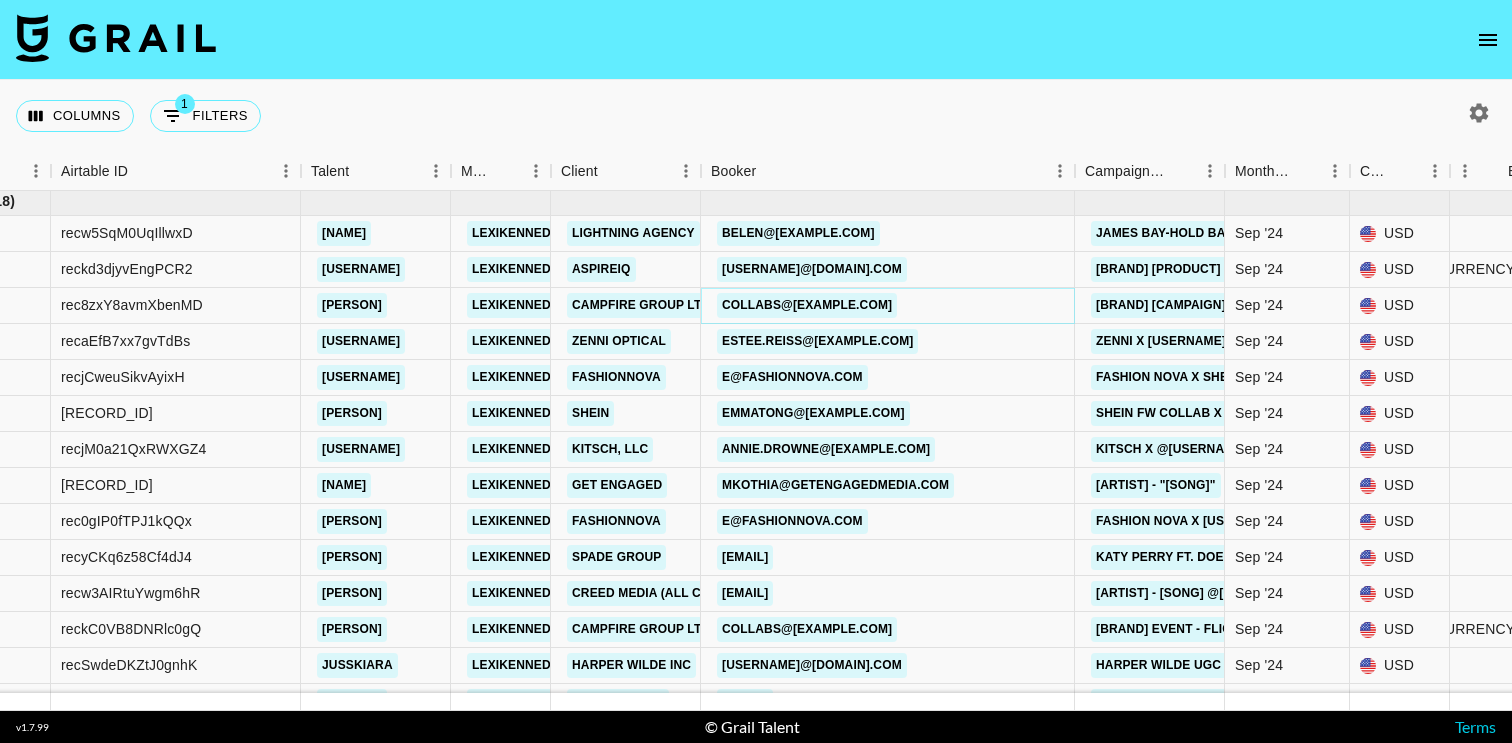 copy on "collabs@[EXAMPLE.COM]" 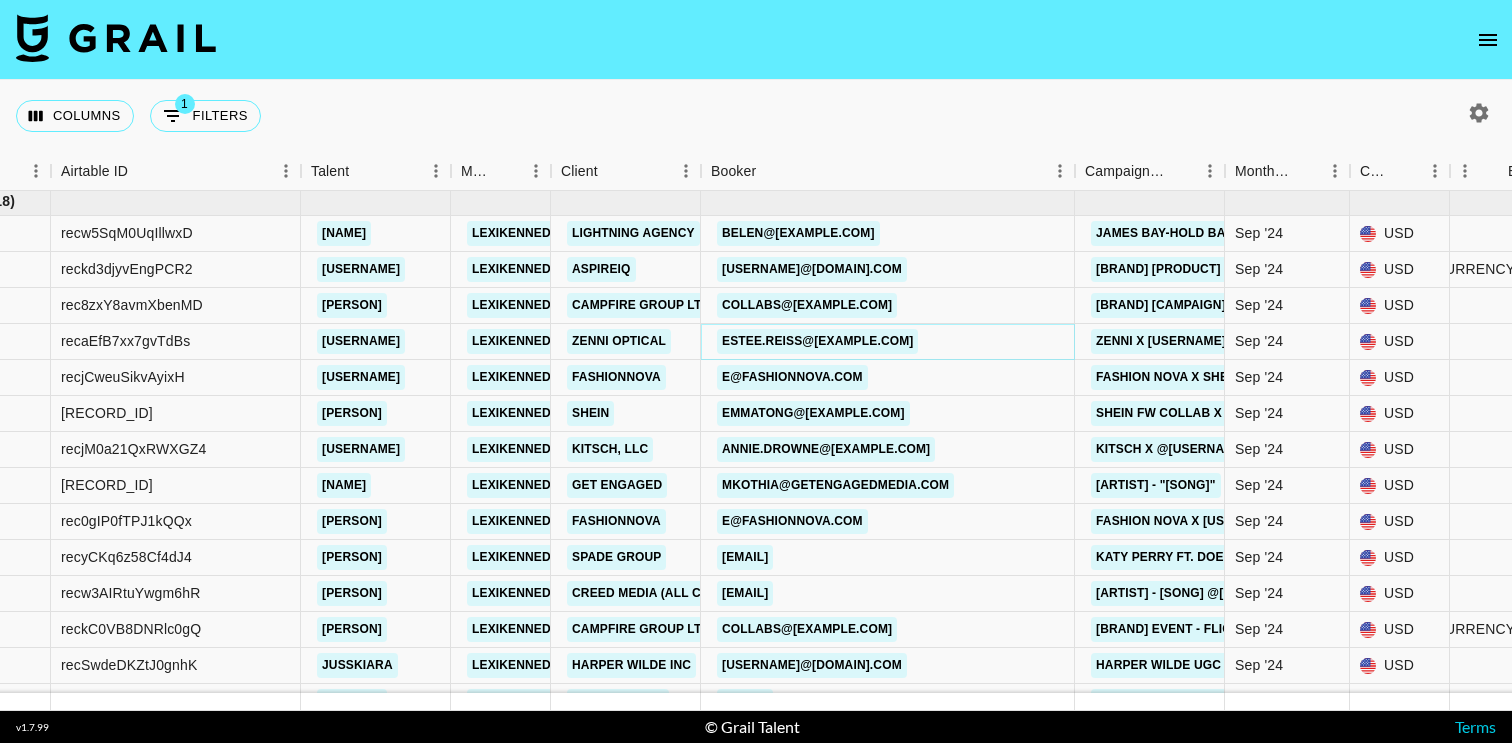 copy on "estee.reiss@[EXAMPLE.COM]" 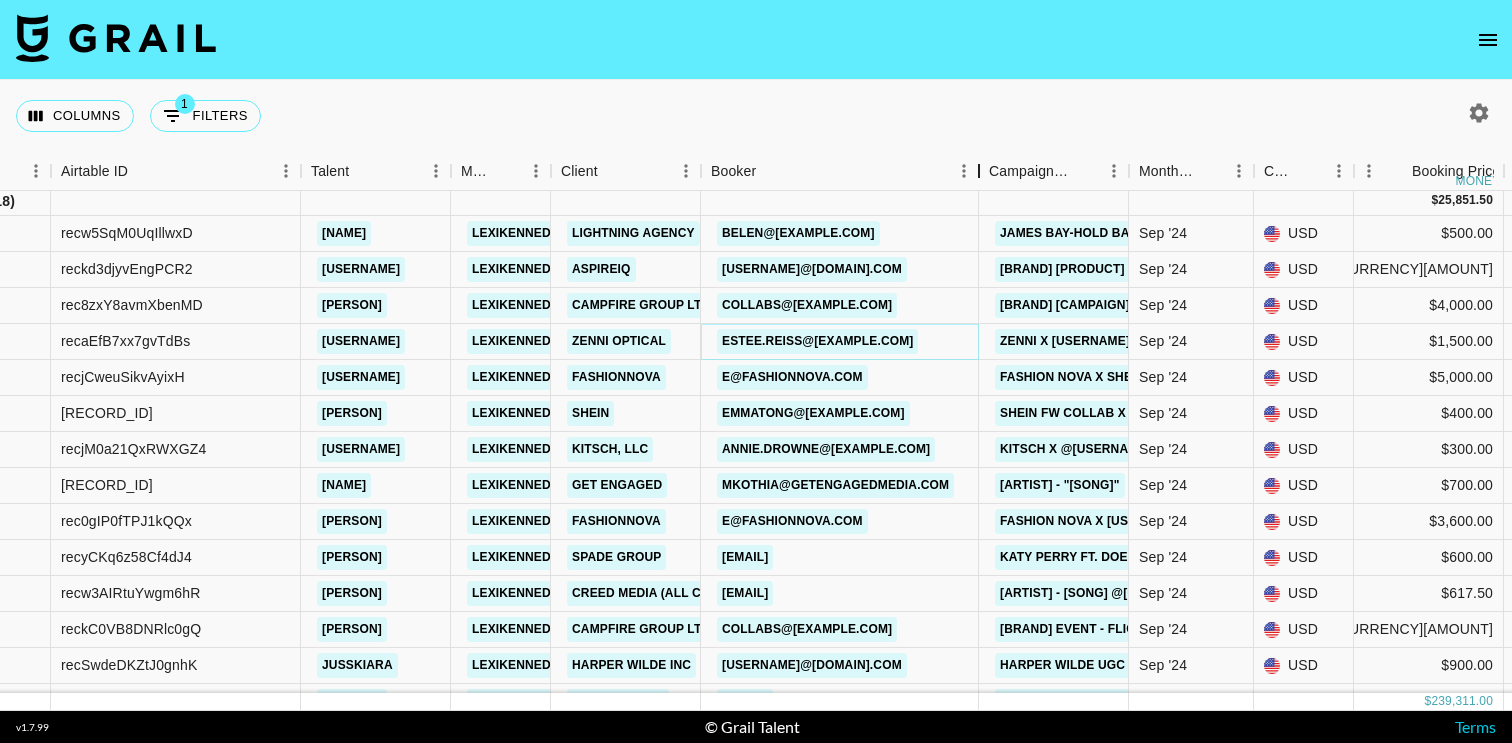 drag, startPoint x: 849, startPoint y: 170, endPoint x: 977, endPoint y: 192, distance: 129.87686 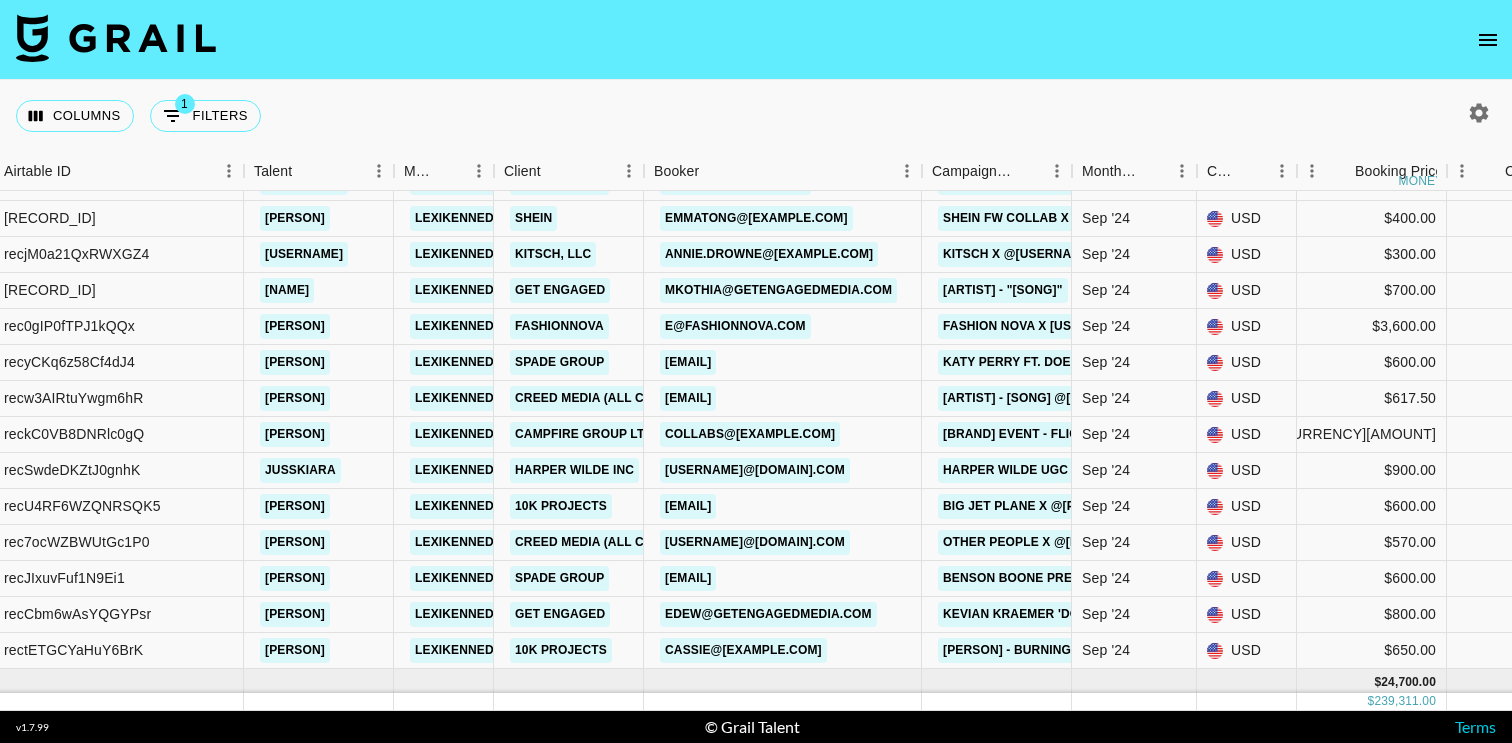 scroll, scrollTop: 1093, scrollLeft: 171, axis: both 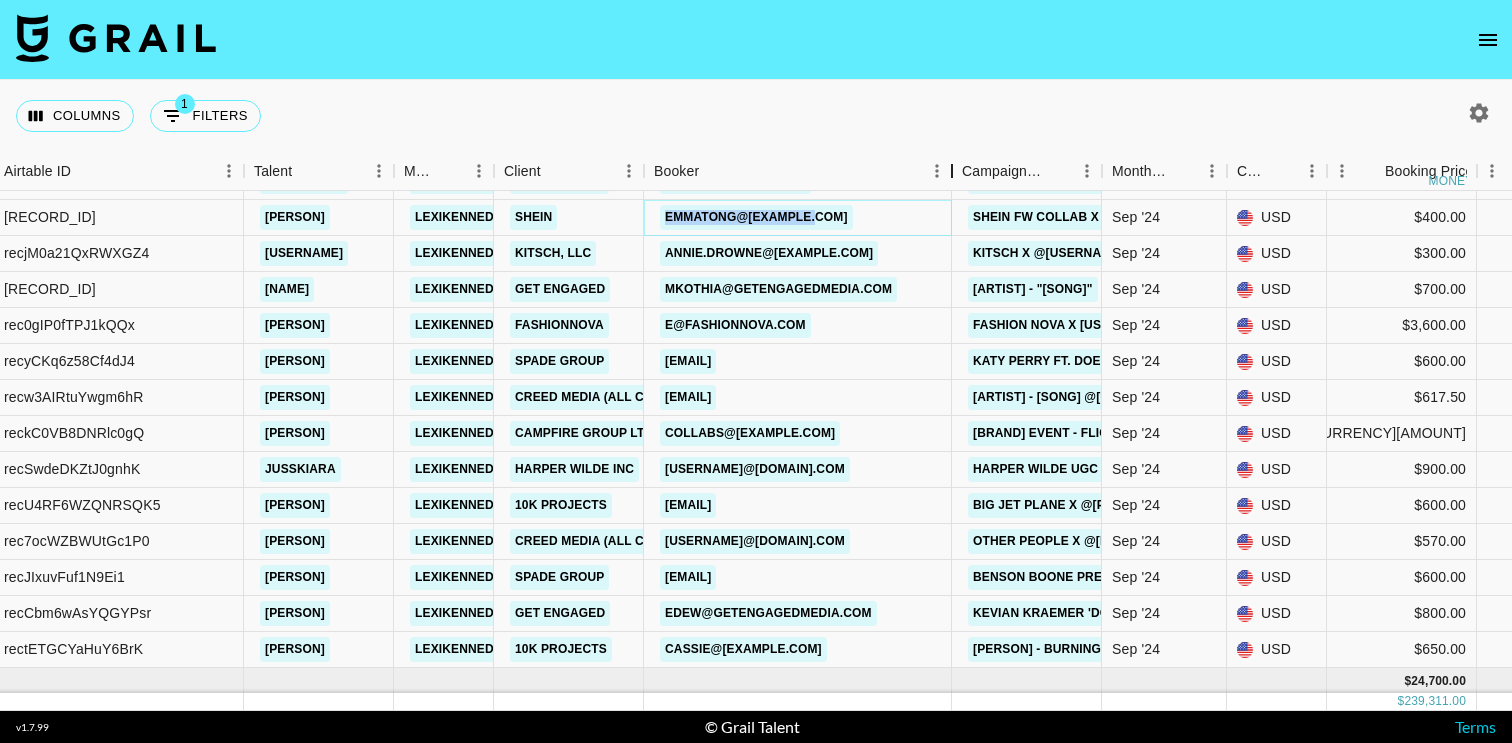 drag, startPoint x: 797, startPoint y: 168, endPoint x: 955, endPoint y: 171, distance: 158.02847 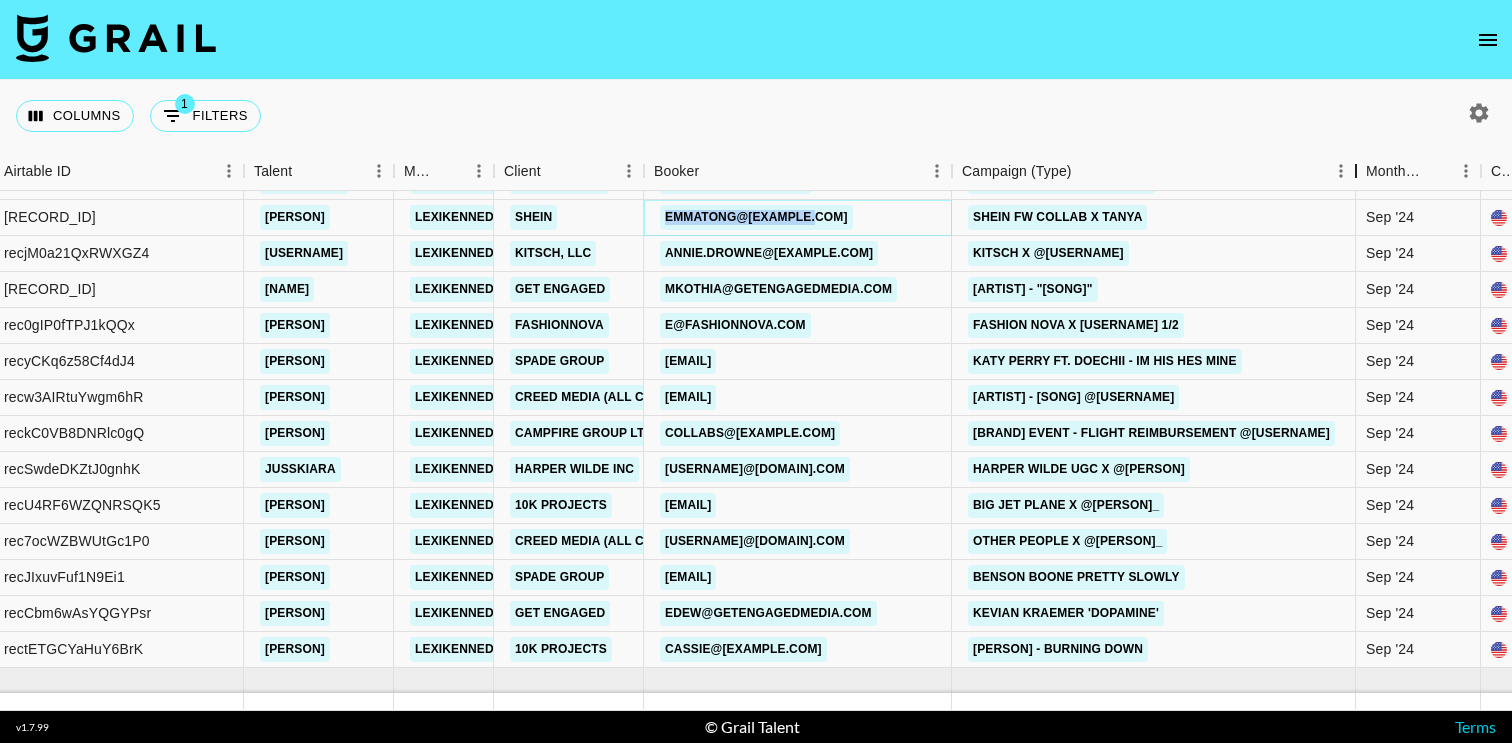 drag, startPoint x: 1102, startPoint y: 172, endPoint x: 1355, endPoint y: 161, distance: 253.23901 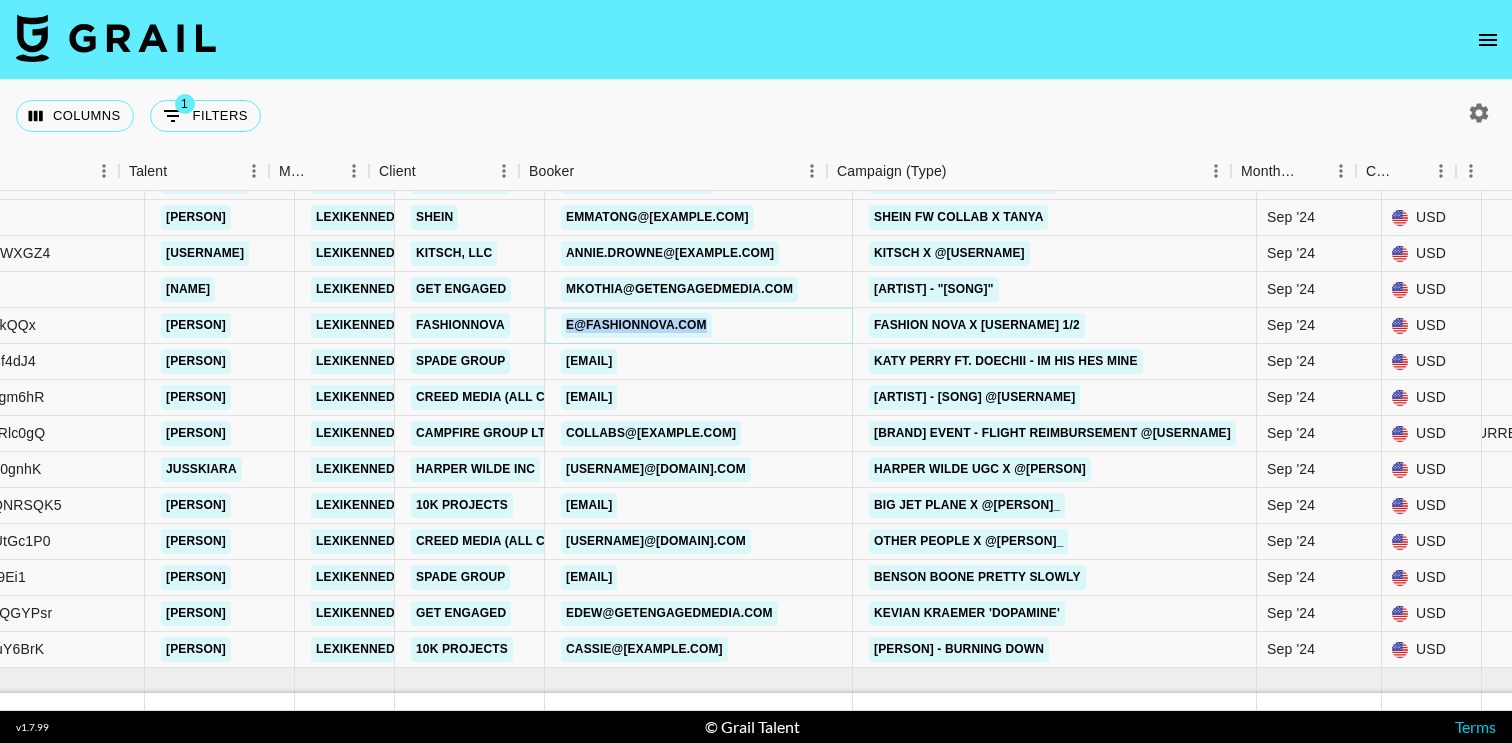 scroll, scrollTop: 1093, scrollLeft: 248, axis: both 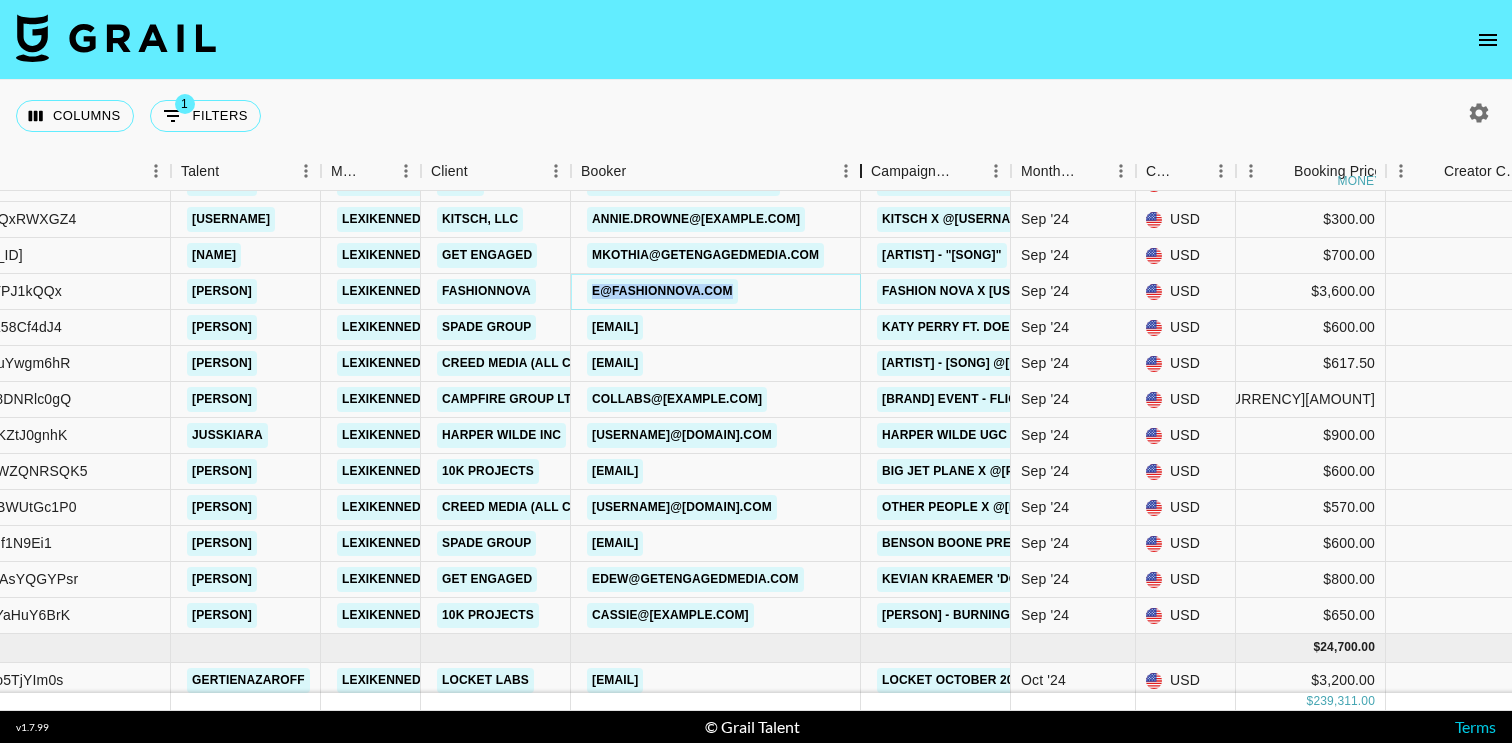 drag, startPoint x: 726, startPoint y: 166, endPoint x: 866, endPoint y: 170, distance: 140.05713 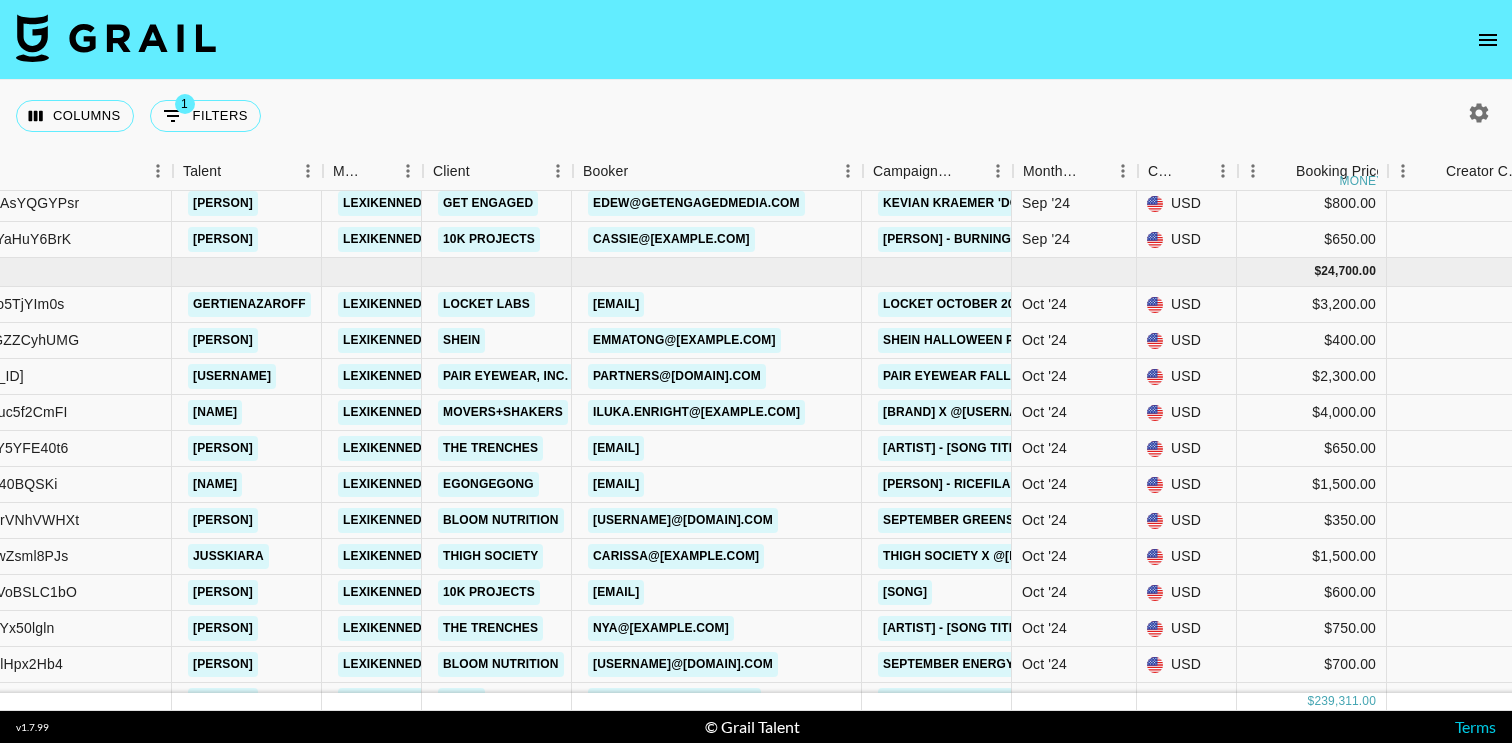 scroll, scrollTop: 1503, scrollLeft: 242, axis: both 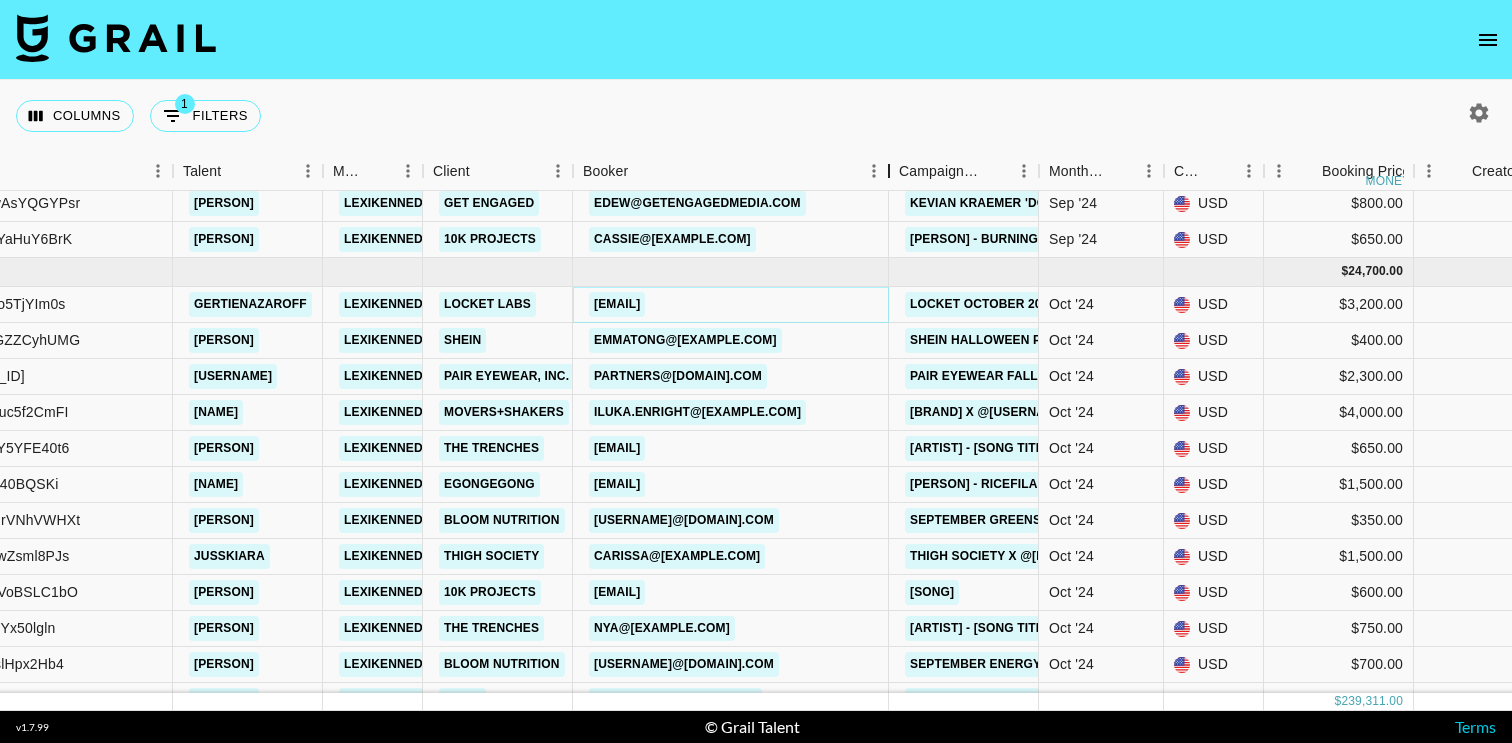drag, startPoint x: 724, startPoint y: 180, endPoint x: 892, endPoint y: 151, distance: 170.4846 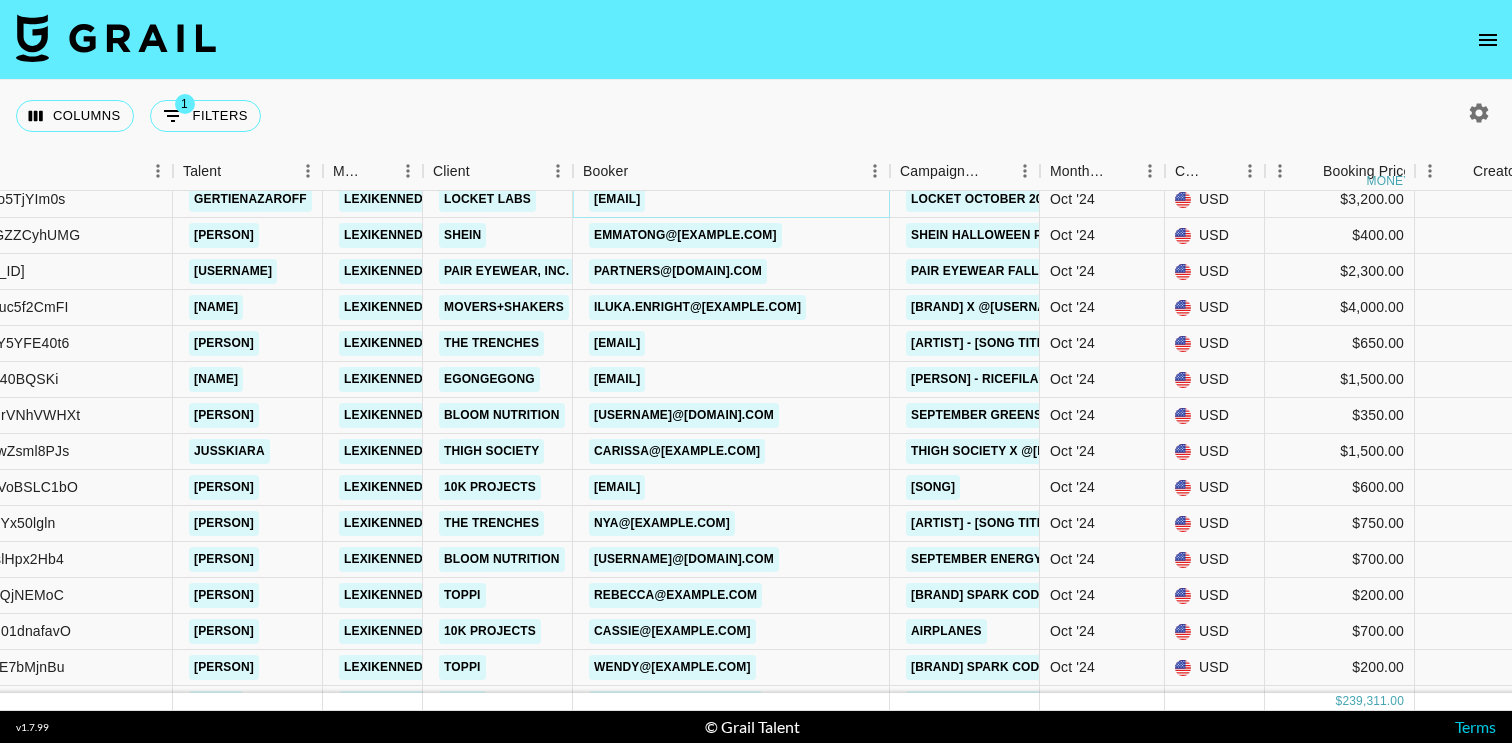 scroll, scrollTop: 1615, scrollLeft: 242, axis: both 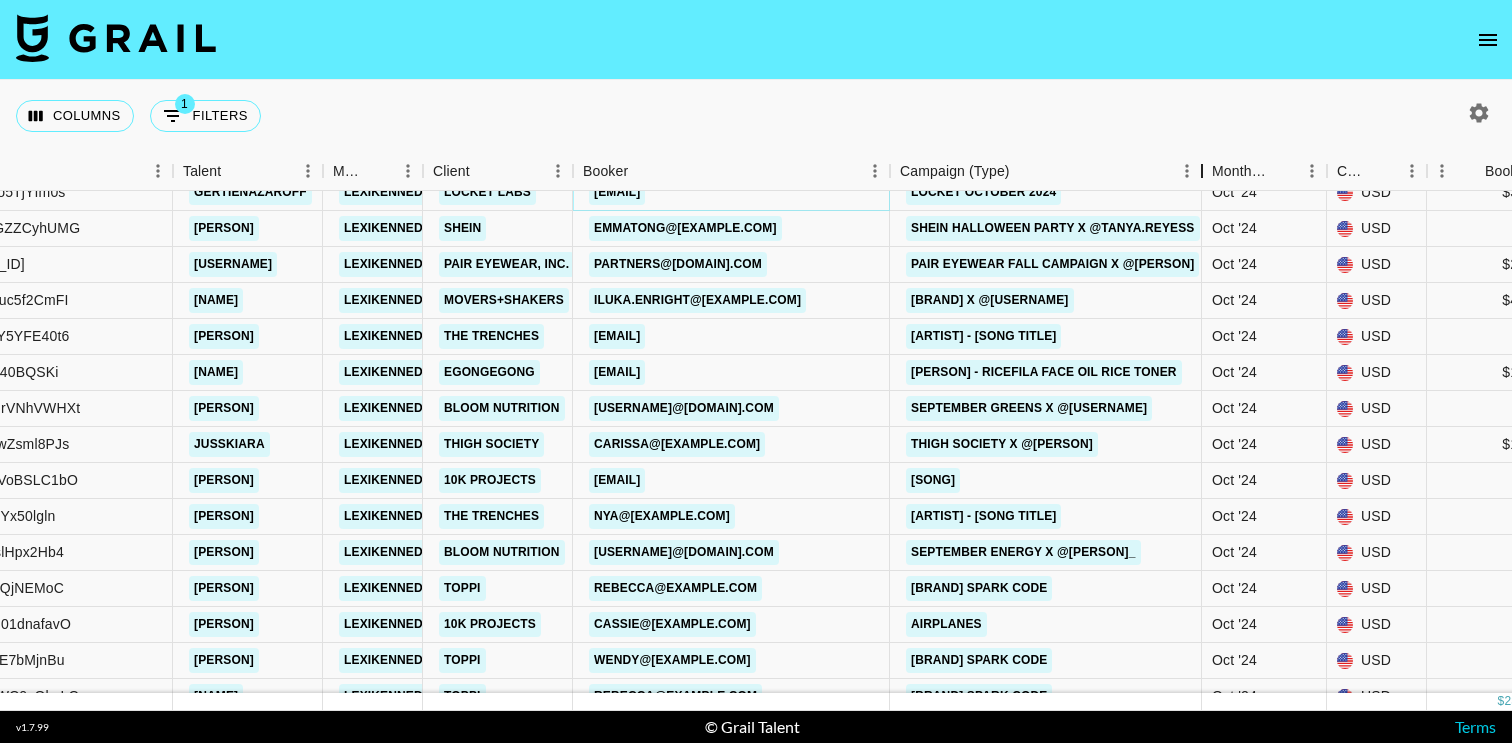 drag, startPoint x: 1044, startPoint y: 174, endPoint x: 1205, endPoint y: 177, distance: 161.02795 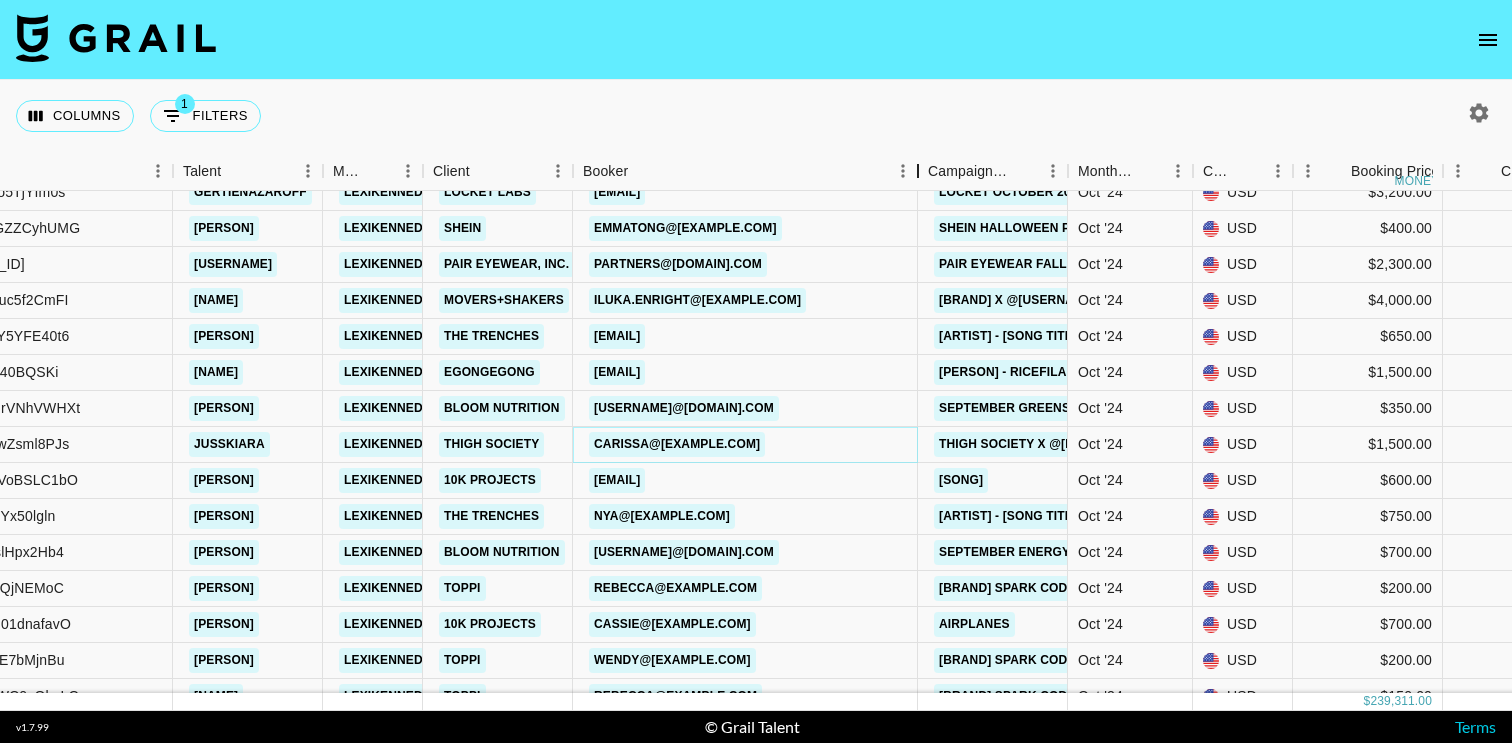 drag, startPoint x: 728, startPoint y: 170, endPoint x: 922, endPoint y: 171, distance: 194.00258 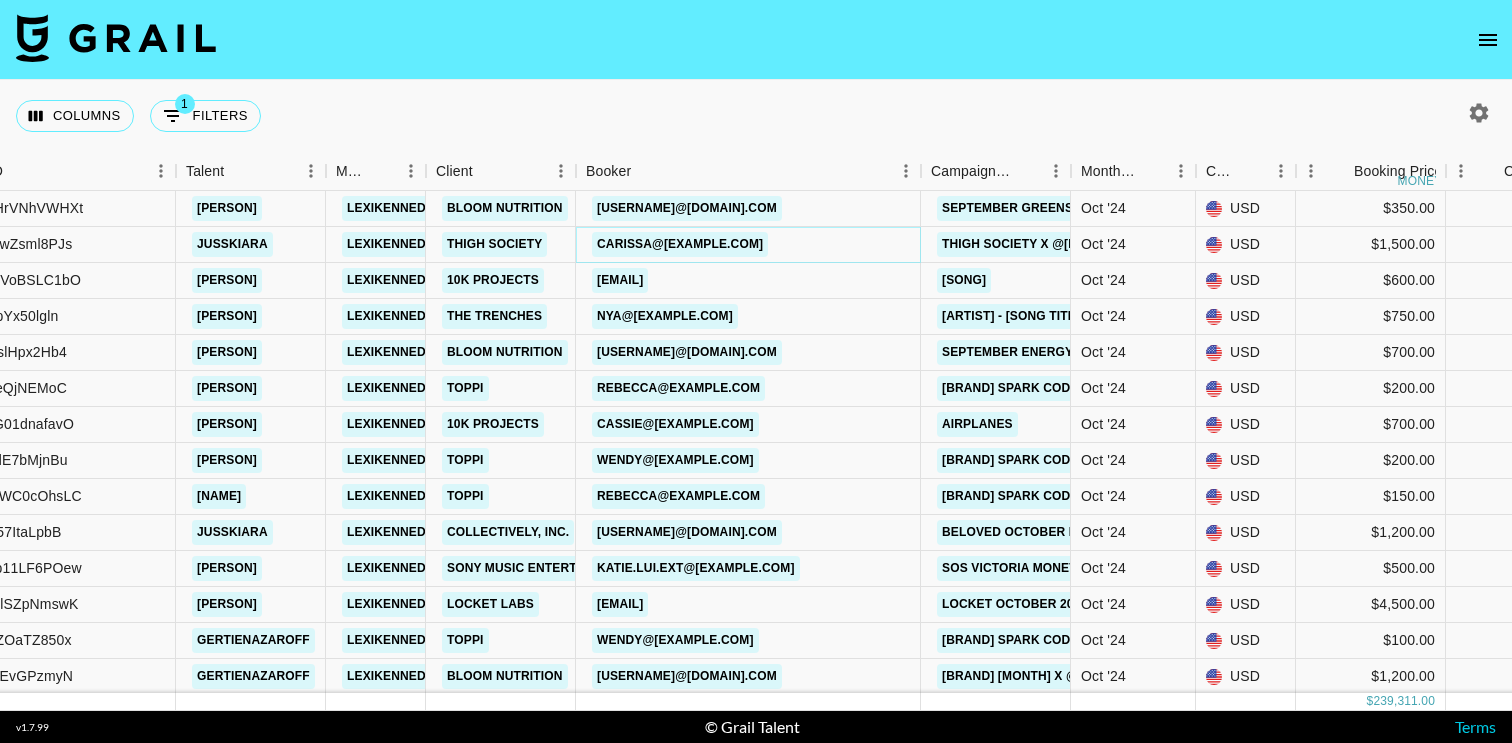 scroll, scrollTop: 1825, scrollLeft: 239, axis: both 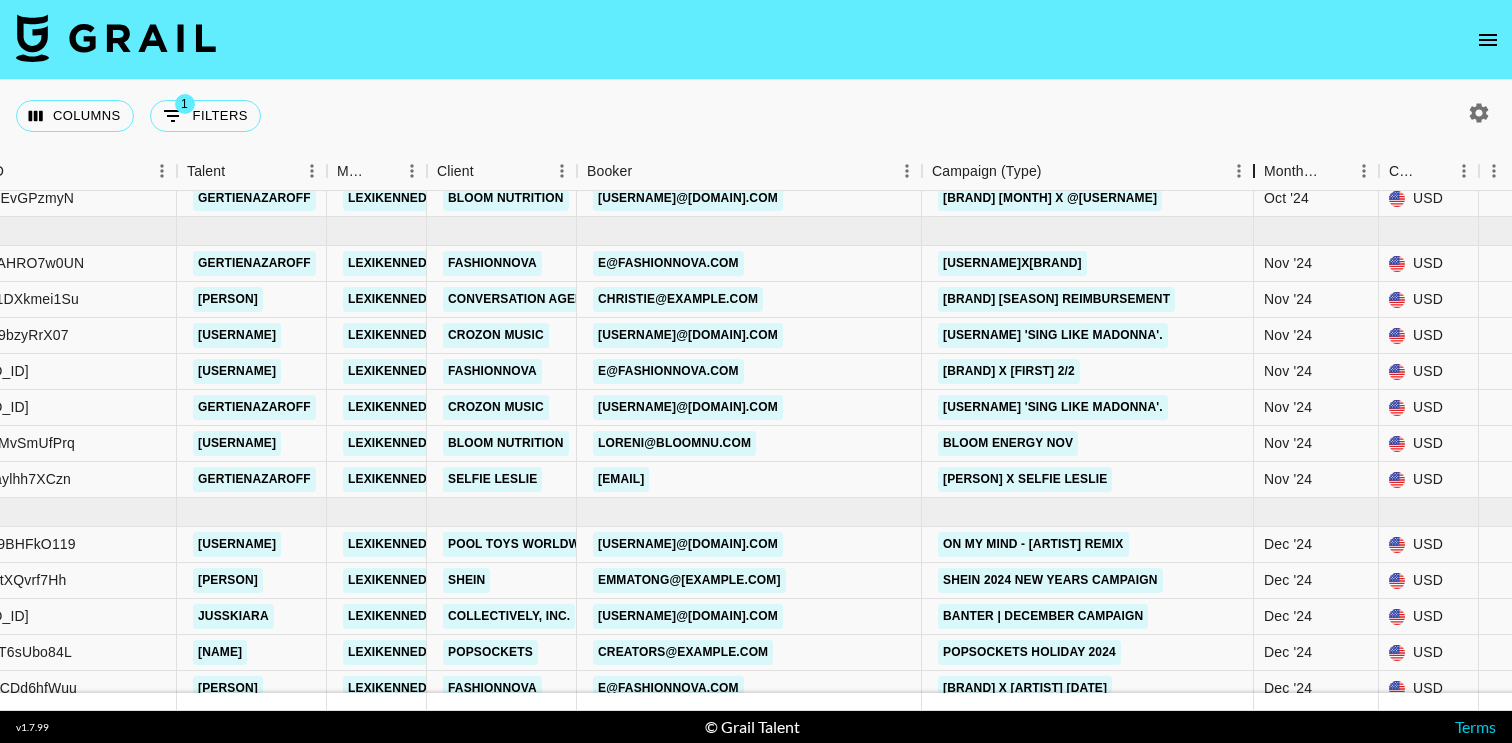 drag, startPoint x: 1072, startPoint y: 168, endPoint x: 1254, endPoint y: 203, distance: 185.33484 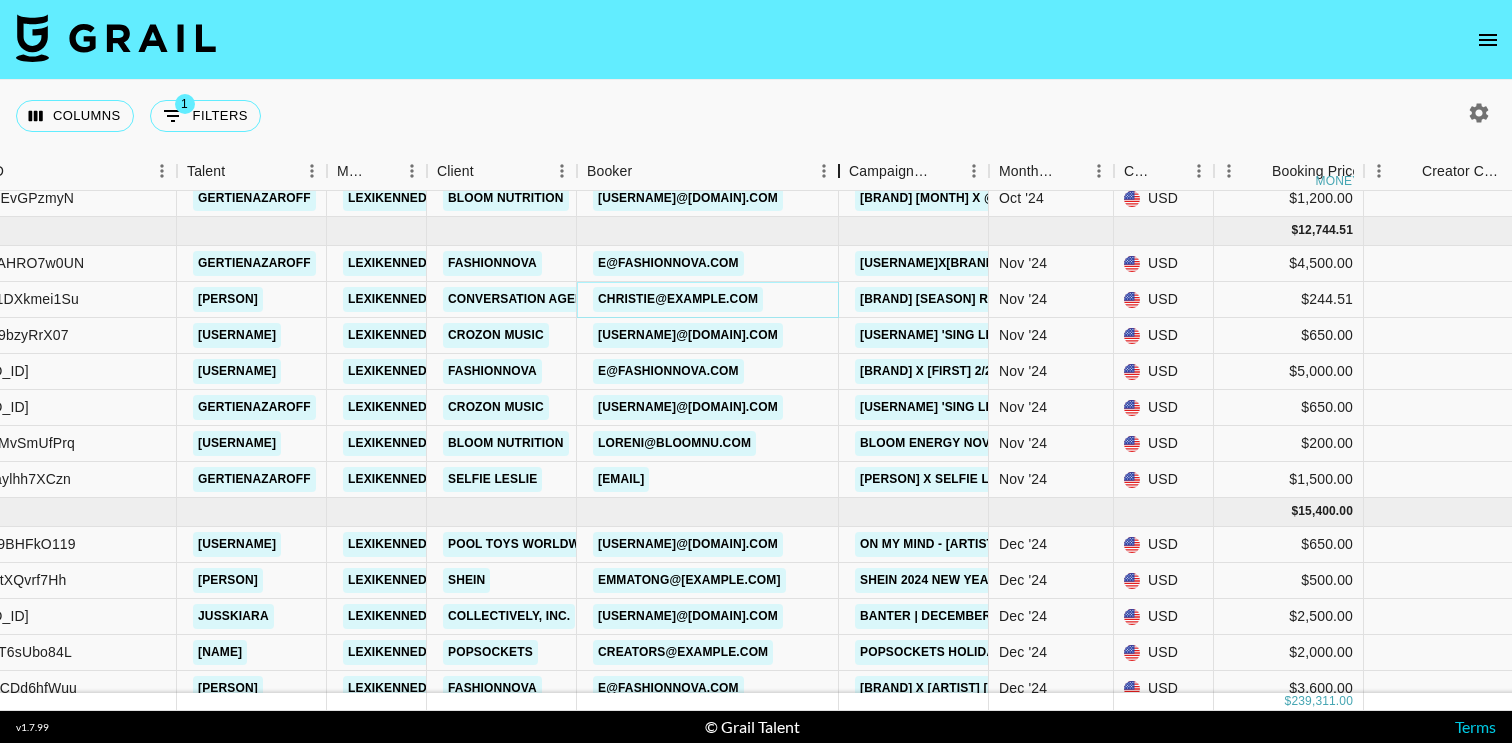 drag, startPoint x: 729, startPoint y: 178, endPoint x: 911, endPoint y: 183, distance: 182.06866 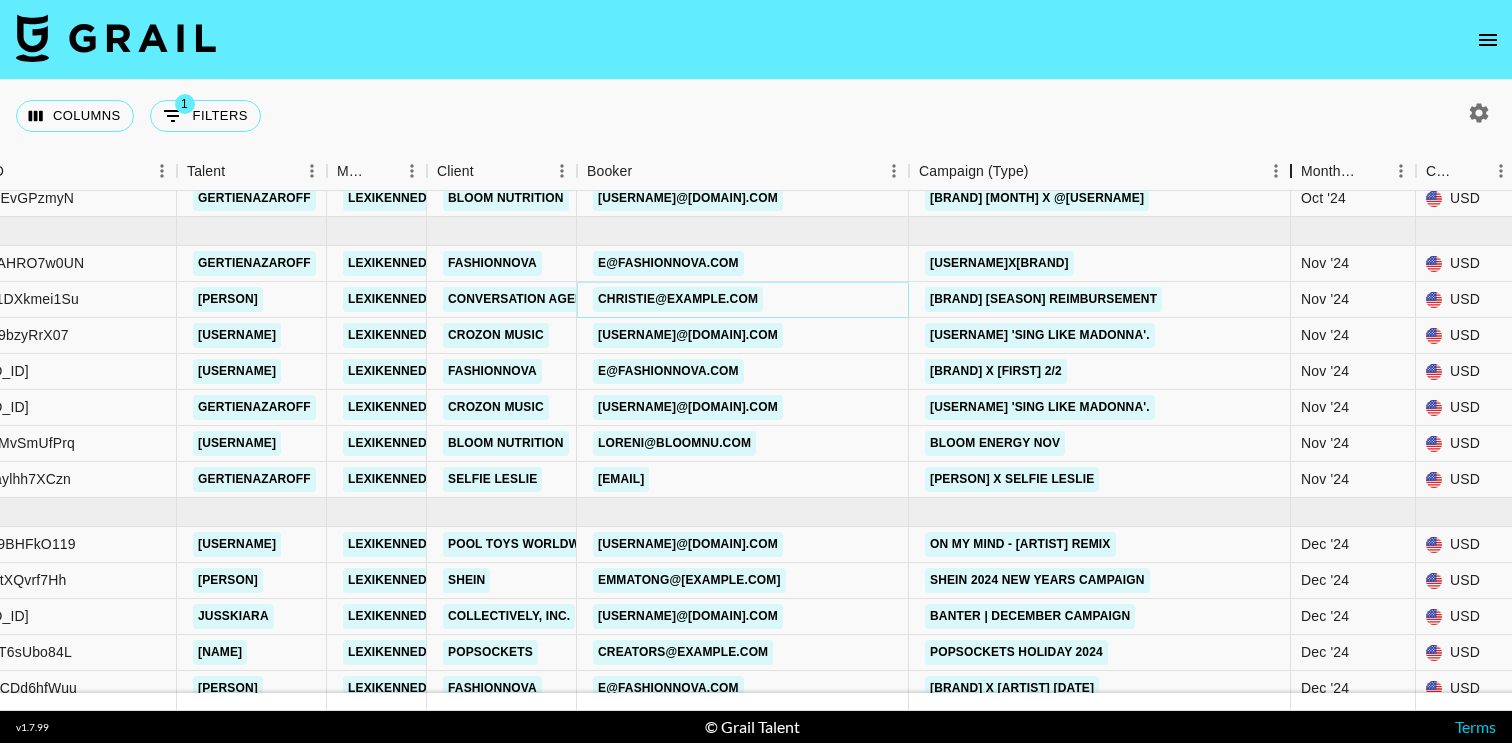 drag, startPoint x: 1061, startPoint y: 178, endPoint x: 1293, endPoint y: 179, distance: 232.00215 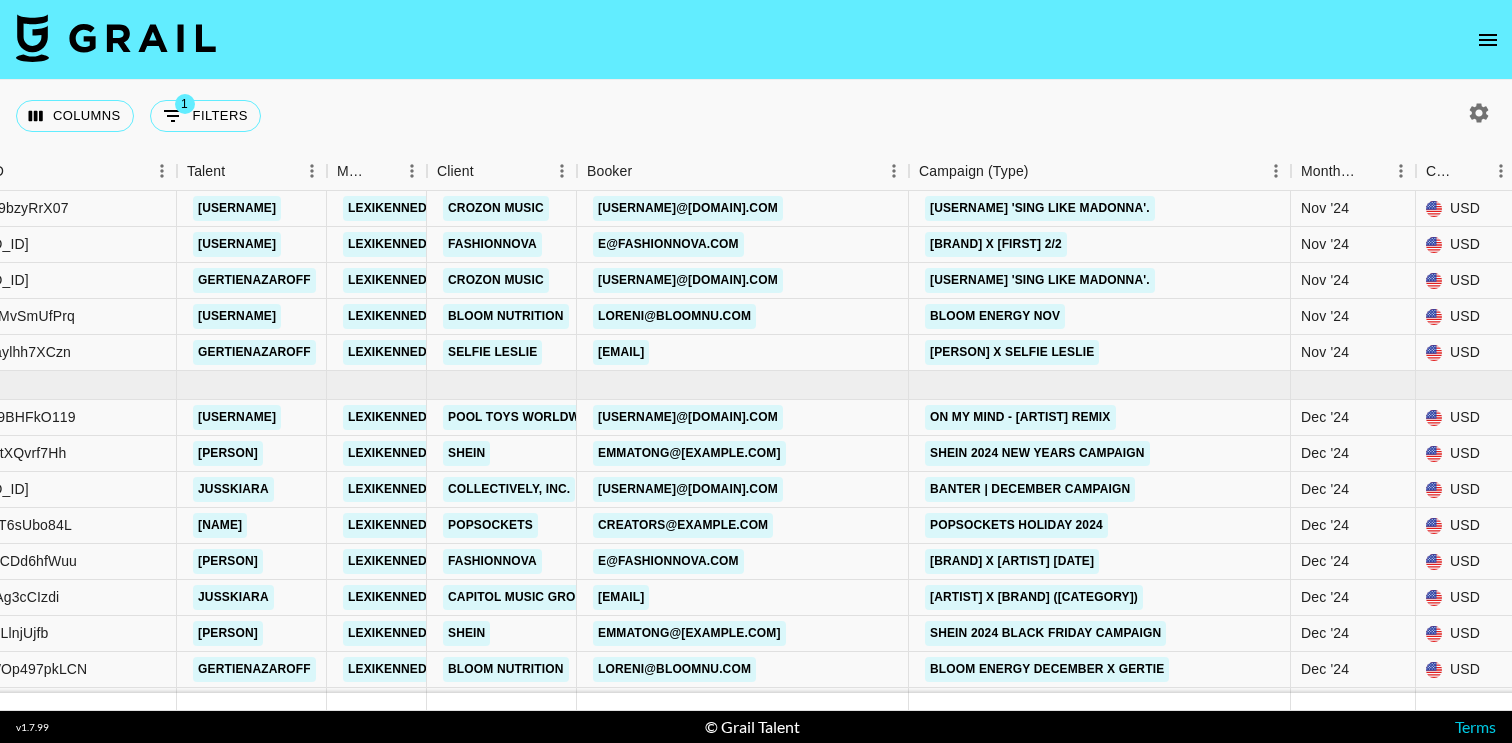 scroll, scrollTop: 2427, scrollLeft: 238, axis: both 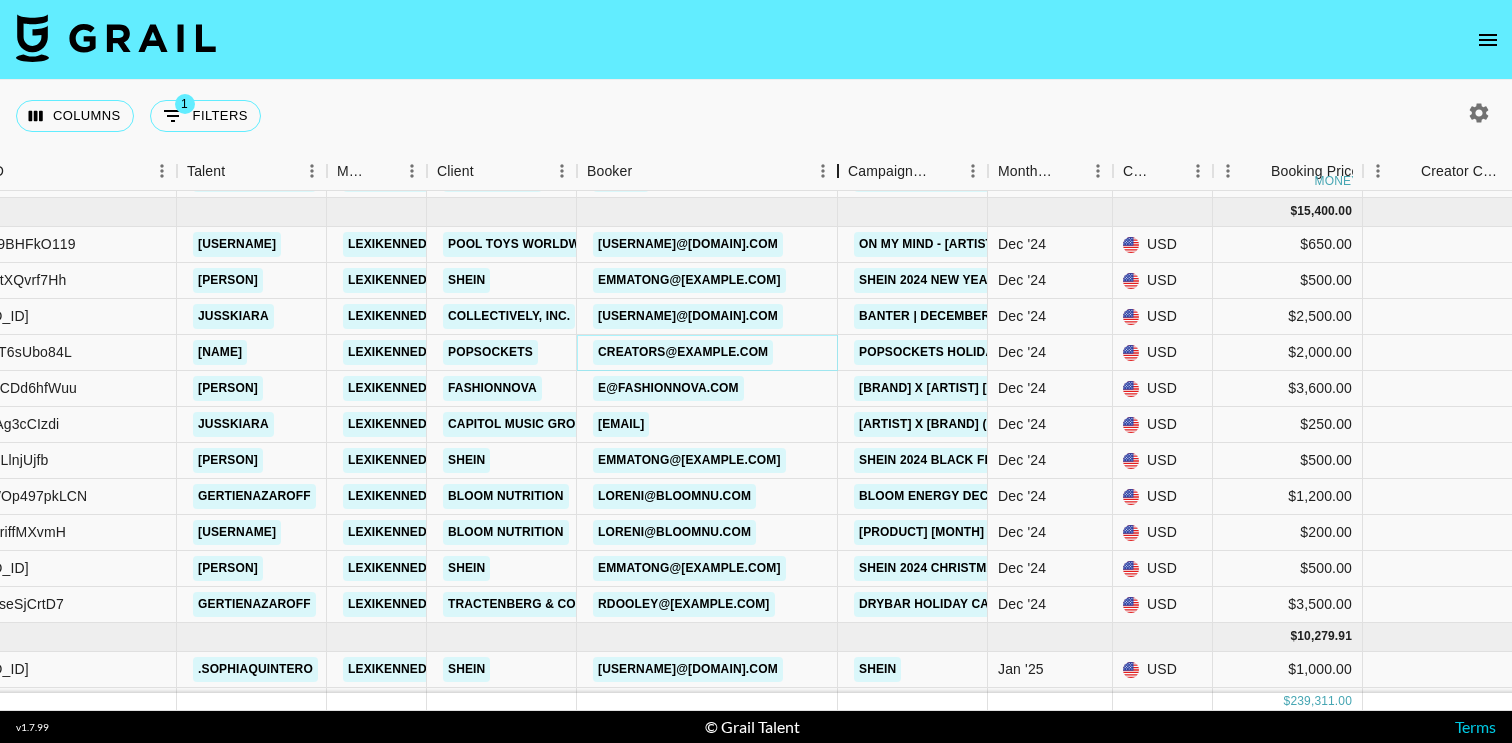drag, startPoint x: 726, startPoint y: 183, endPoint x: 837, endPoint y: 168, distance: 112.00893 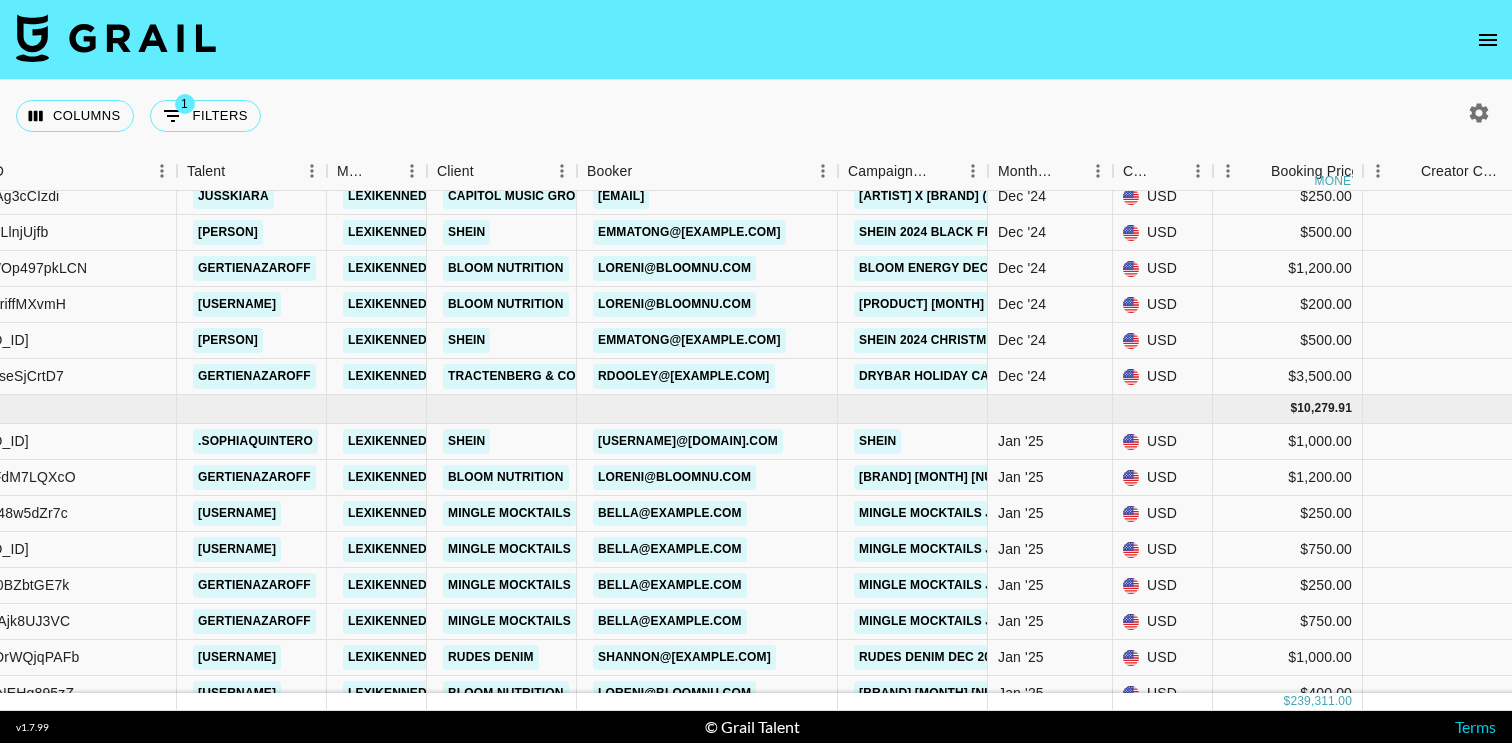 scroll, scrollTop: 2839, scrollLeft: 238, axis: both 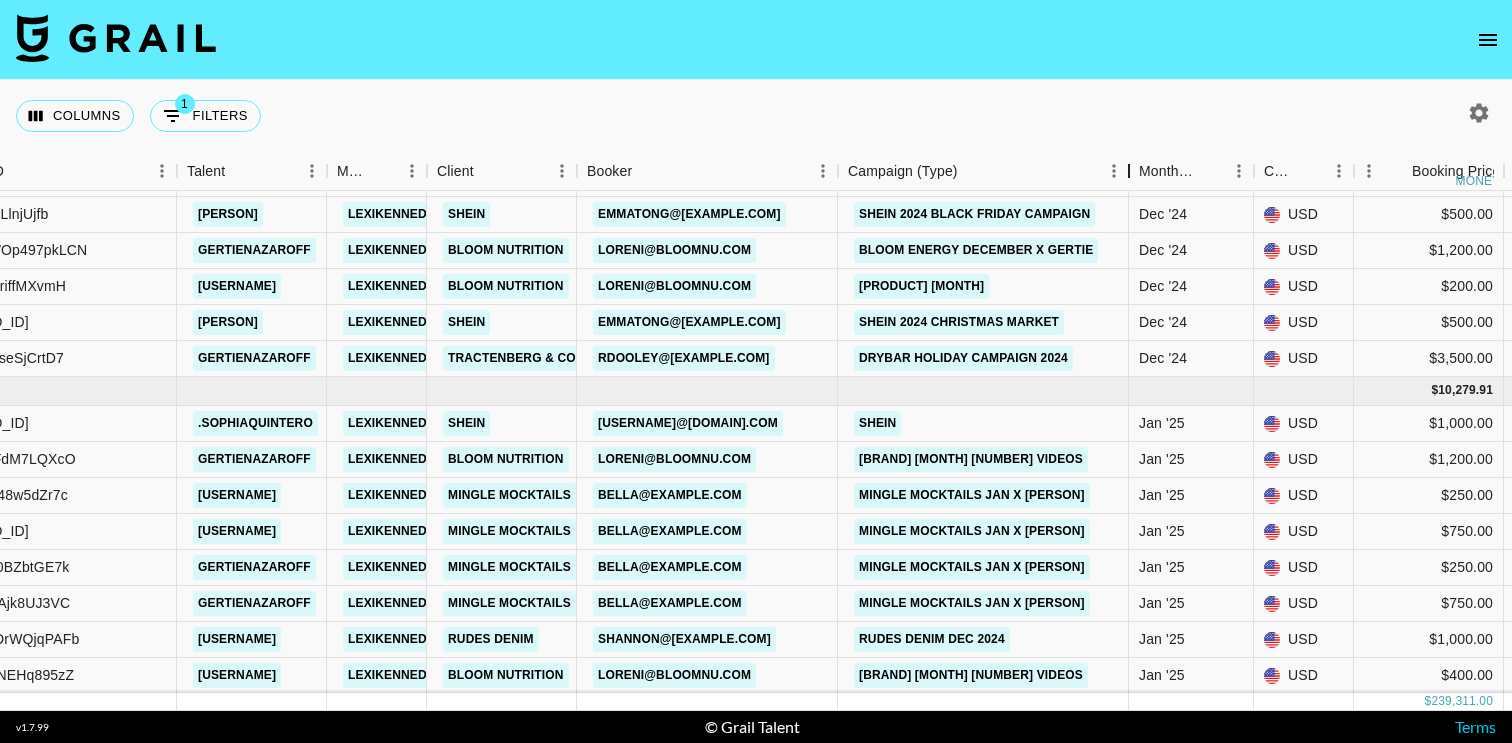 drag, startPoint x: 981, startPoint y: 177, endPoint x: 1121, endPoint y: 174, distance: 140.03214 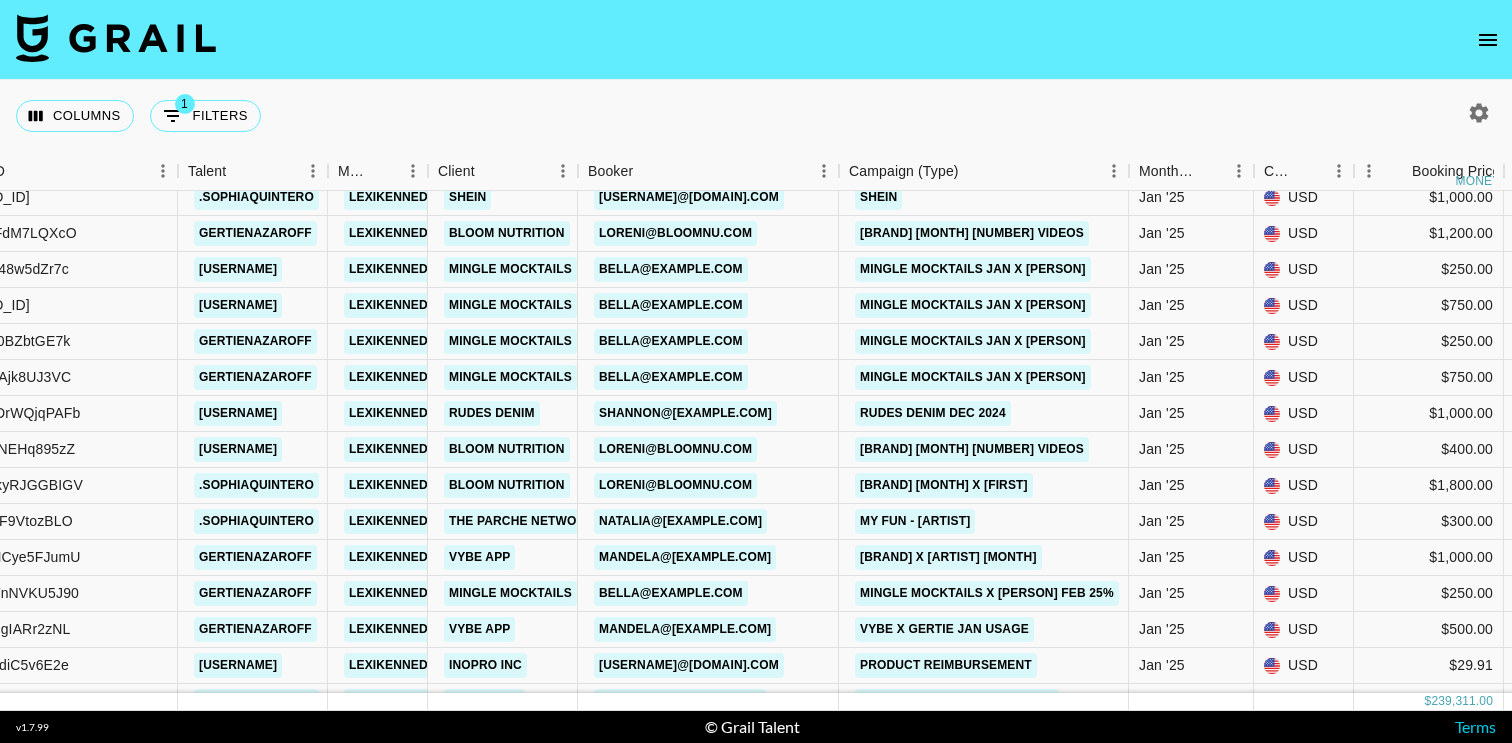 scroll, scrollTop: 3066, scrollLeft: 237, axis: both 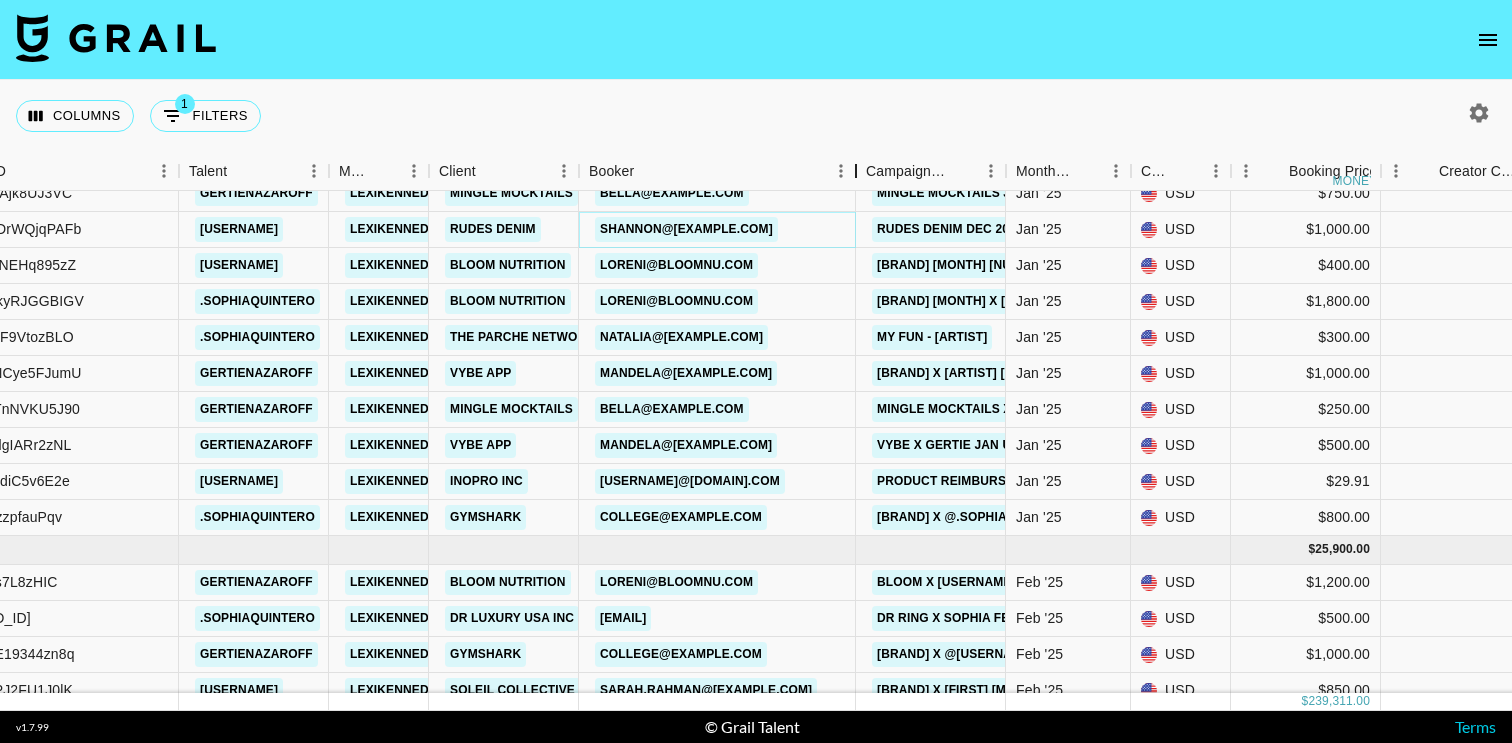 drag, startPoint x: 726, startPoint y: 173, endPoint x: 852, endPoint y: 180, distance: 126.1943 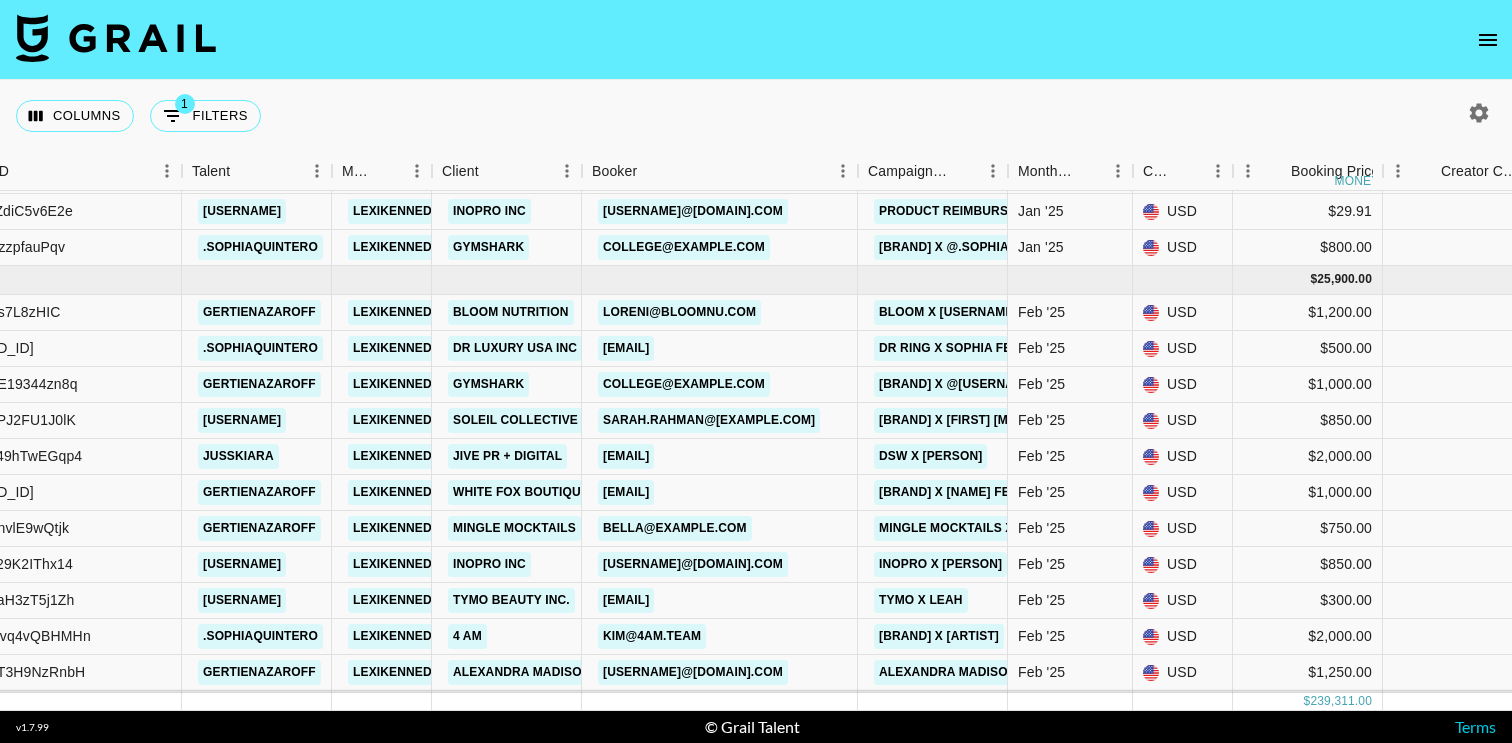 scroll, scrollTop: 3523, scrollLeft: 233, axis: both 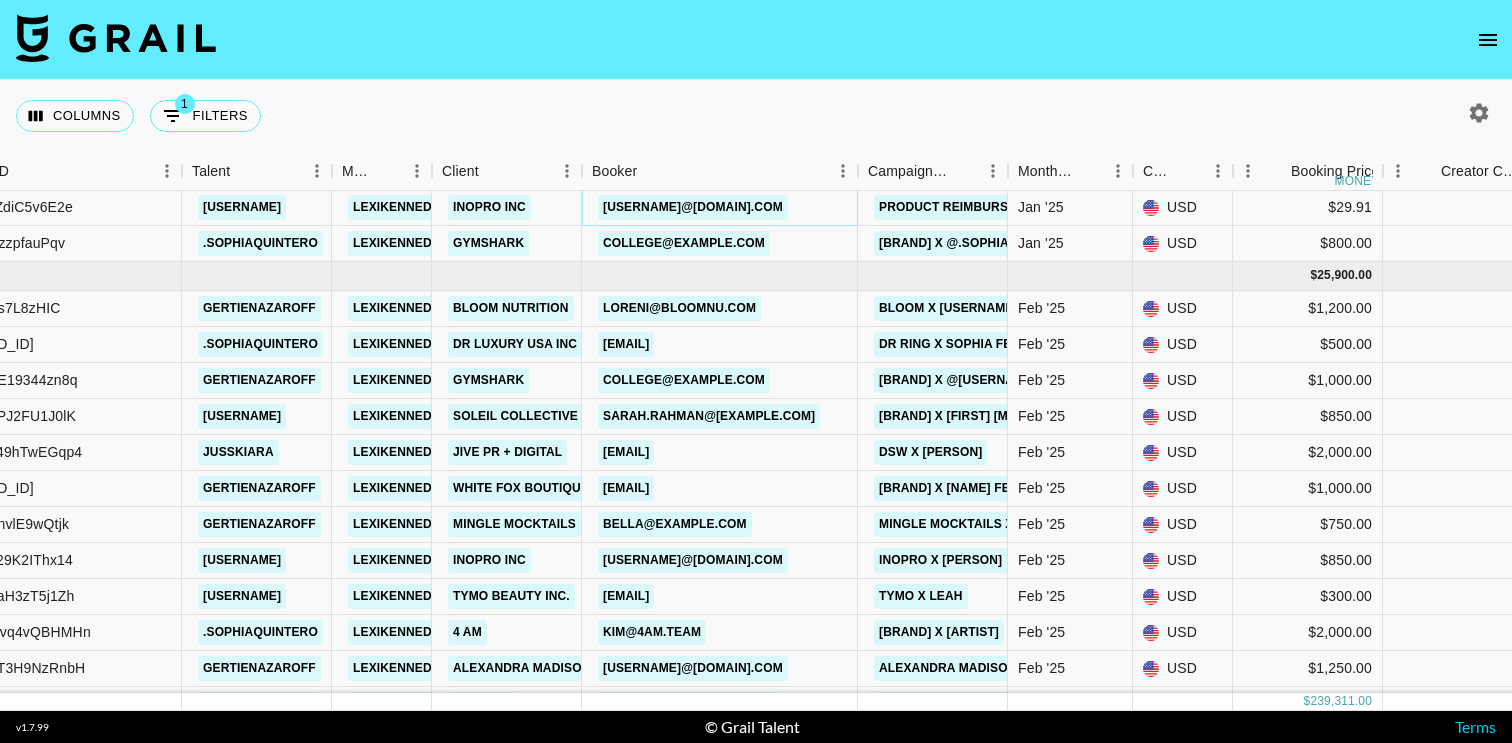 click on "[USERNAME]@[DOMAIN].com" at bounding box center [693, 207] 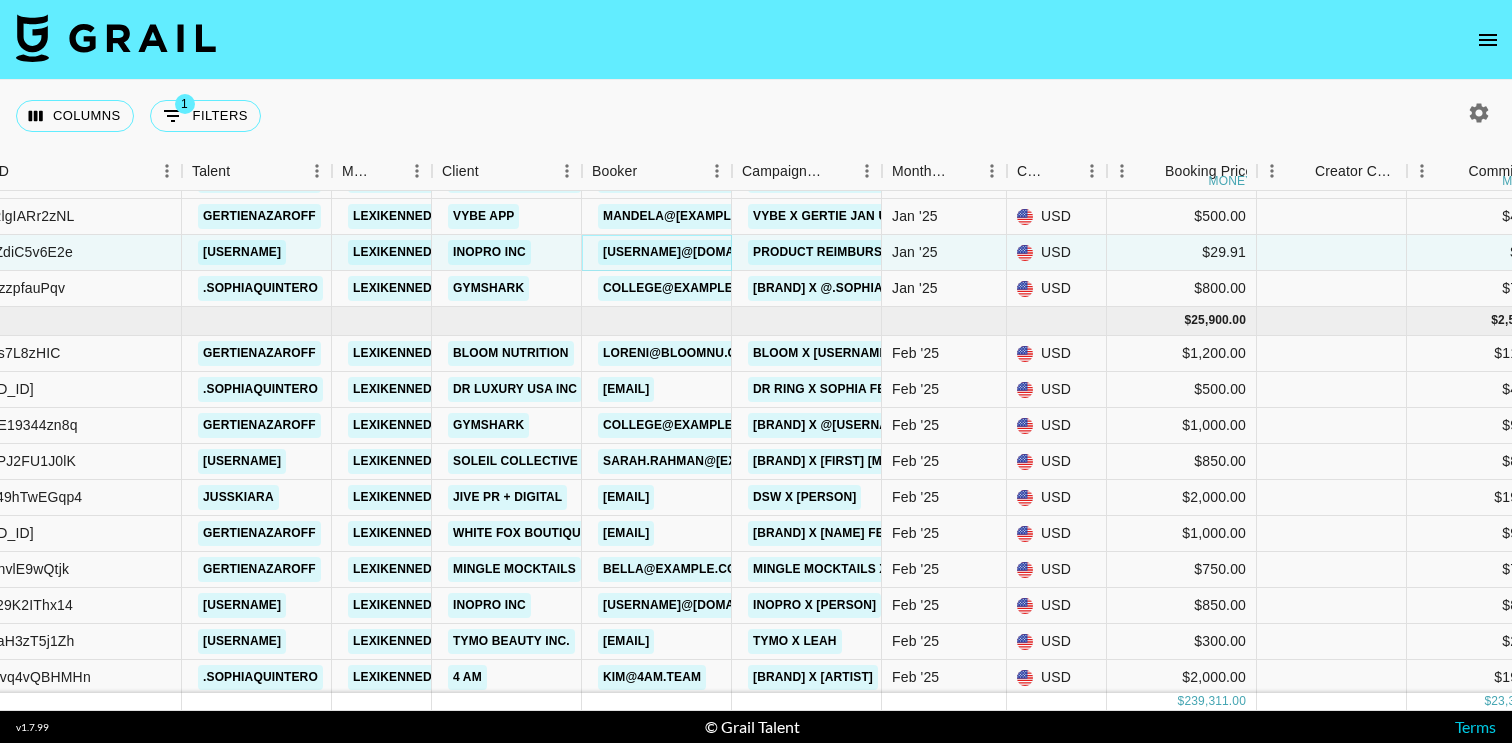 scroll, scrollTop: 3452, scrollLeft: 233, axis: both 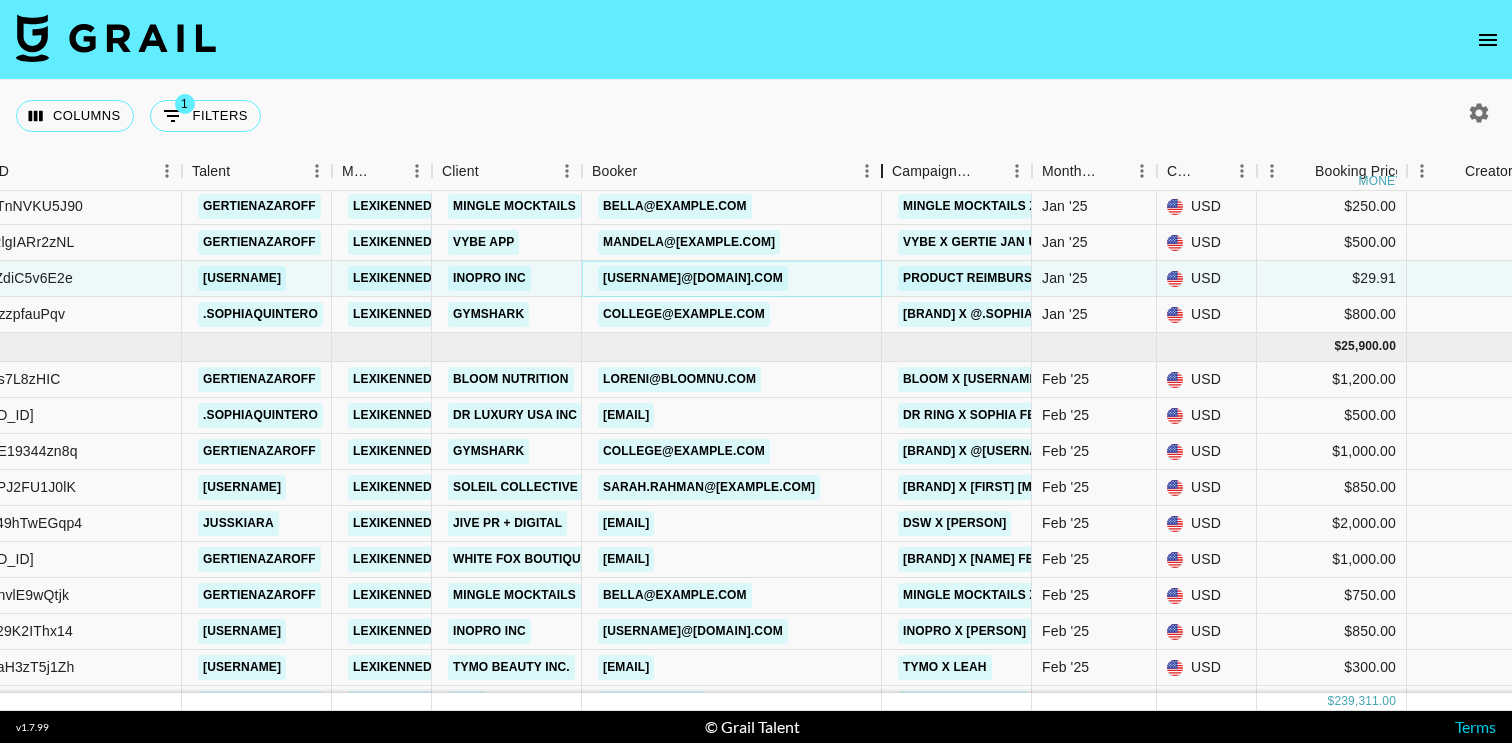 drag, startPoint x: 733, startPoint y: 163, endPoint x: 883, endPoint y: 160, distance: 150.03 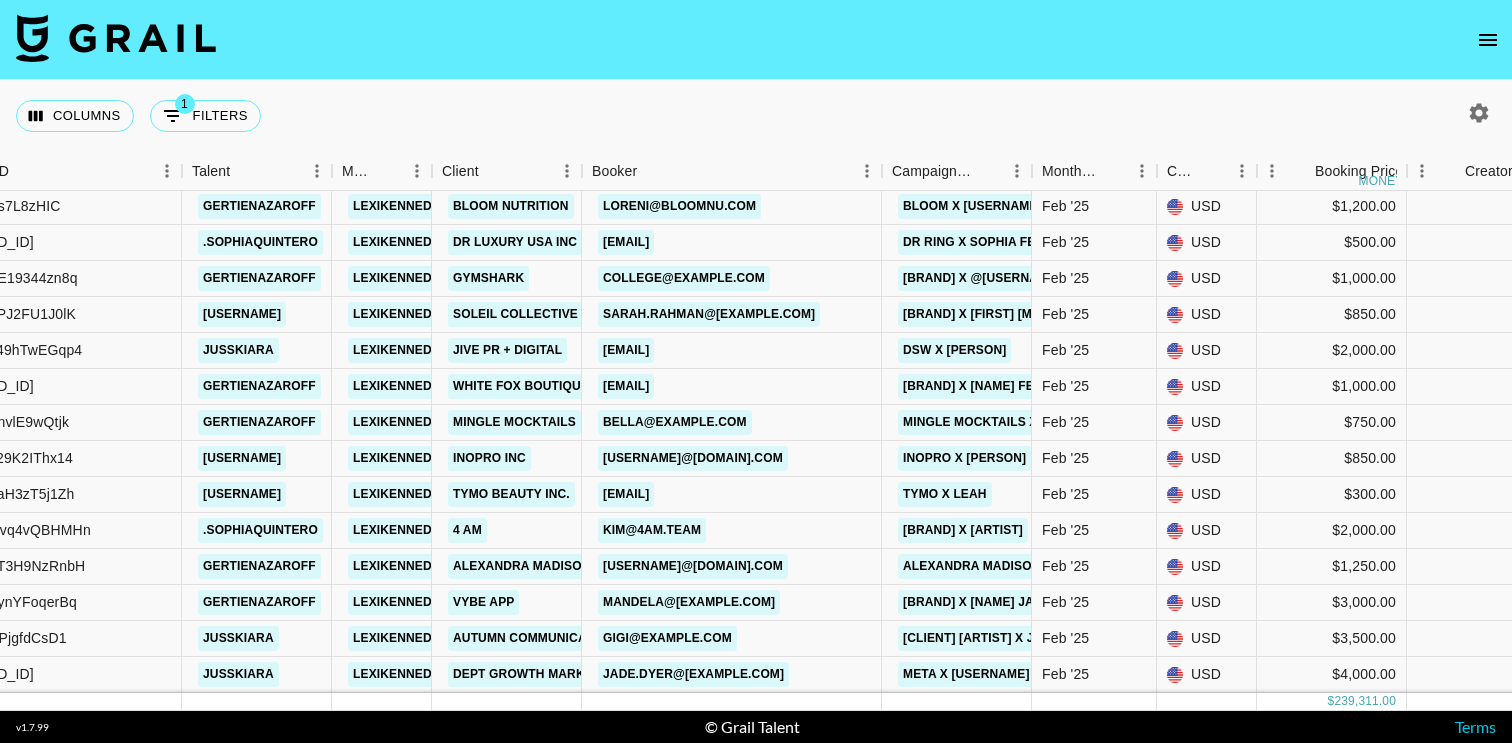 scroll, scrollTop: 3630, scrollLeft: 233, axis: both 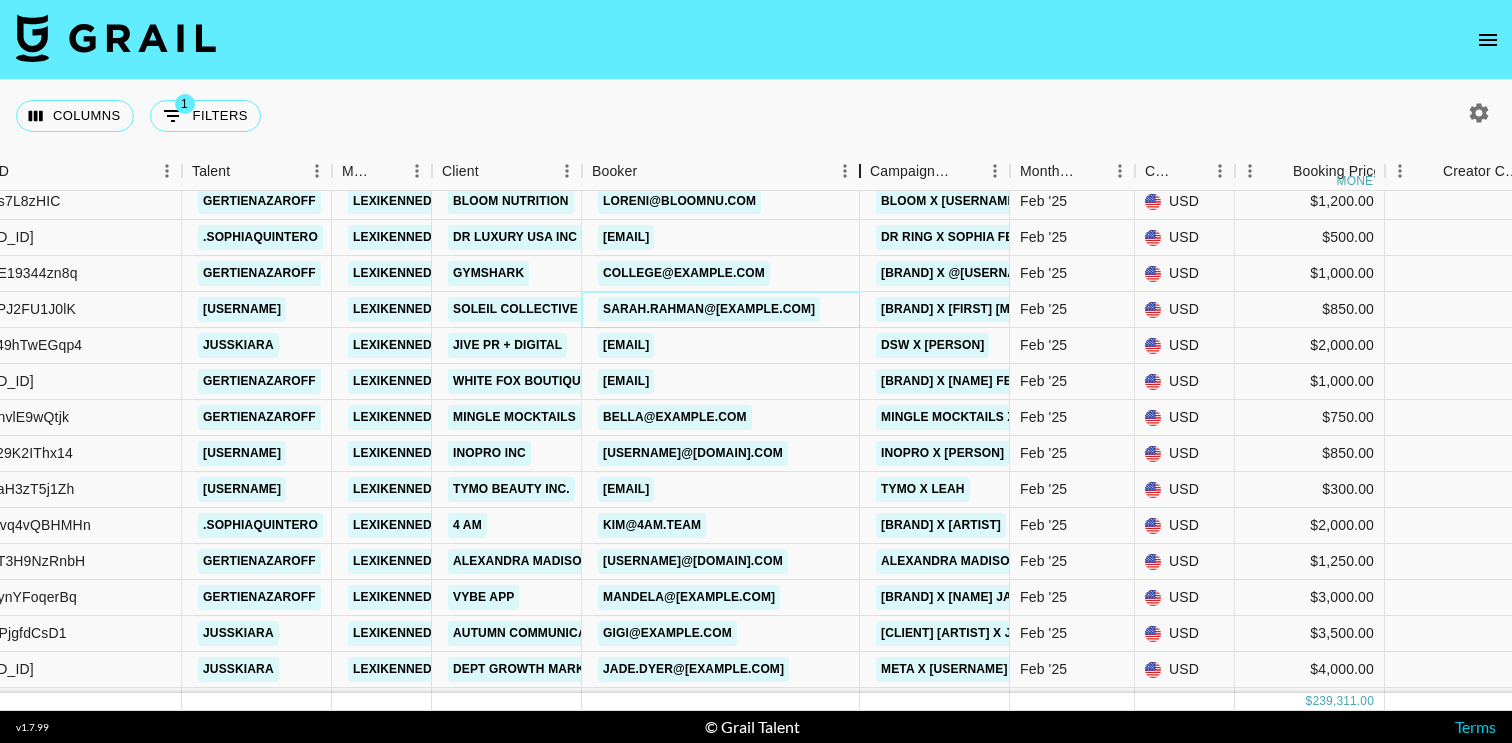 drag, startPoint x: 742, startPoint y: 175, endPoint x: 870, endPoint y: 175, distance: 128 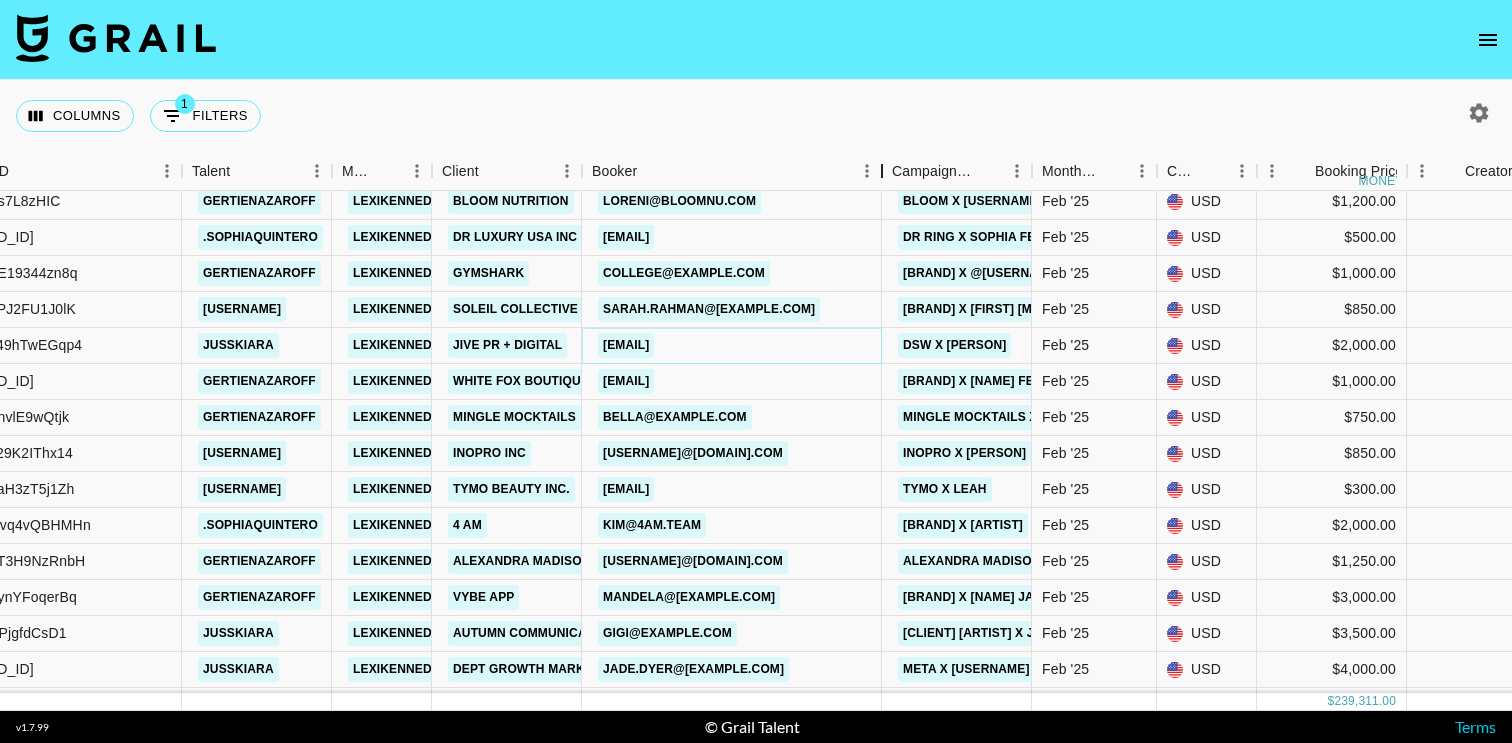 drag, startPoint x: 735, startPoint y: 171, endPoint x: 884, endPoint y: 168, distance: 149.0302 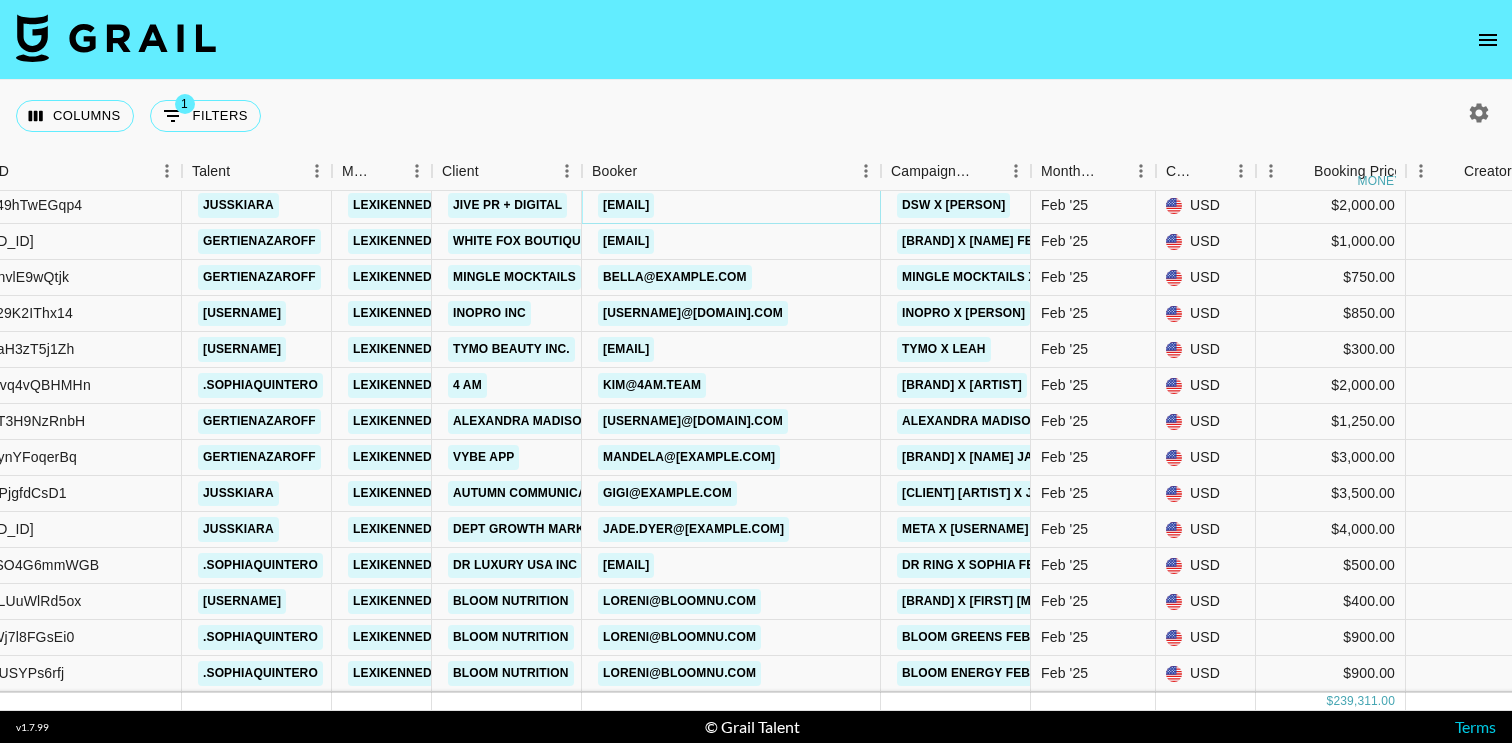 scroll, scrollTop: 3781, scrollLeft: 233, axis: both 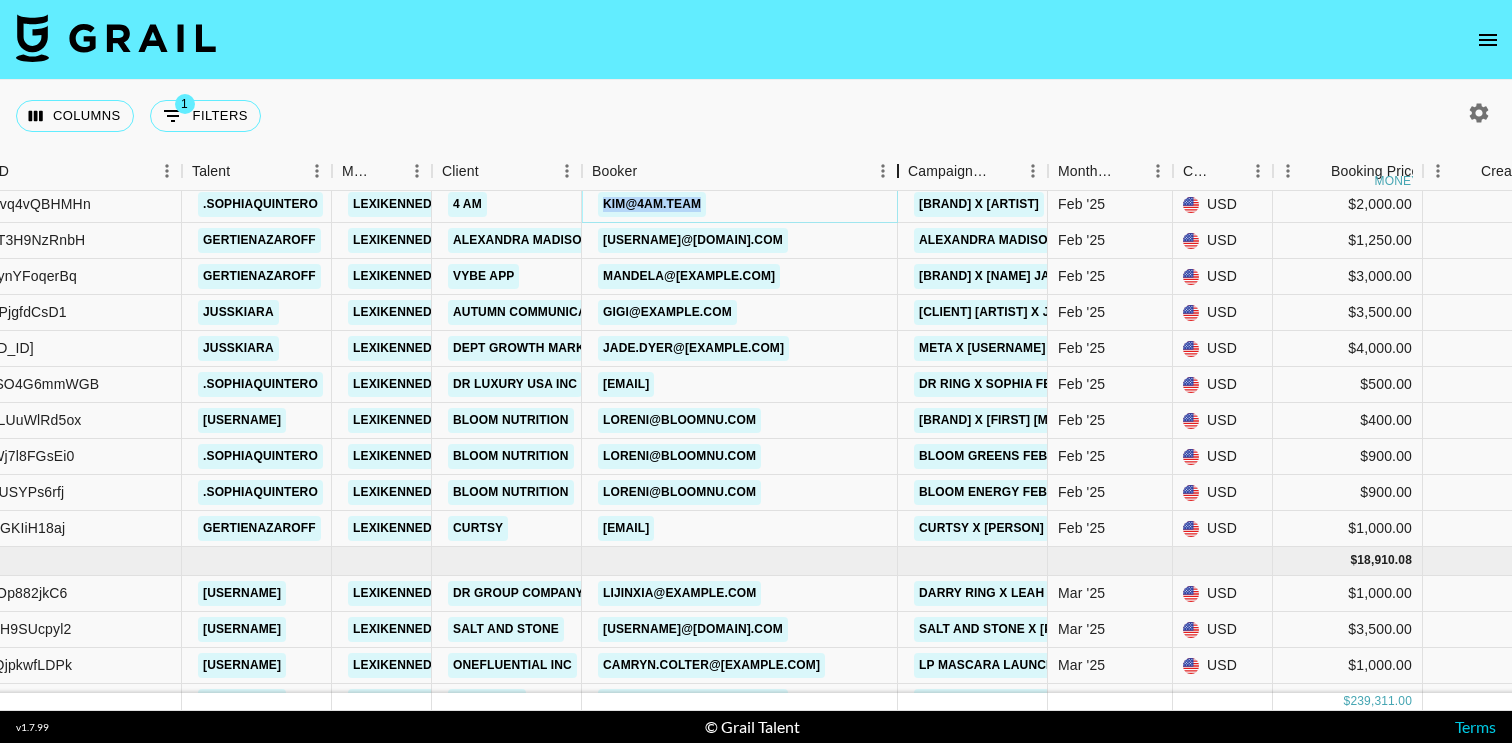 drag, startPoint x: 733, startPoint y: 166, endPoint x: 896, endPoint y: 164, distance: 163.01227 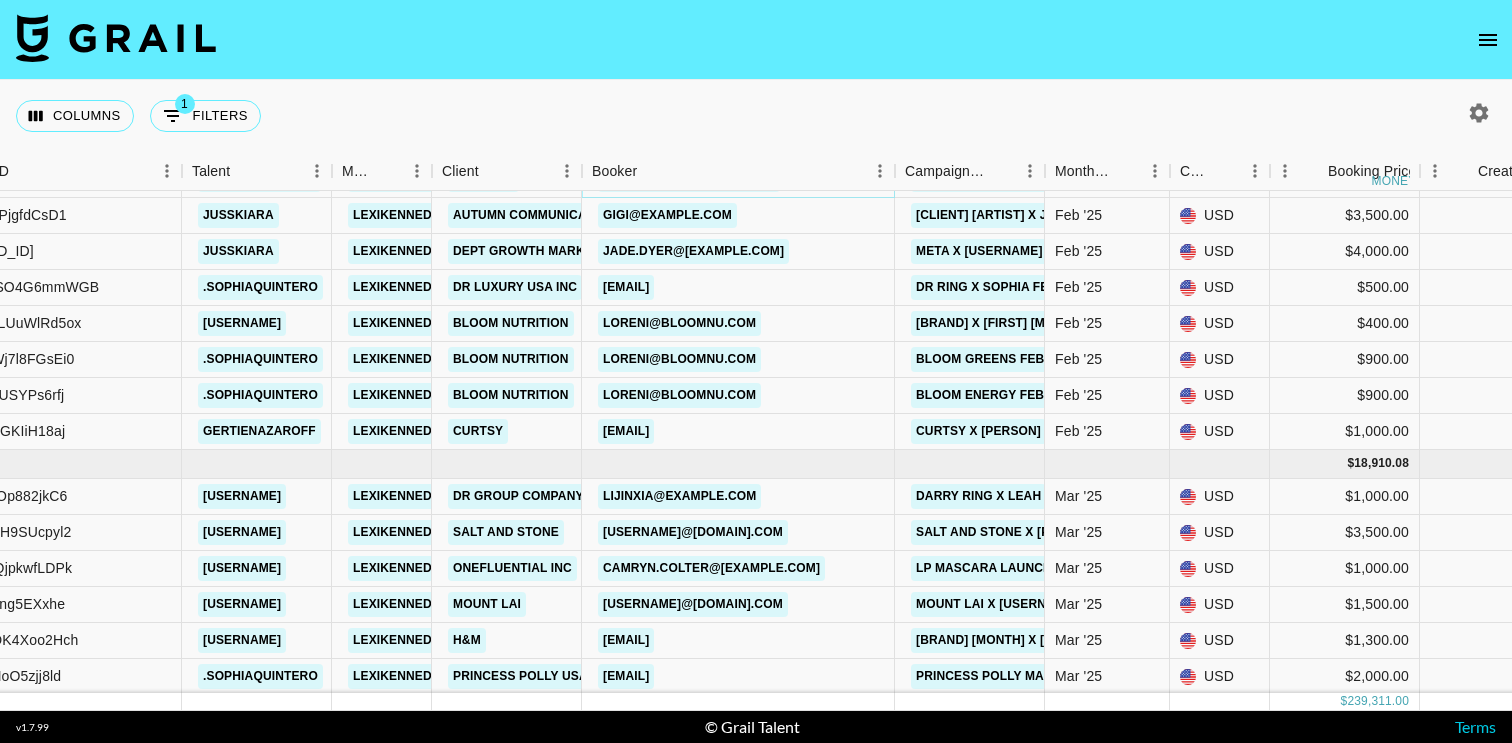 scroll, scrollTop: 4061, scrollLeft: 233, axis: both 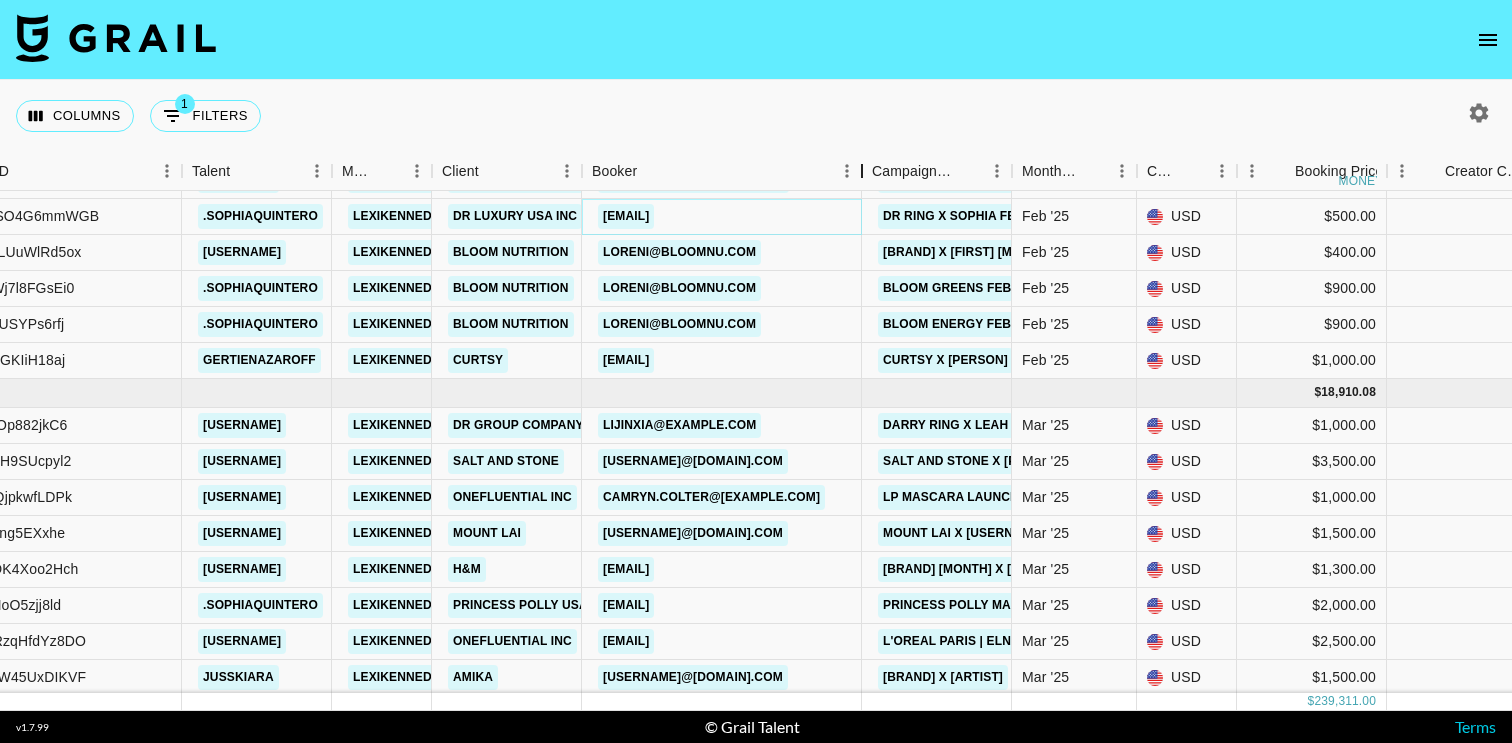 drag, startPoint x: 729, startPoint y: 180, endPoint x: 916, endPoint y: 180, distance: 187 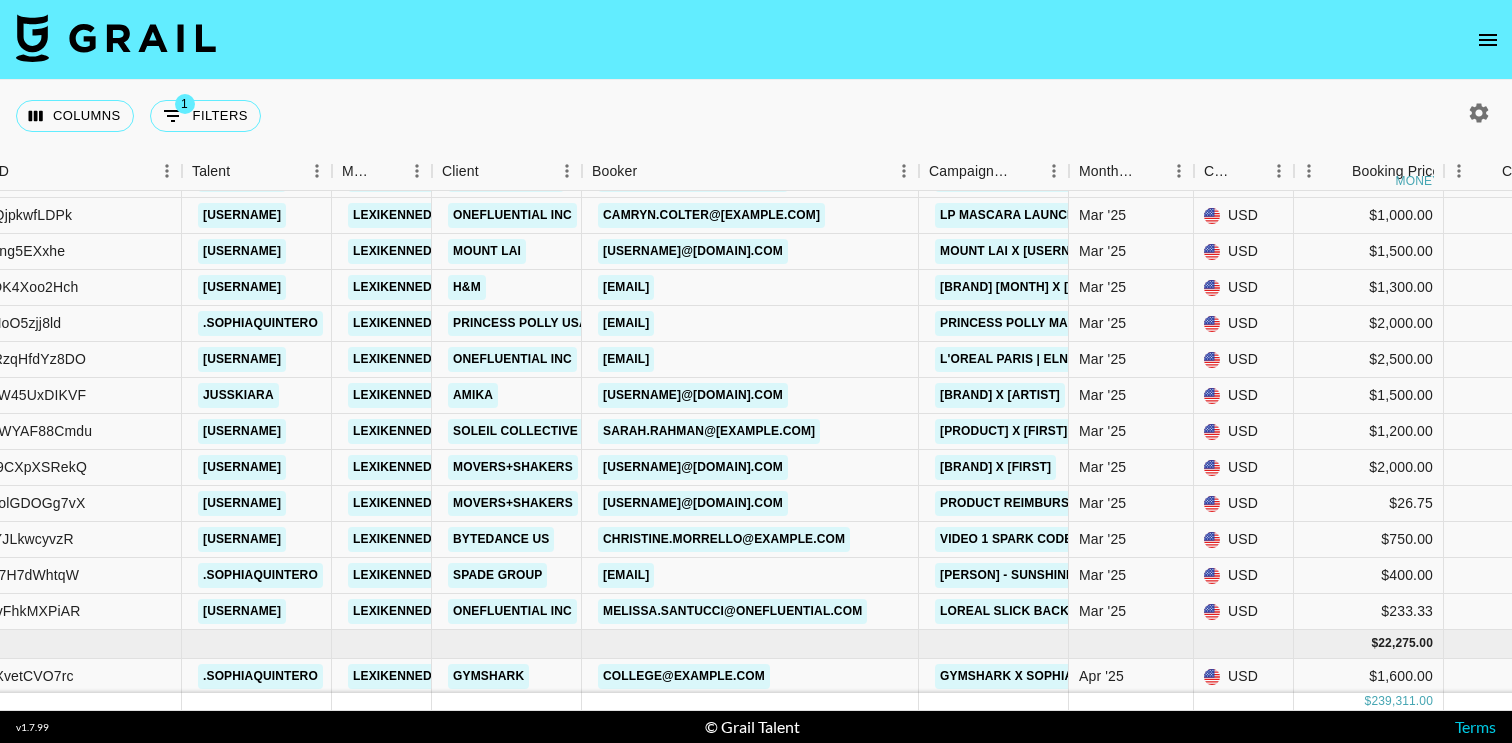 scroll, scrollTop: 4406, scrollLeft: 233, axis: both 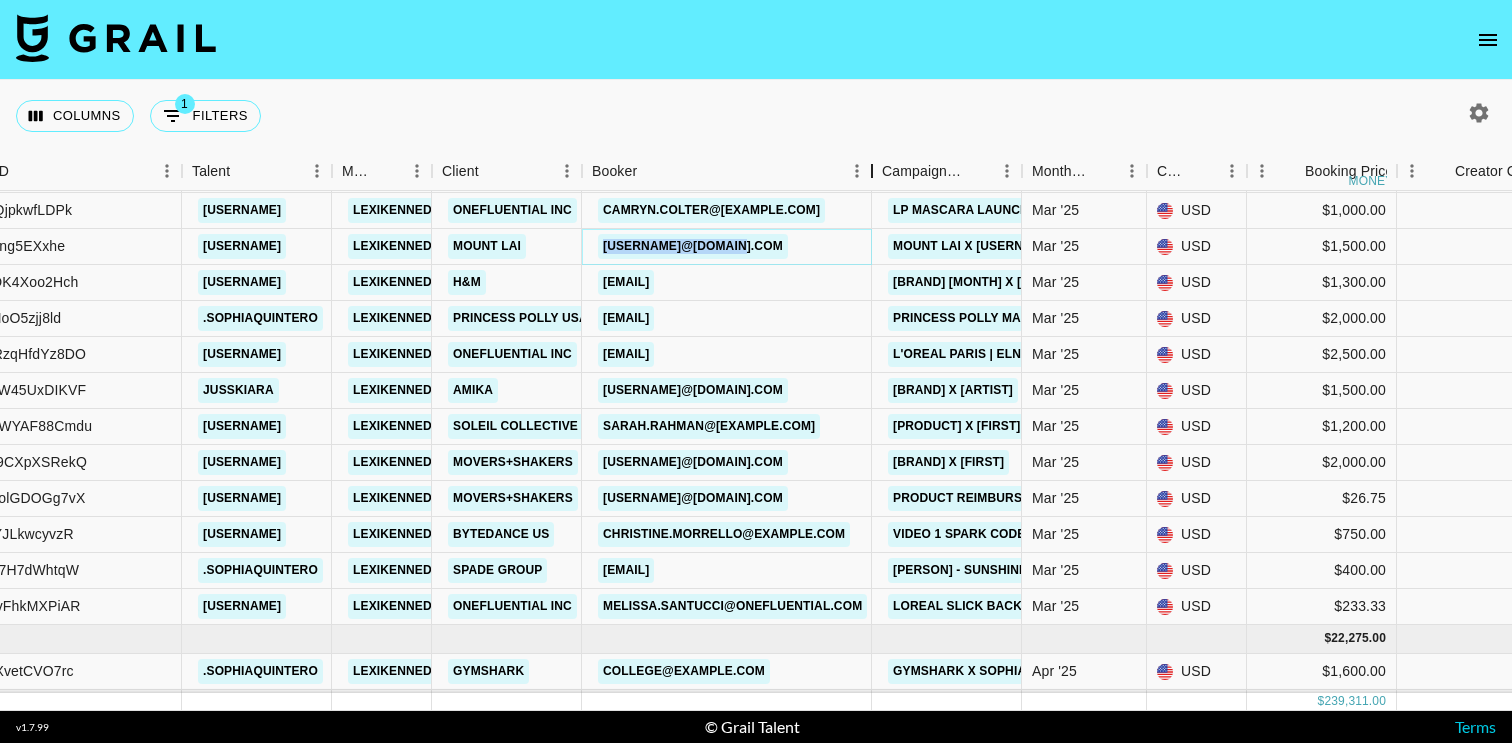 drag, startPoint x: 720, startPoint y: 164, endPoint x: 932, endPoint y: 168, distance: 212.03773 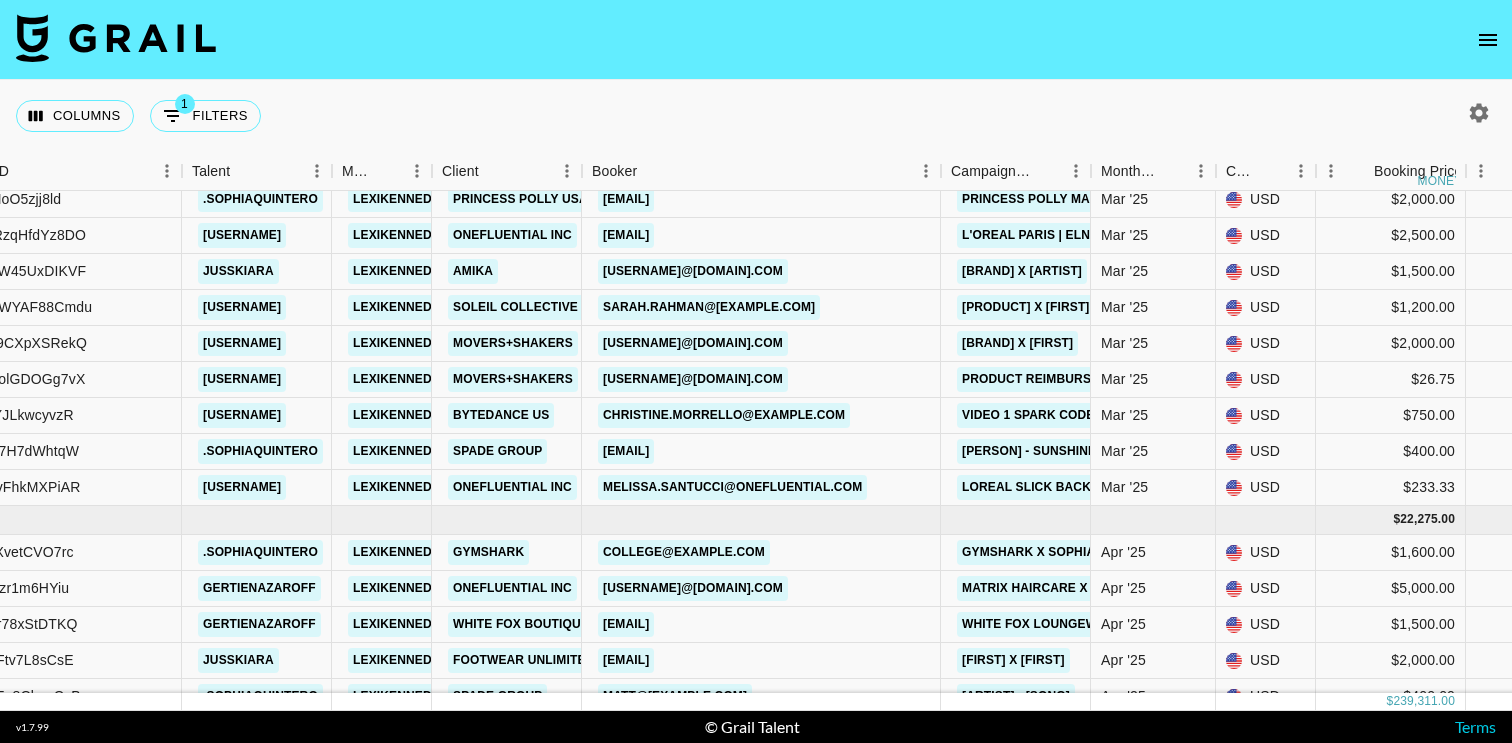 scroll, scrollTop: 4534, scrollLeft: 233, axis: both 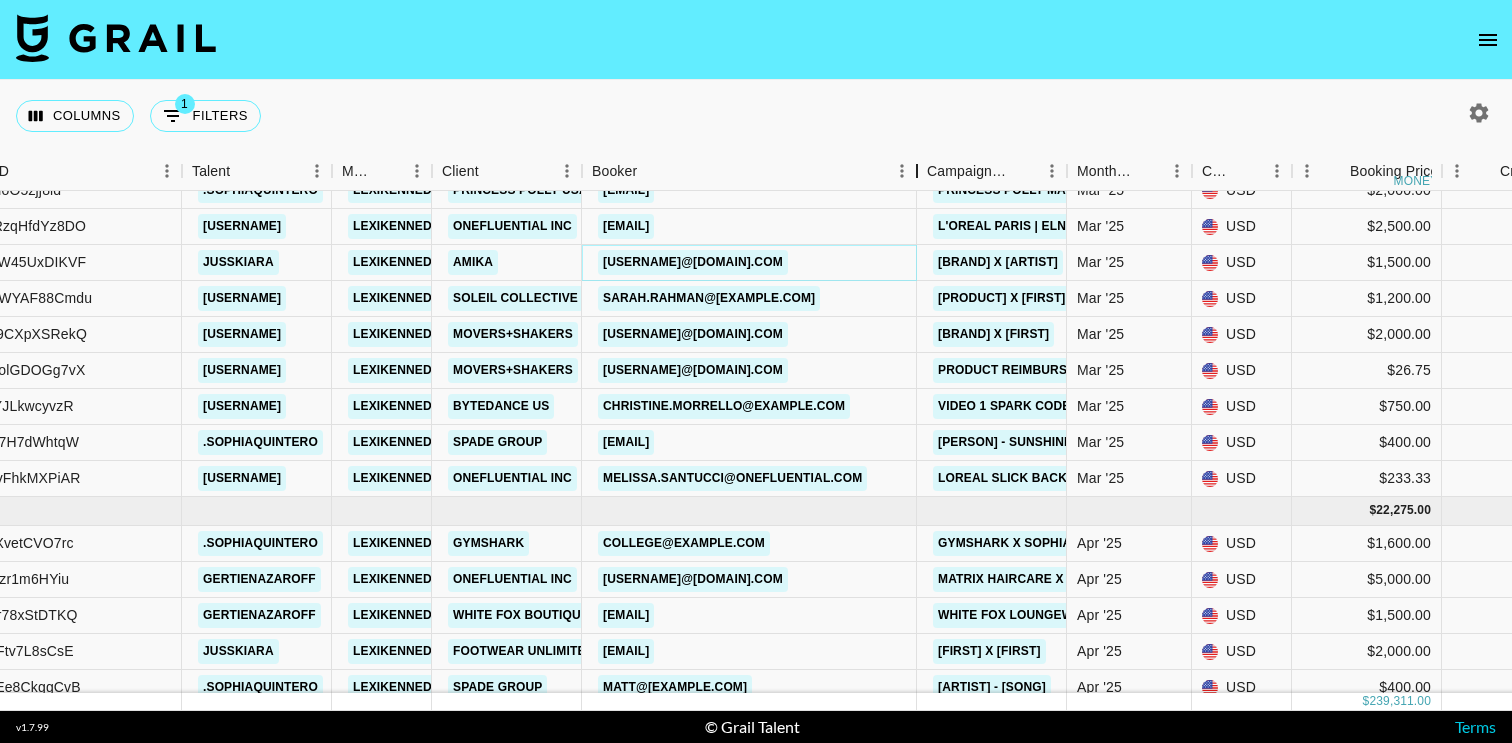 drag, startPoint x: 722, startPoint y: 162, endPoint x: 905, endPoint y: 161, distance: 183.00273 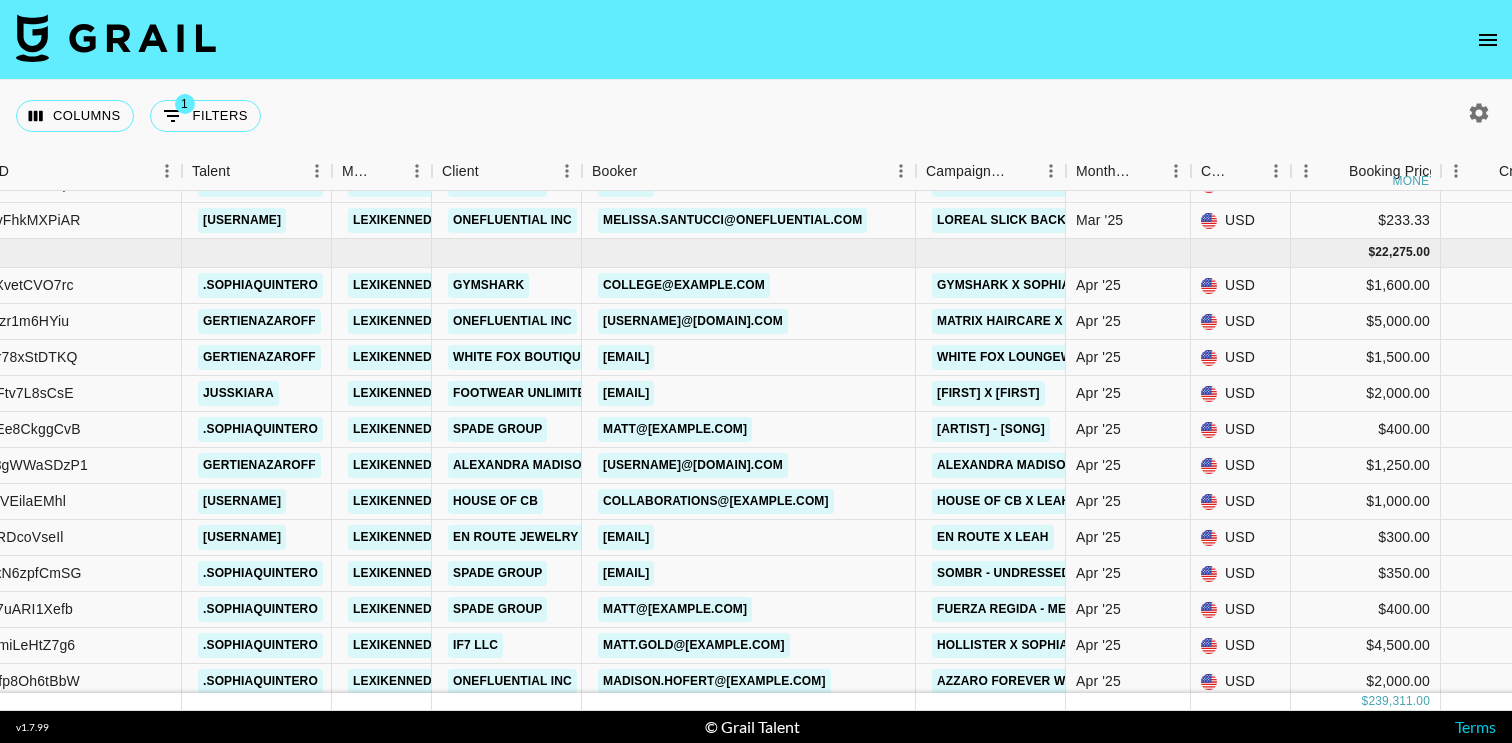 scroll, scrollTop: 4798, scrollLeft: 233, axis: both 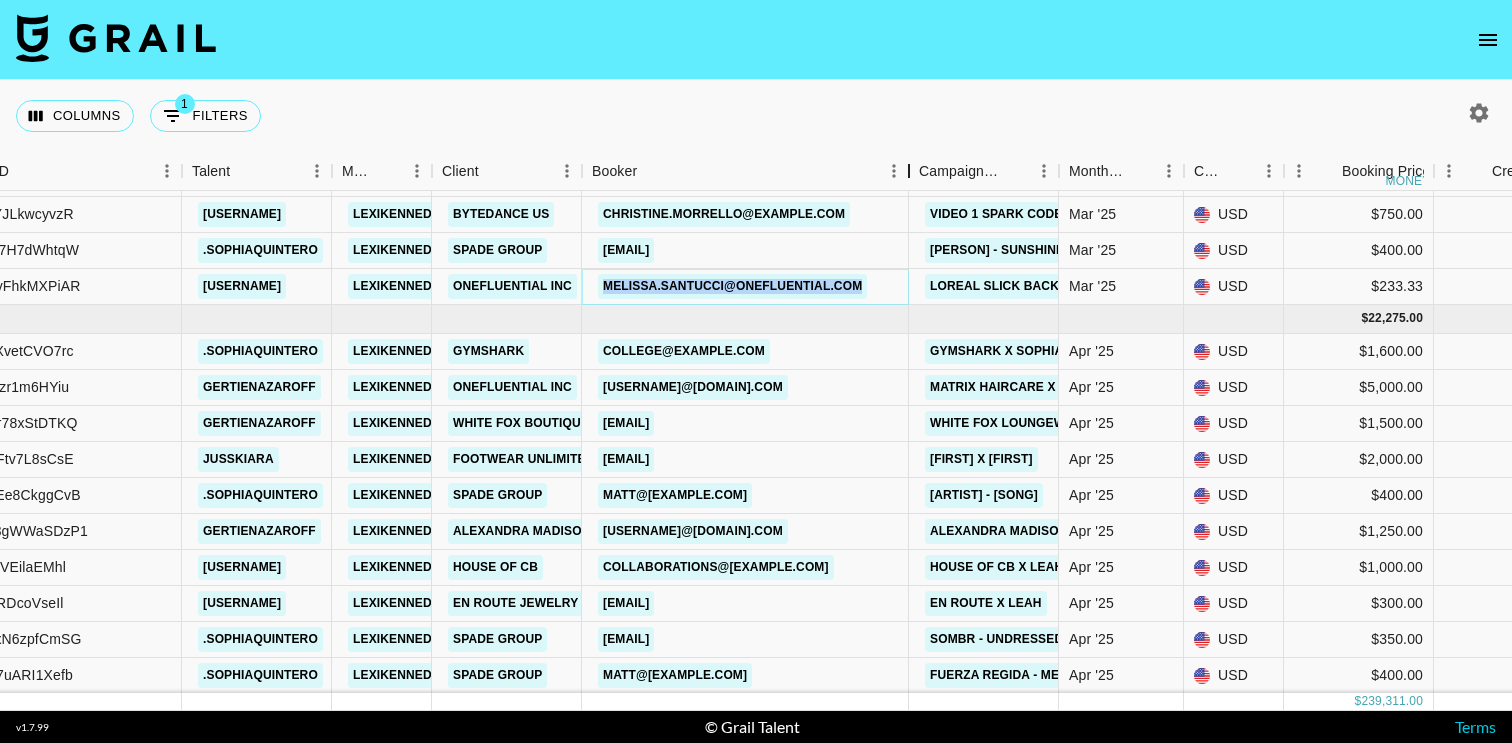 drag, startPoint x: 735, startPoint y: 174, endPoint x: 913, endPoint y: 178, distance: 178.04494 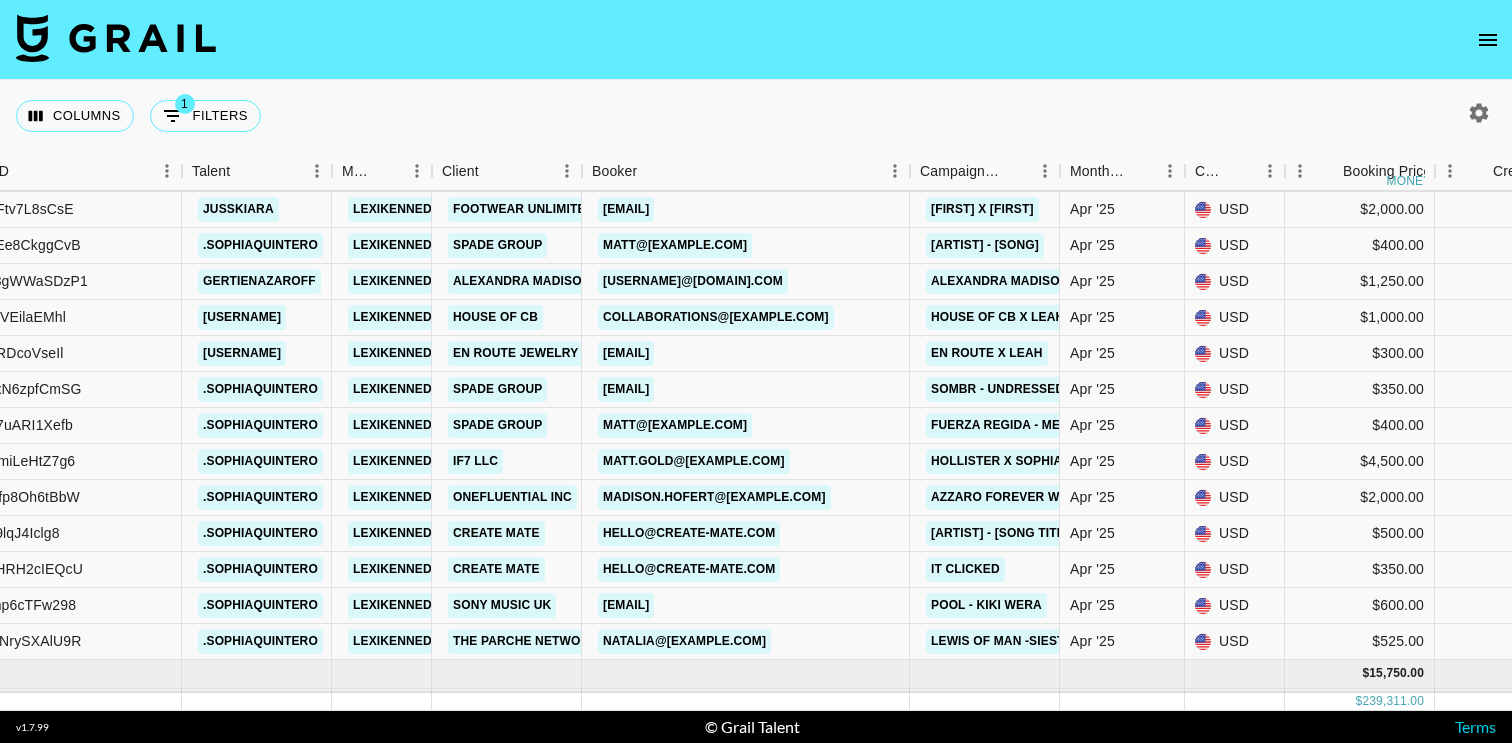 scroll, scrollTop: 4977, scrollLeft: 233, axis: both 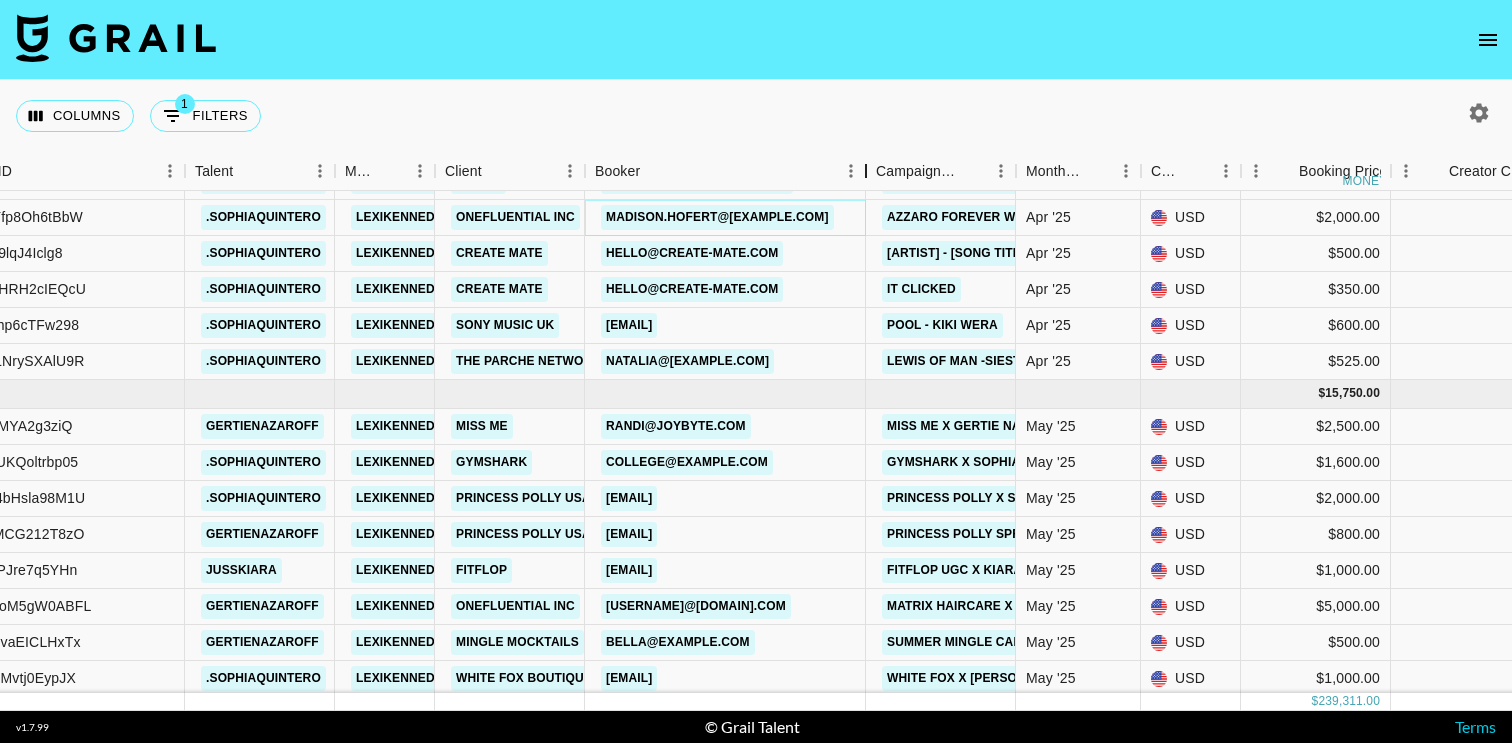 drag, startPoint x: 741, startPoint y: 168, endPoint x: 871, endPoint y: 162, distance: 130.13838 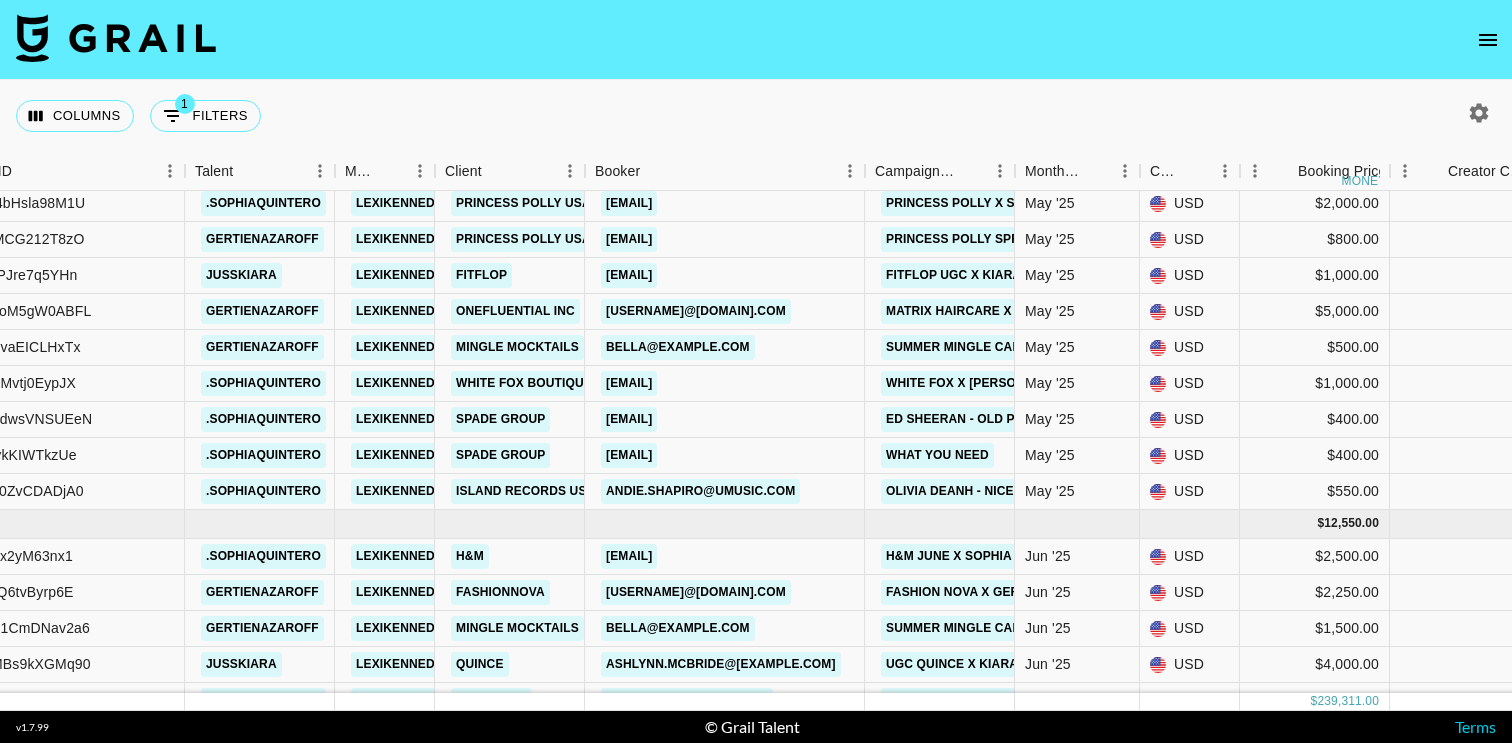 scroll, scrollTop: 5553, scrollLeft: 230, axis: both 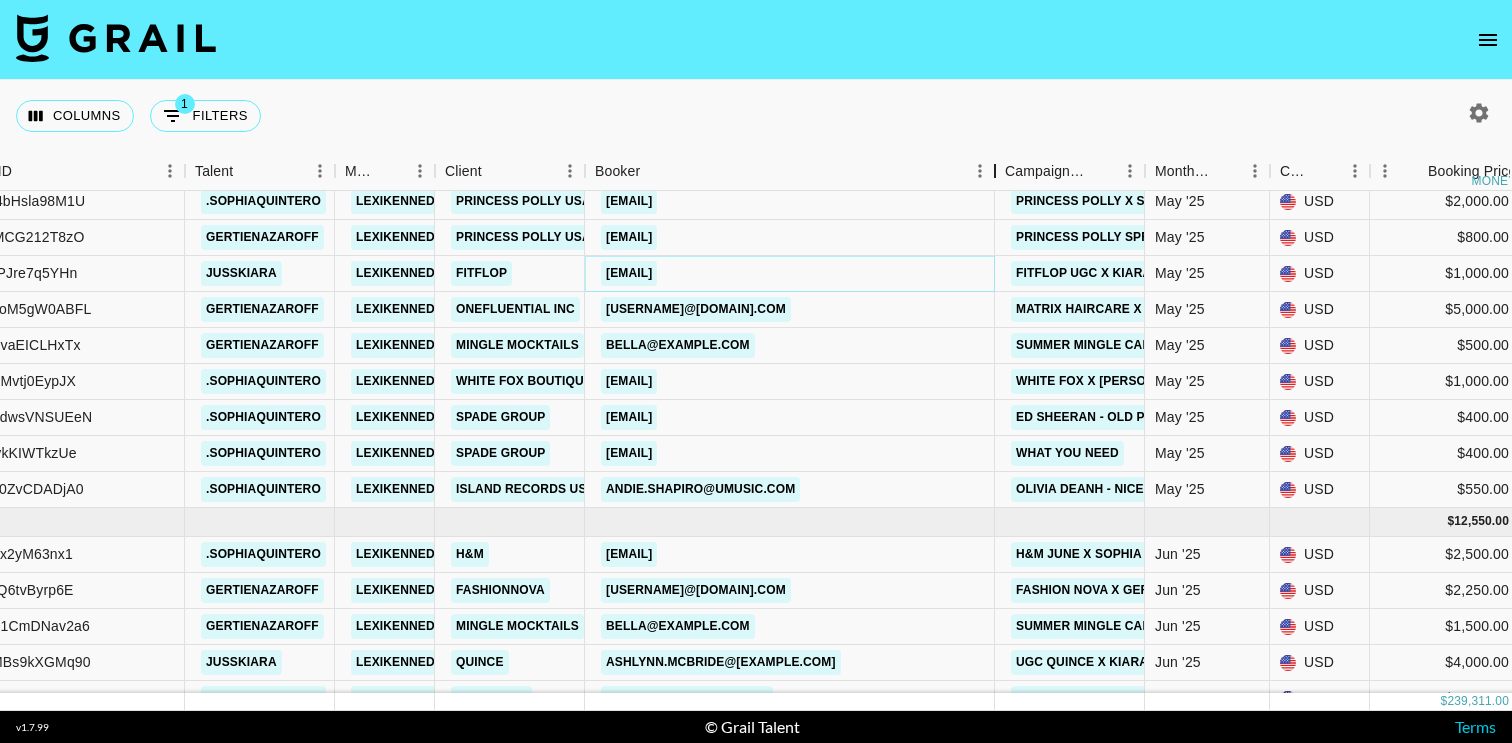 drag, startPoint x: 739, startPoint y: 171, endPoint x: 999, endPoint y: 171, distance: 260 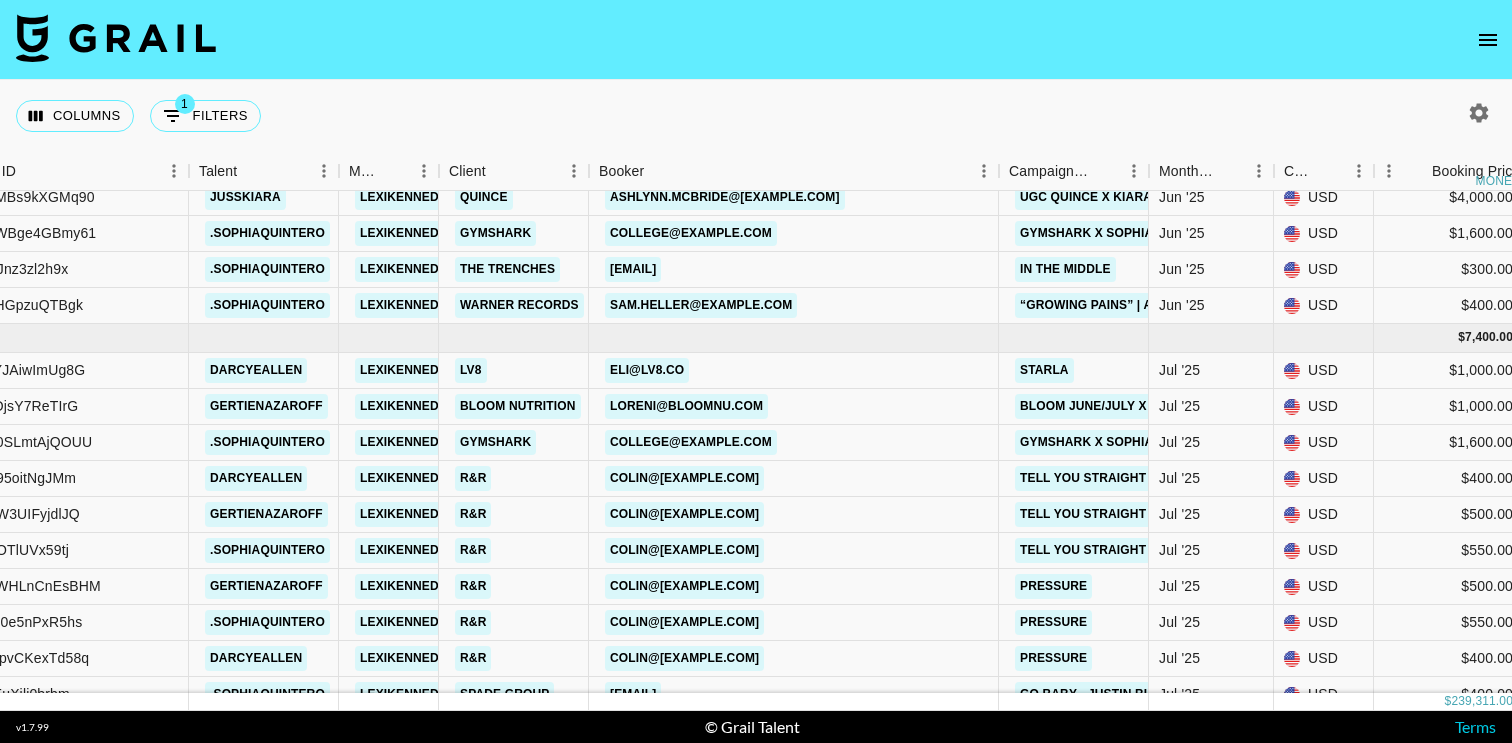 scroll, scrollTop: 6015, scrollLeft: 226, axis: both 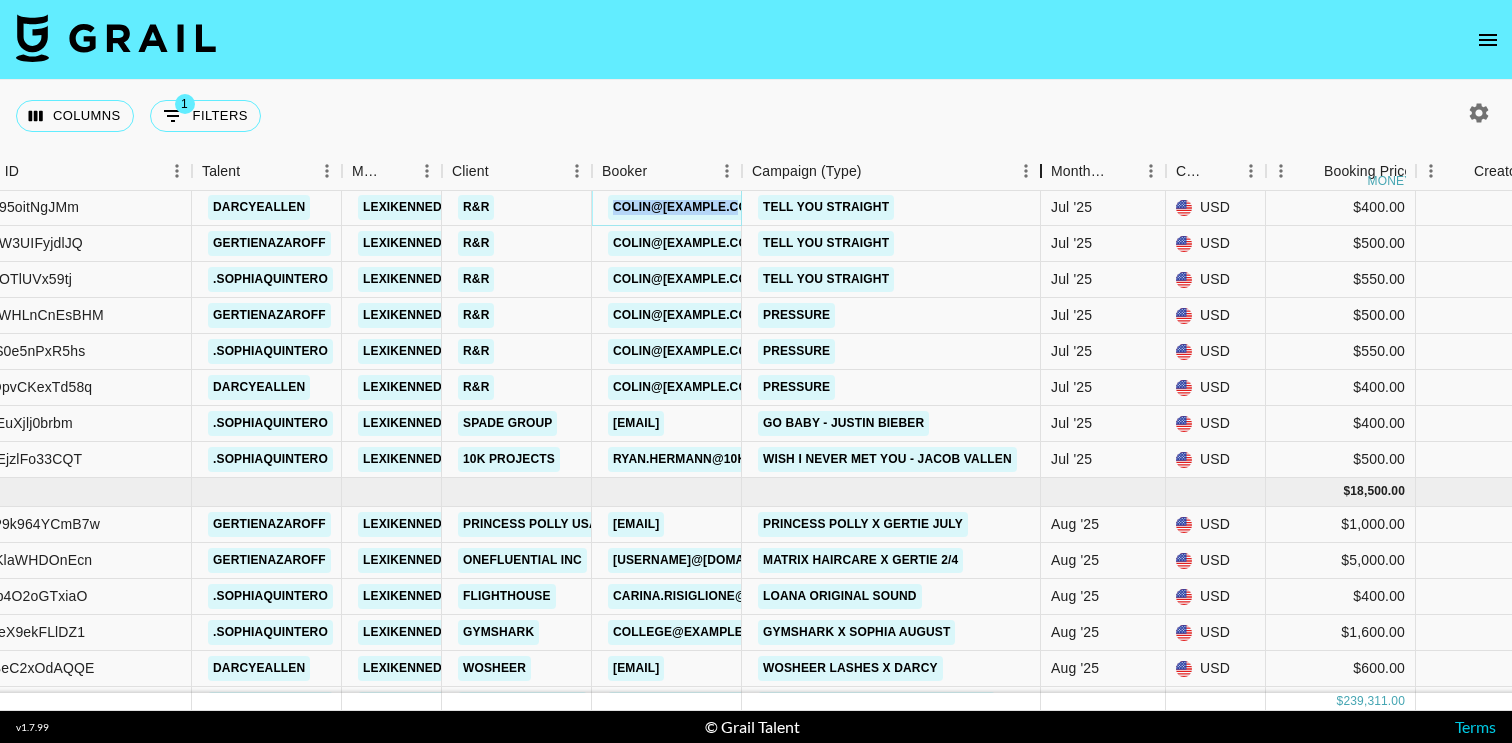 drag, startPoint x: 897, startPoint y: 172, endPoint x: 1046, endPoint y: 172, distance: 149 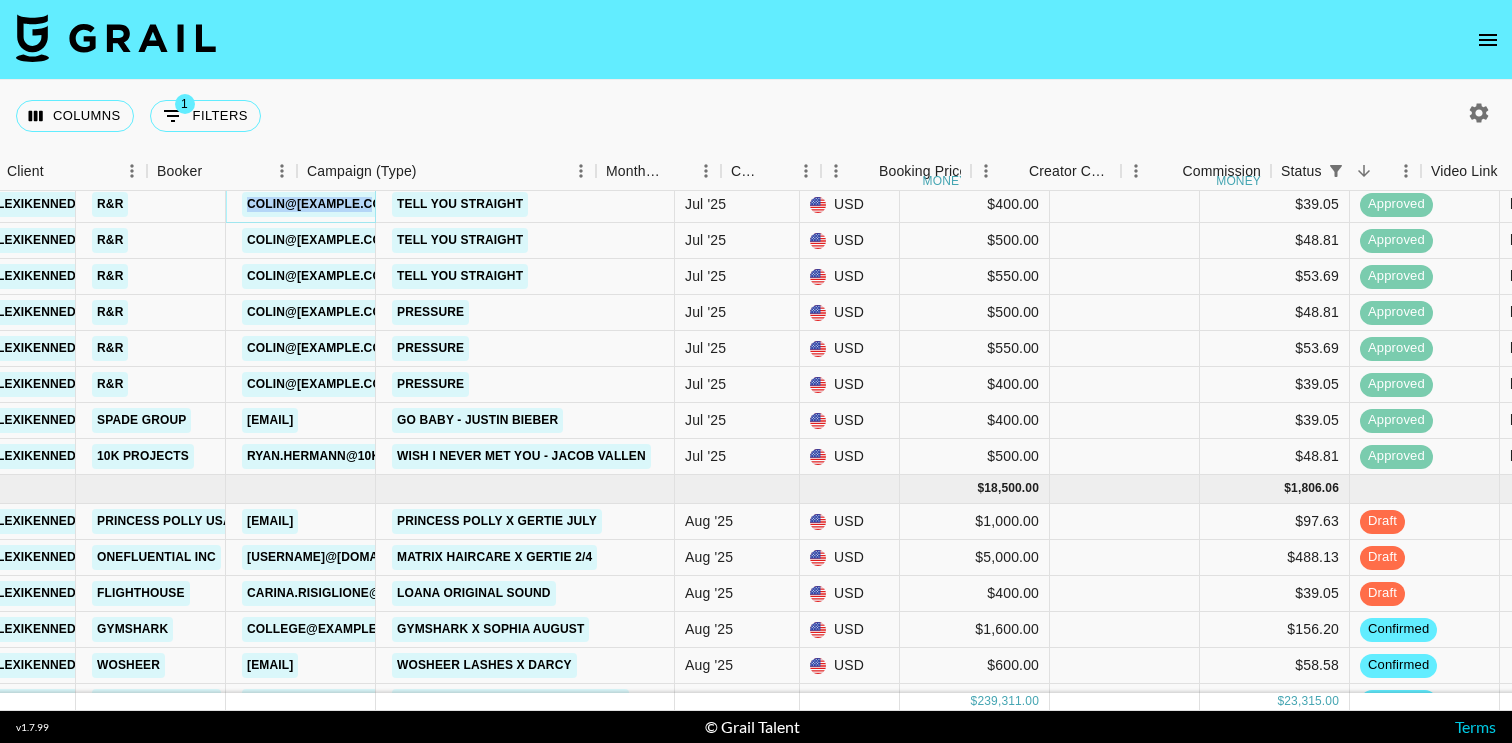 scroll, scrollTop: 6292, scrollLeft: 242, axis: both 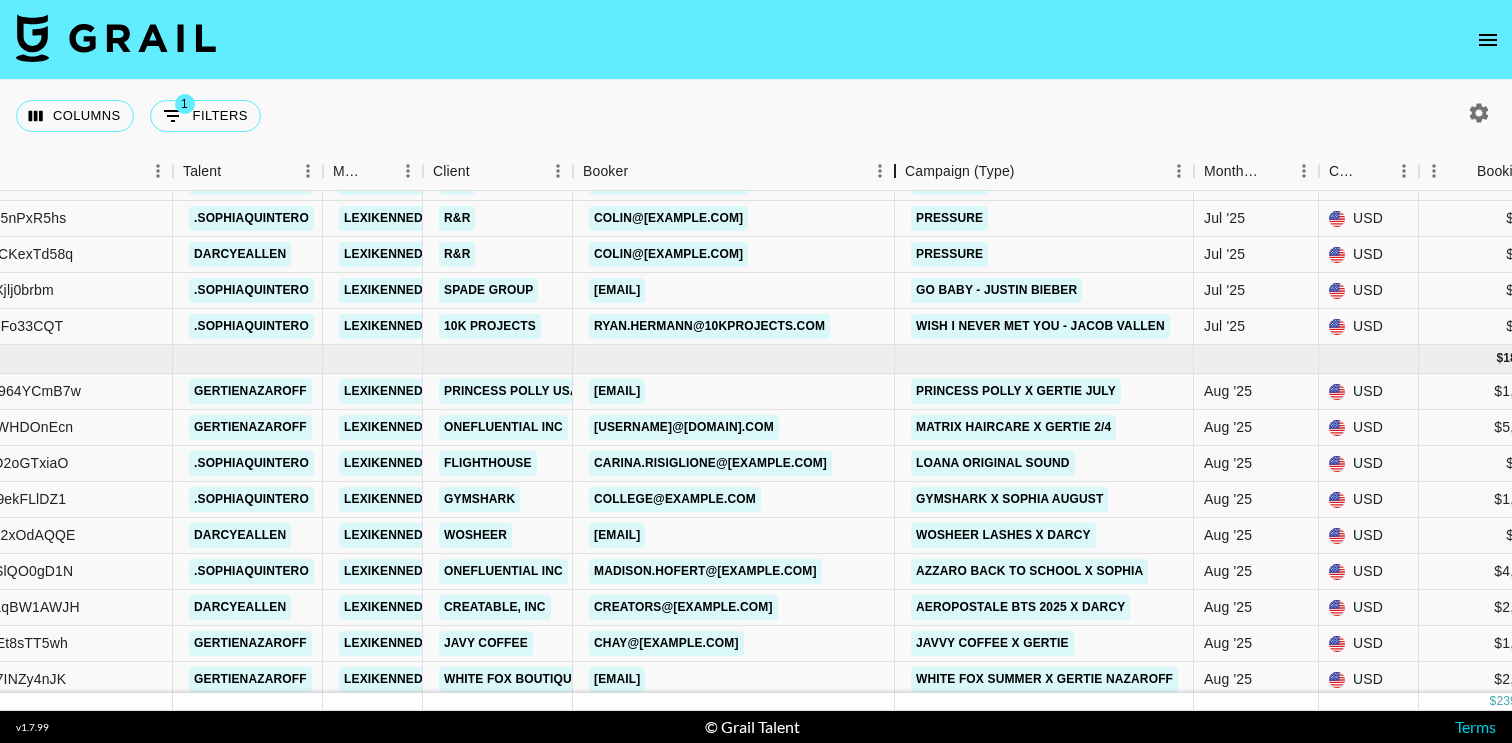 drag, startPoint x: 729, startPoint y: 176, endPoint x: 900, endPoint y: 254, distance: 187.94946 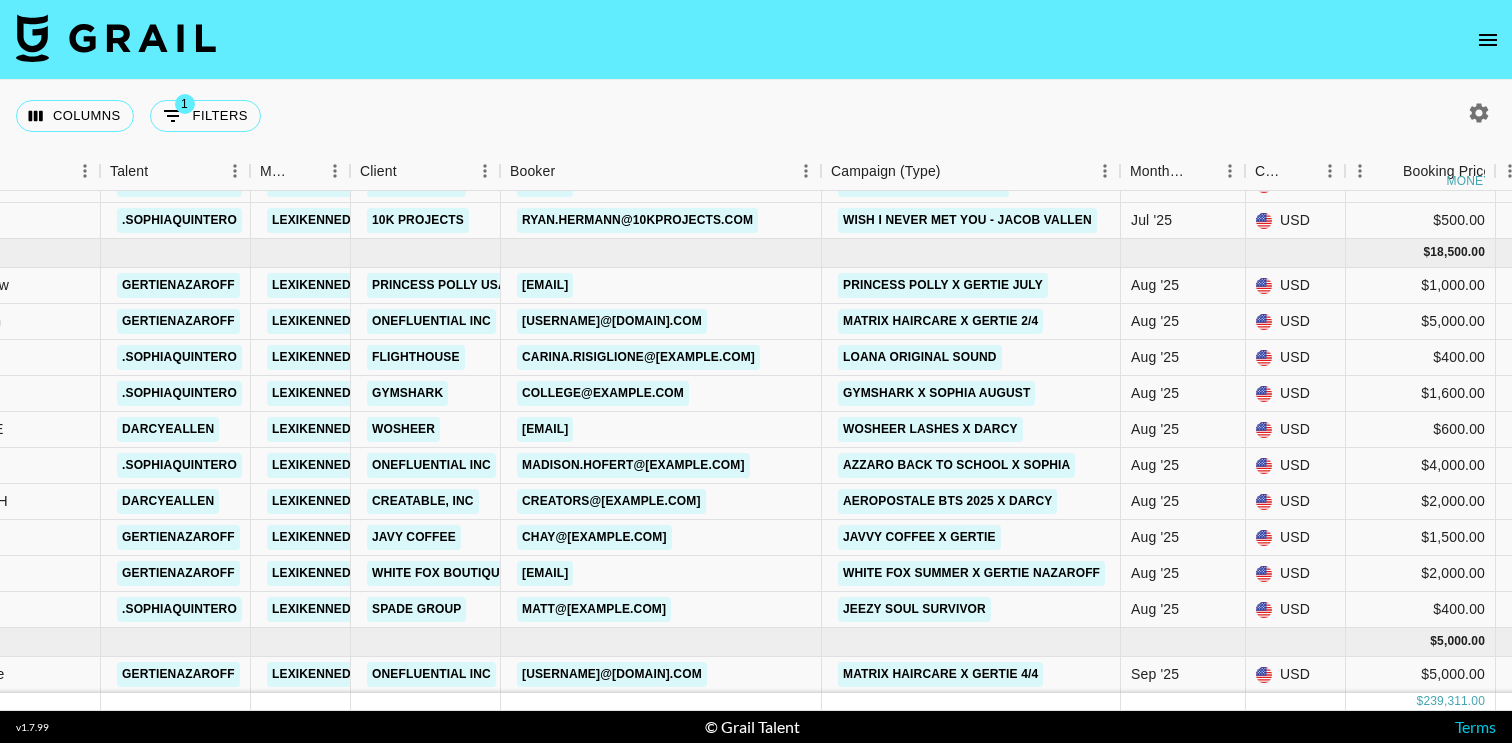 scroll, scrollTop: 6528, scrollLeft: 311, axis: both 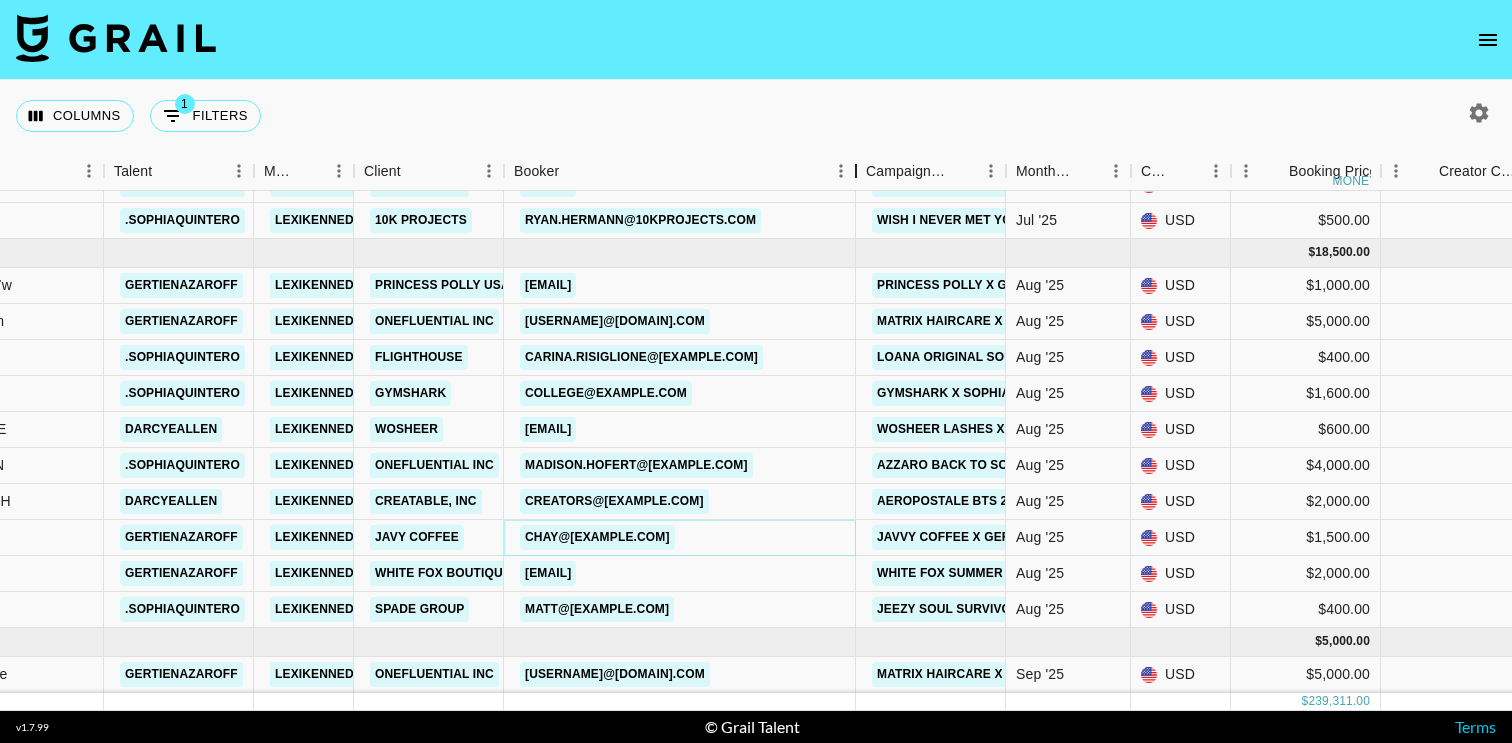 drag, startPoint x: 653, startPoint y: 178, endPoint x: 855, endPoint y: 189, distance: 202.29929 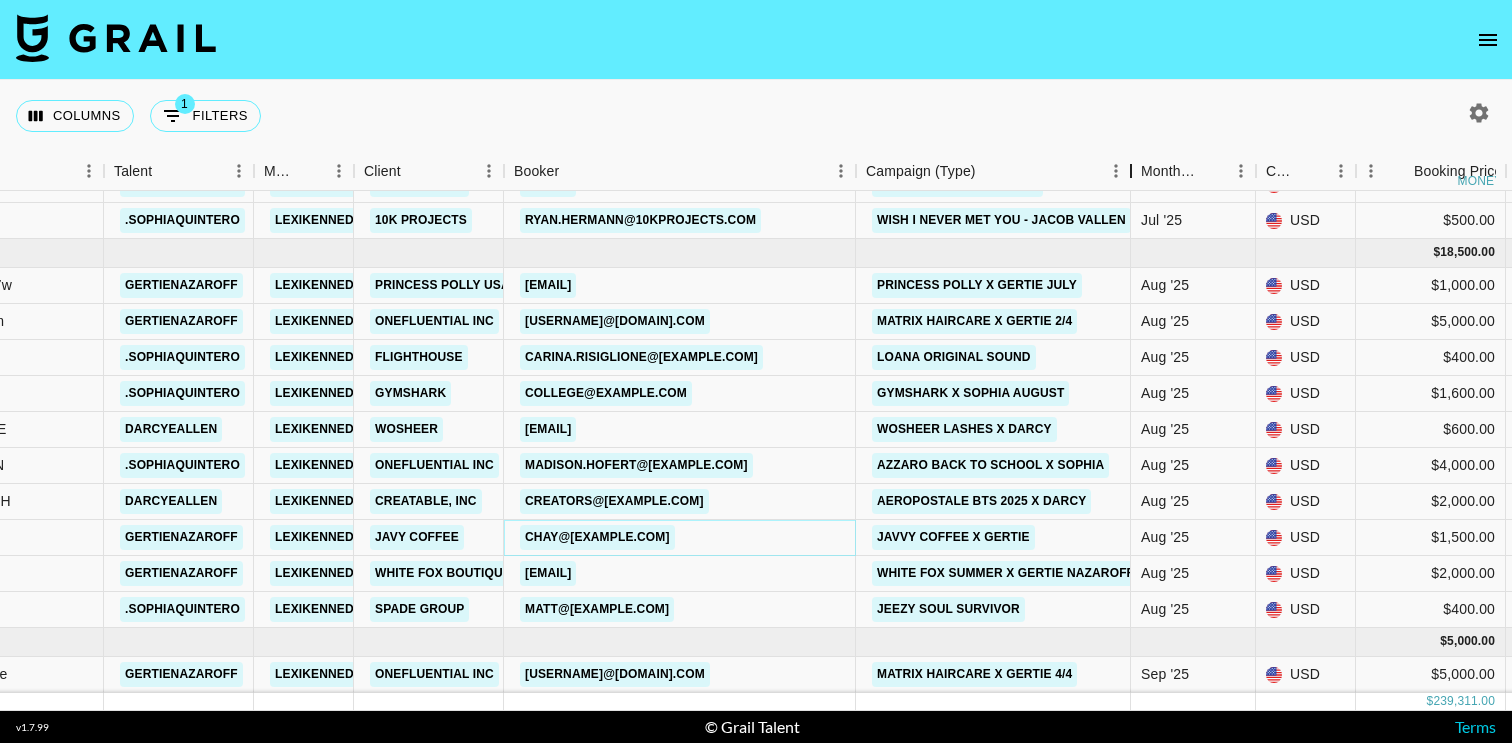 drag, startPoint x: 1005, startPoint y: 182, endPoint x: 1129, endPoint y: 181, distance: 124.004036 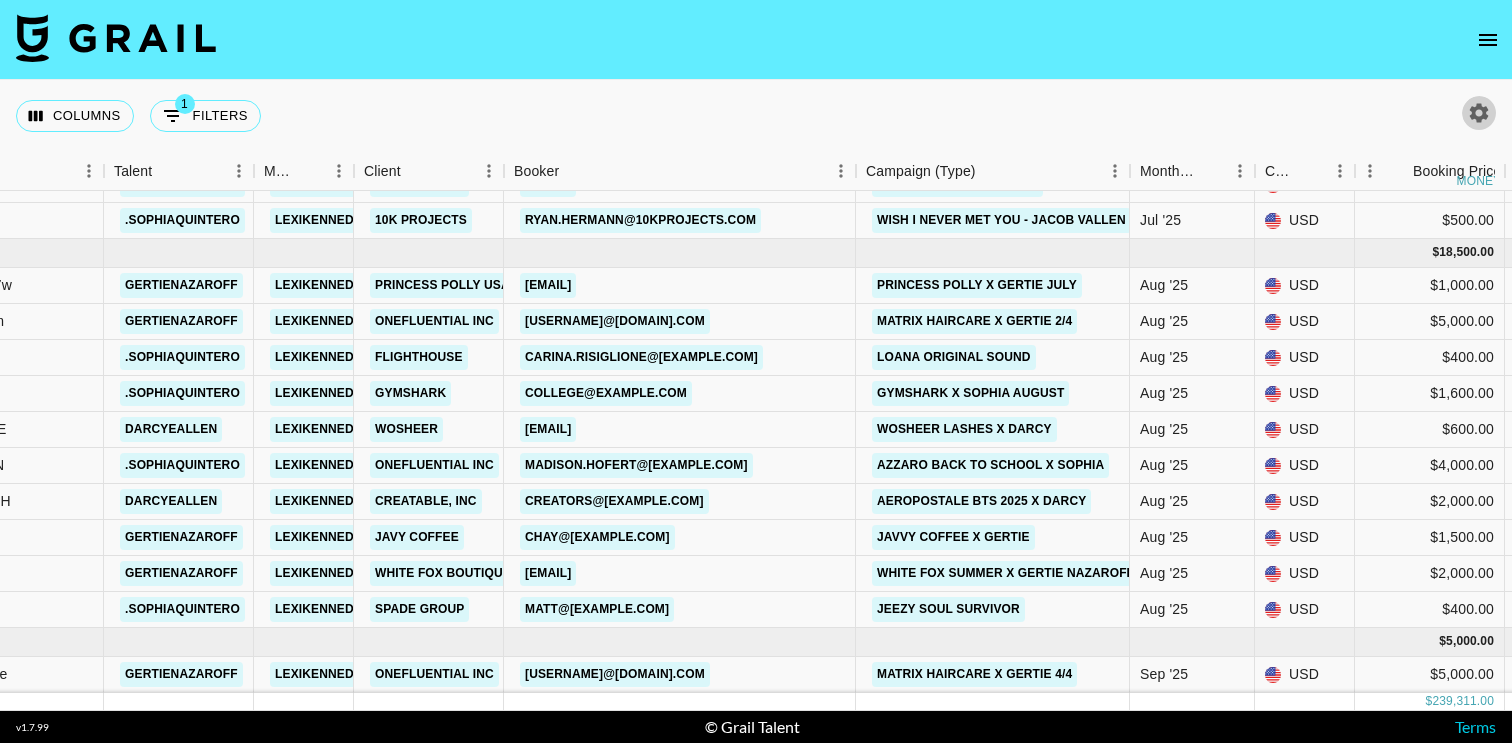 click 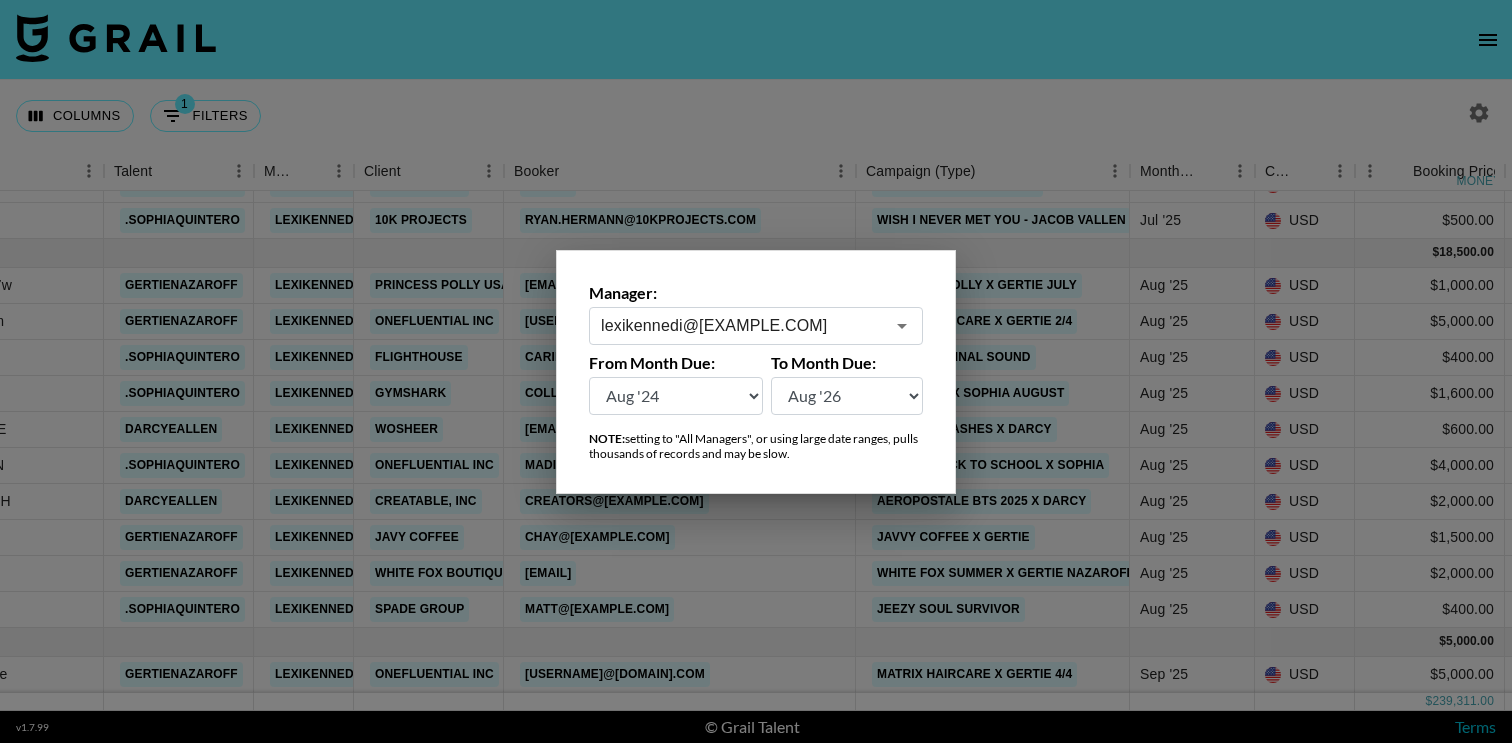 click on "lexikennedi@[EXAMPLE.COM]" at bounding box center [742, 325] 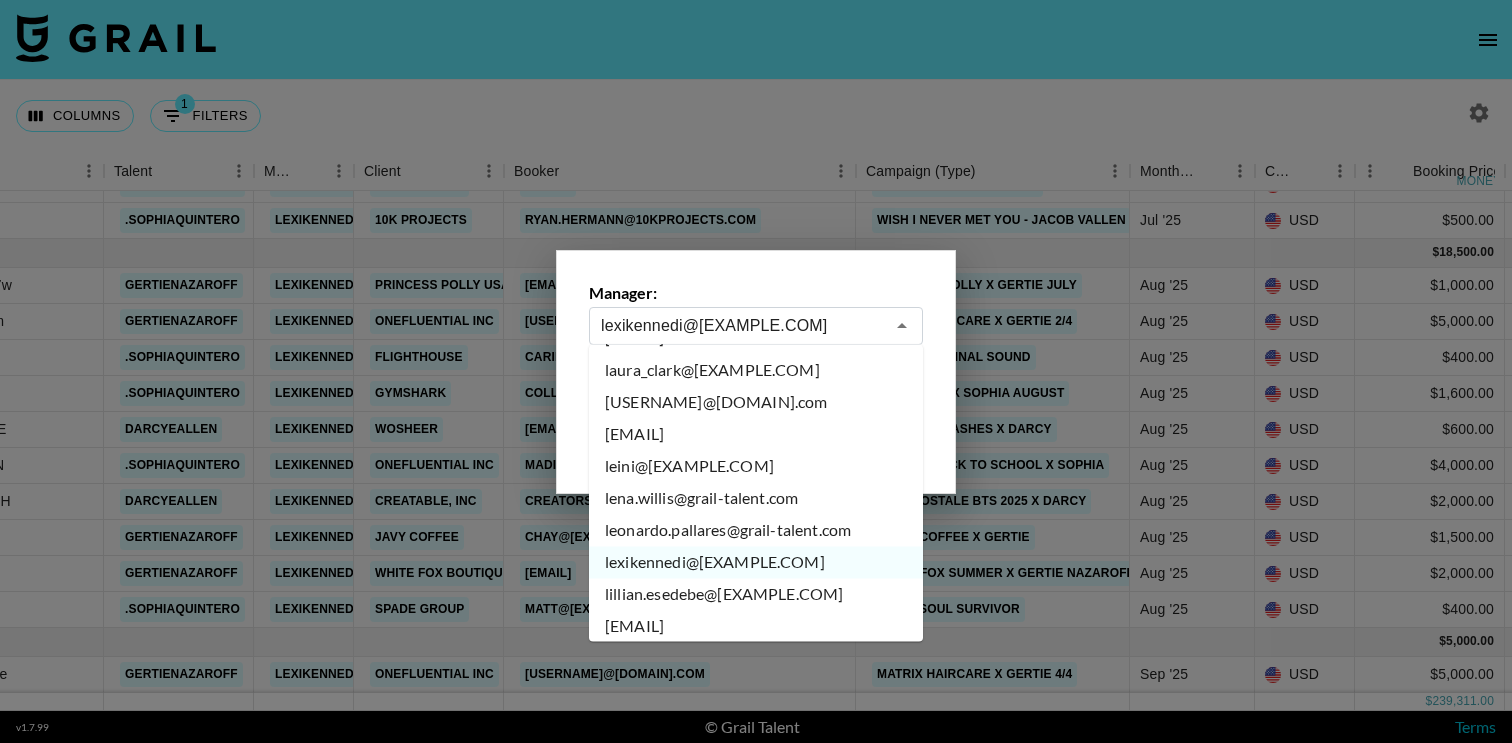 scroll, scrollTop: 6745, scrollLeft: 0, axis: vertical 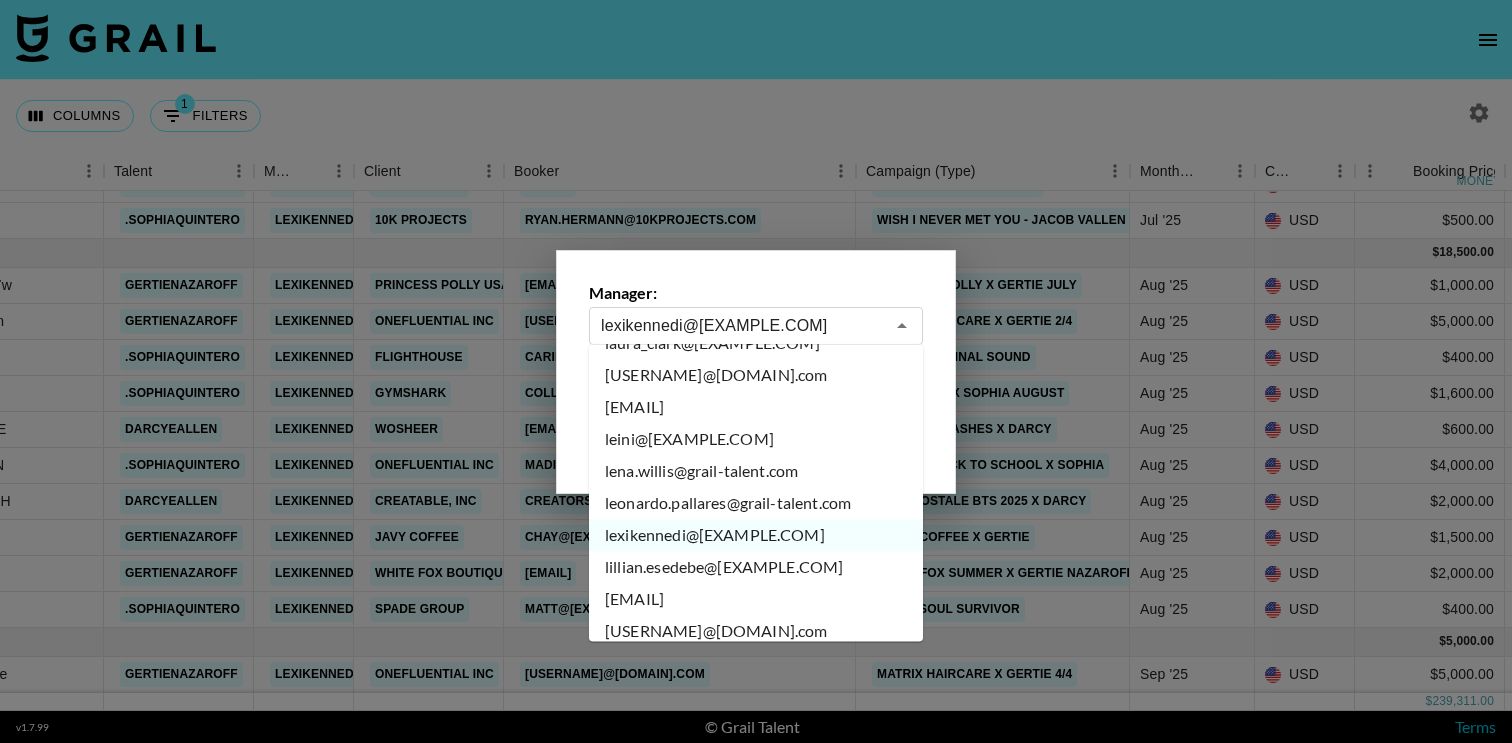 click on "lillian.esedebe@[EXAMPLE.COM]" at bounding box center (756, 568) 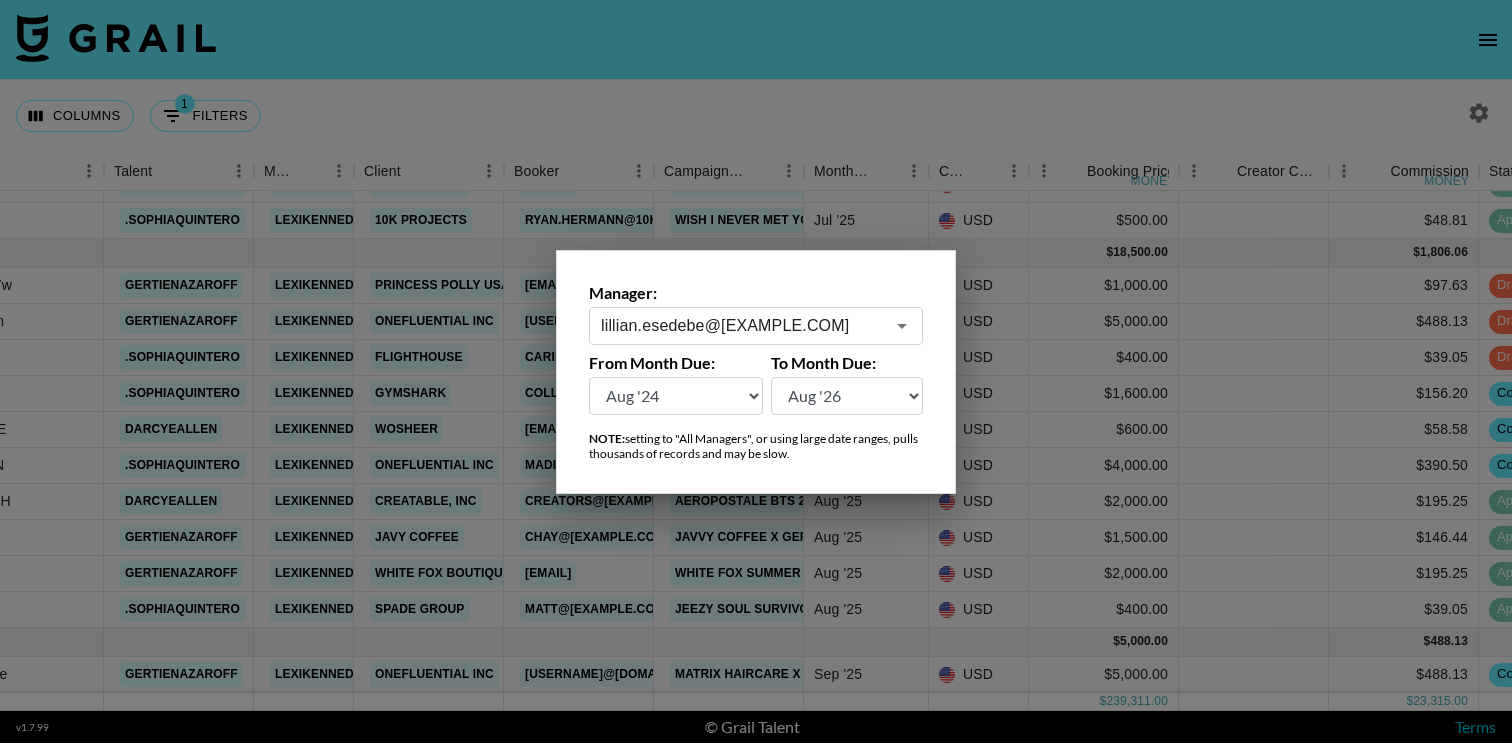 scroll, scrollTop: 0, scrollLeft: 311, axis: horizontal 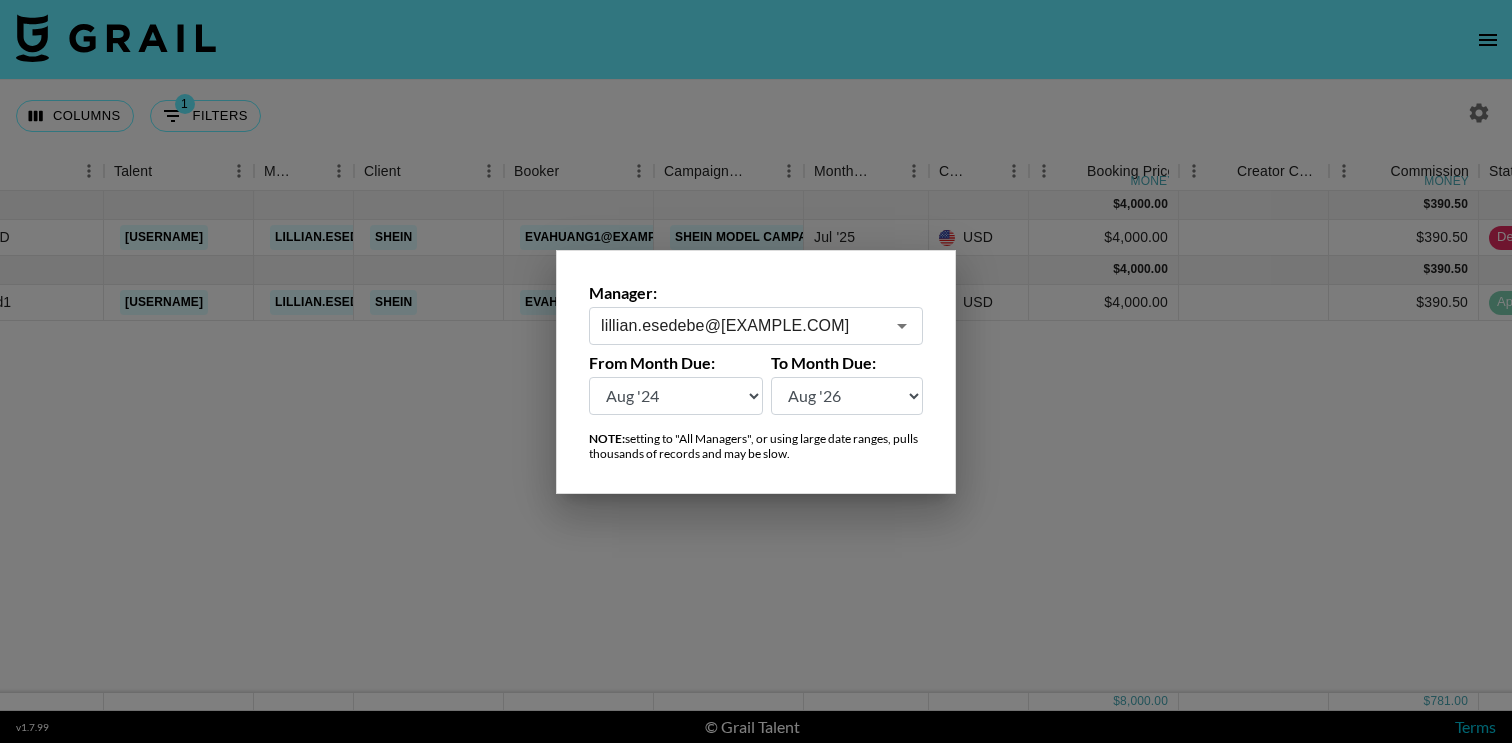click at bounding box center [756, 371] 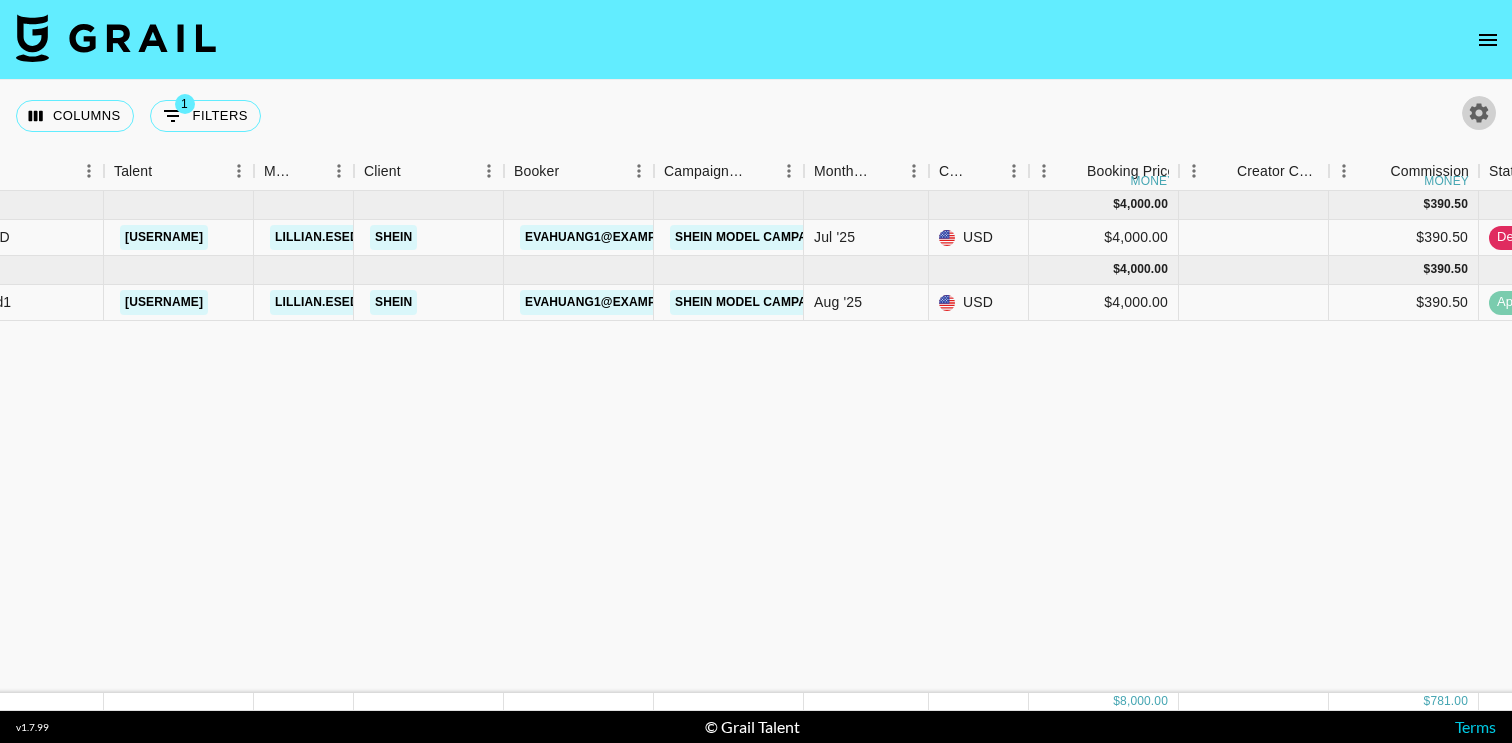 click 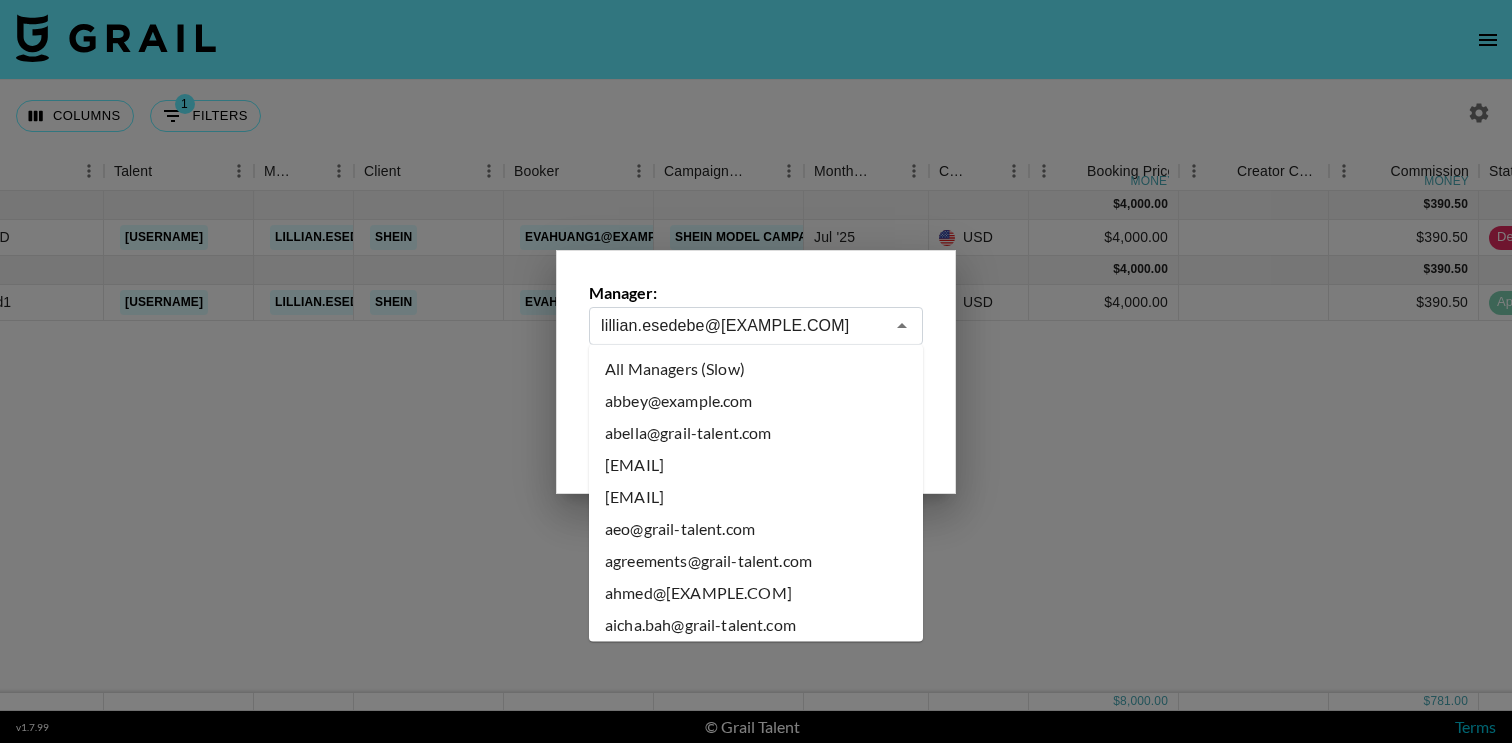 click on "lillian.esedebe@[EXAMPLE.COM]" at bounding box center [742, 325] 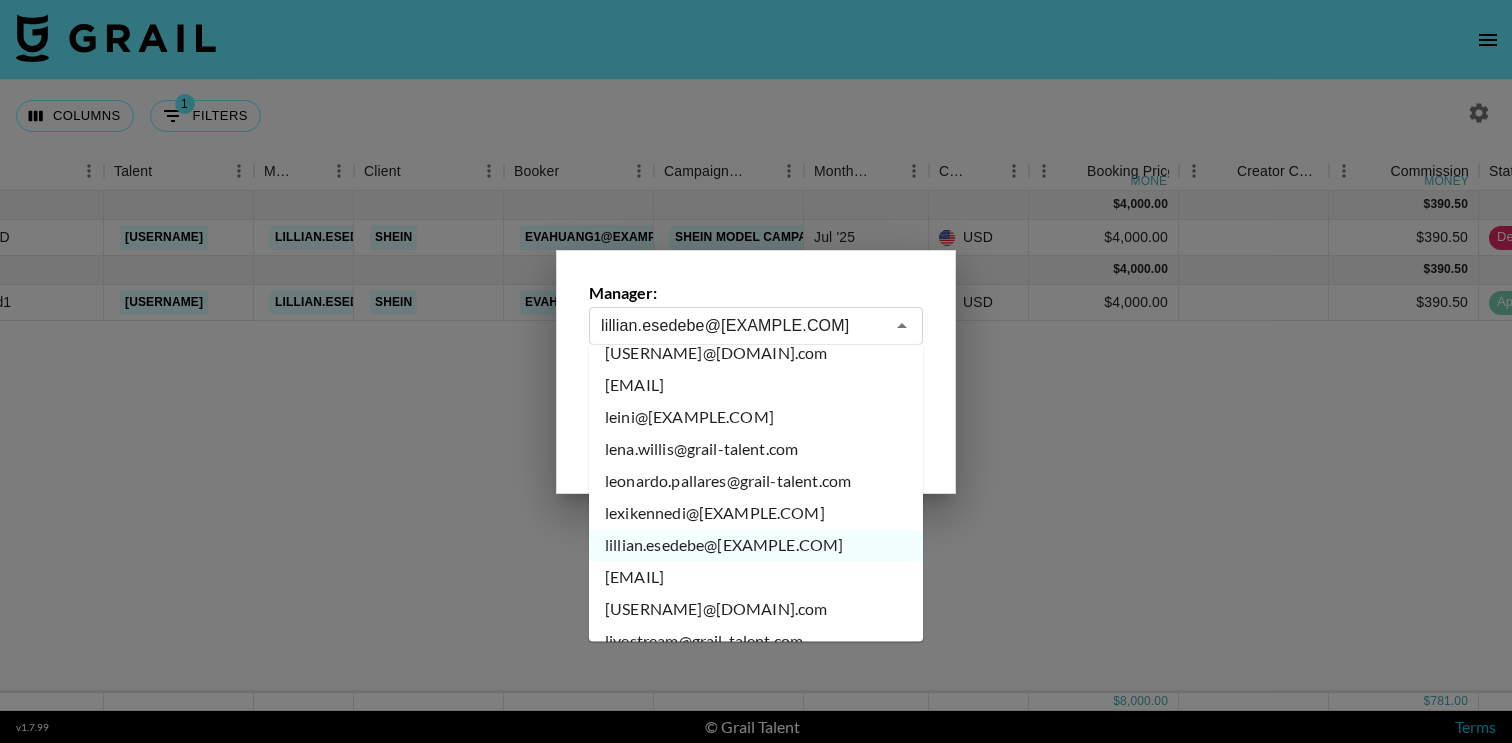 scroll, scrollTop: 6774, scrollLeft: 0, axis: vertical 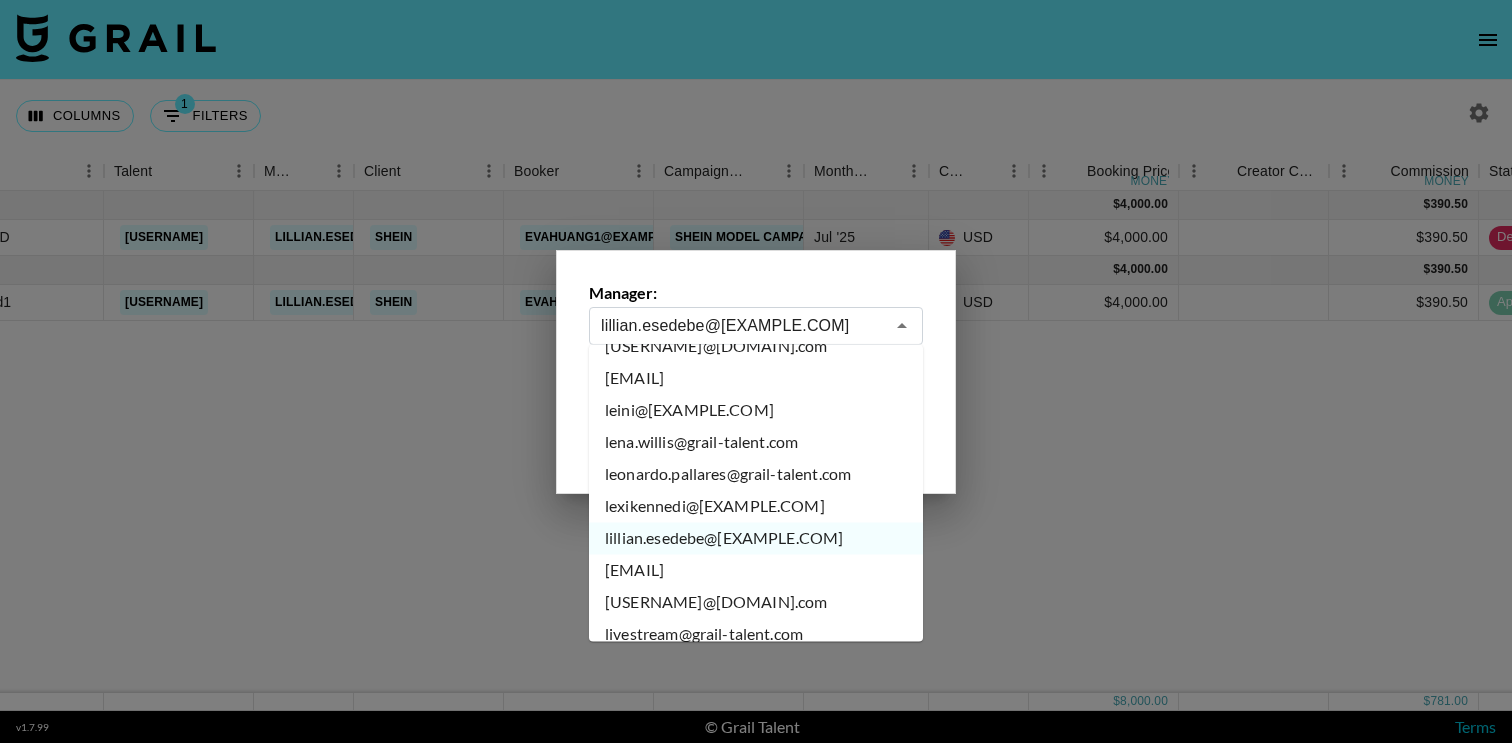 click on "[EMAIL]" at bounding box center (756, 571) 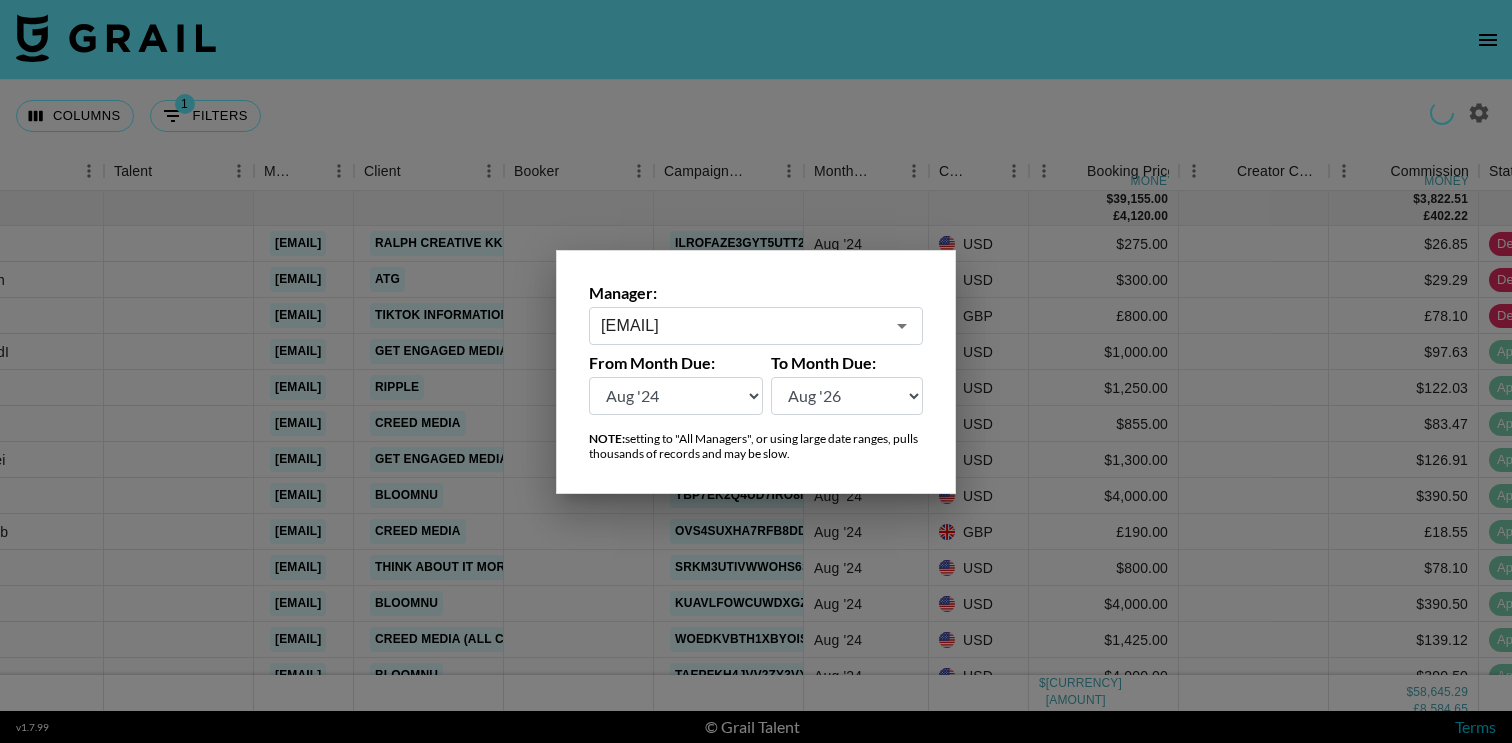 click at bounding box center (756, 371) 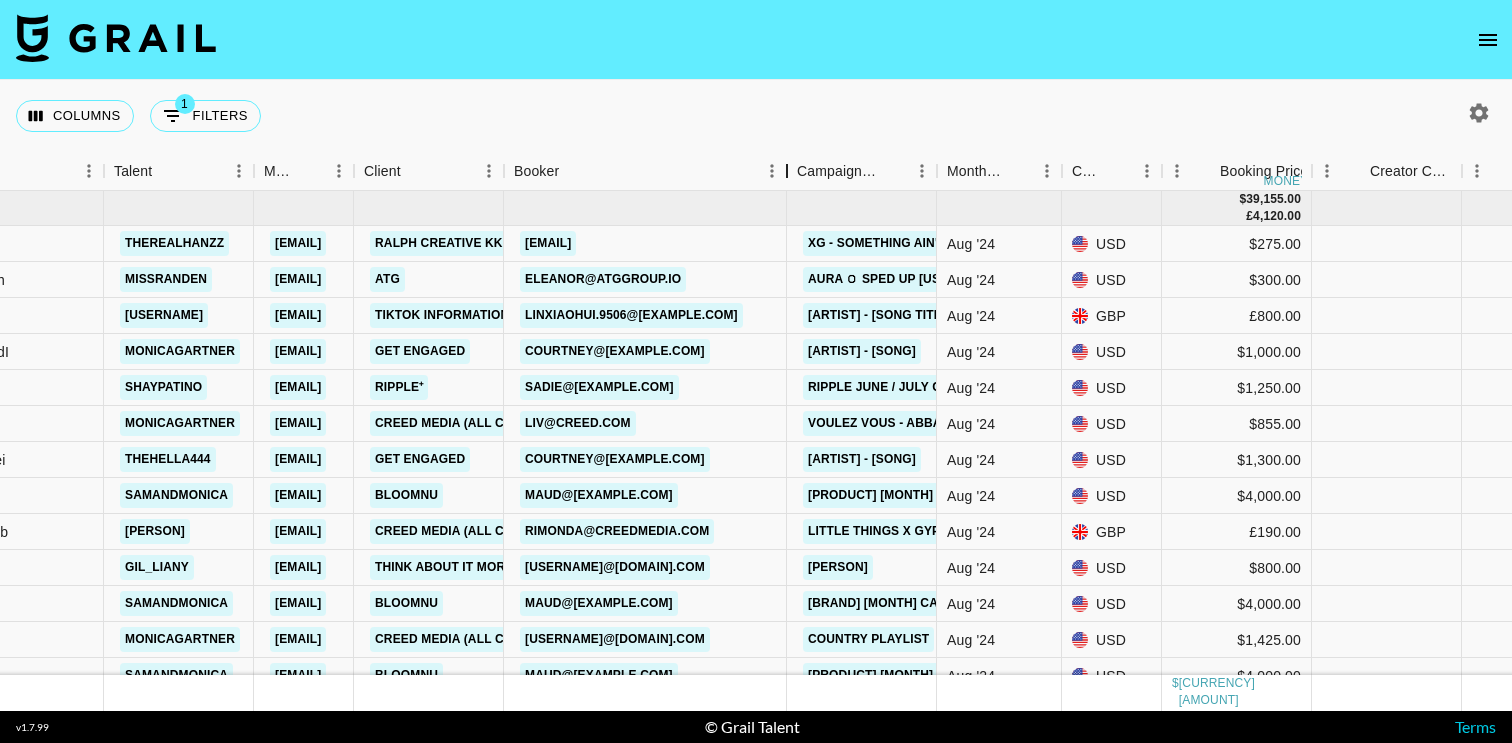 drag, startPoint x: 652, startPoint y: 173, endPoint x: 779, endPoint y: 172, distance: 127.00394 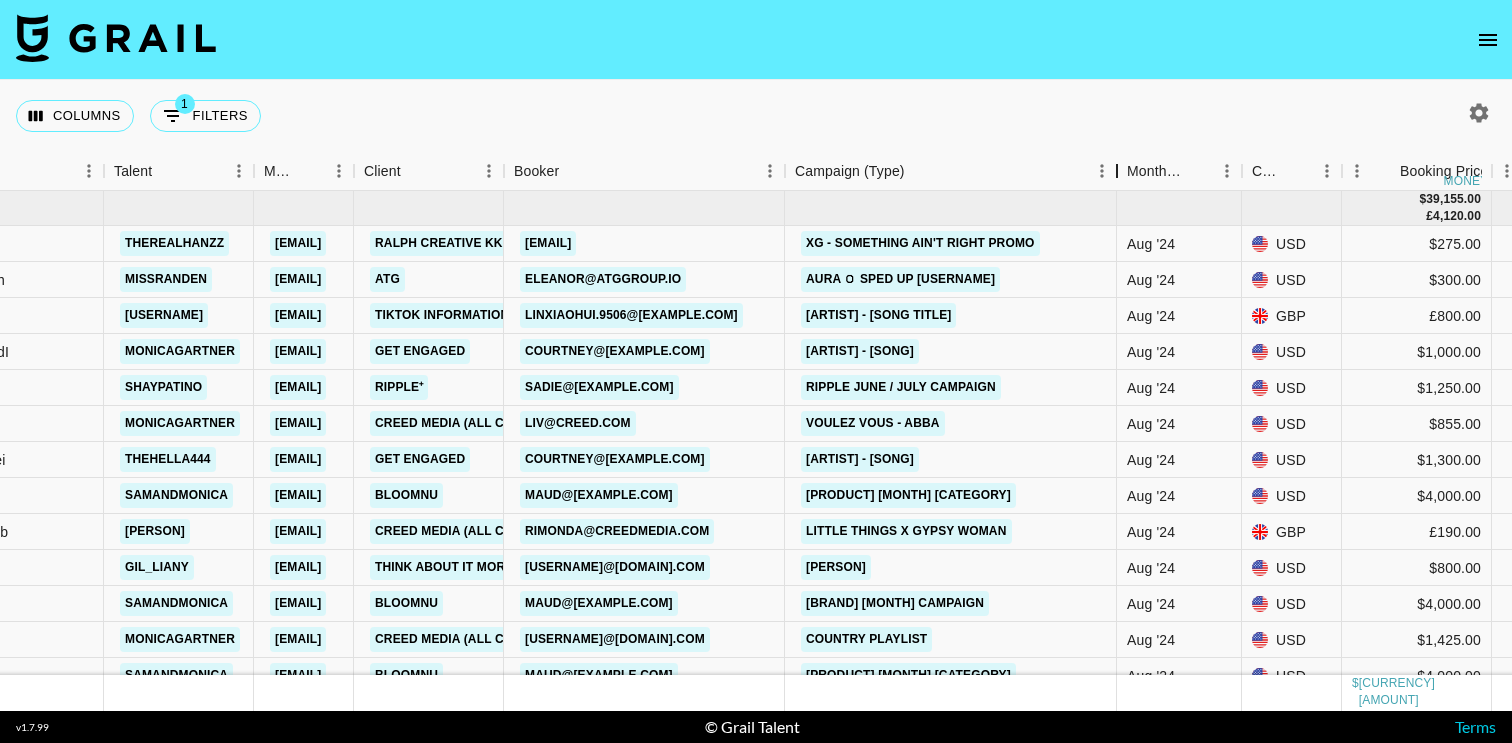 drag, startPoint x: 938, startPoint y: 173, endPoint x: 1120, endPoint y: 167, distance: 182.09888 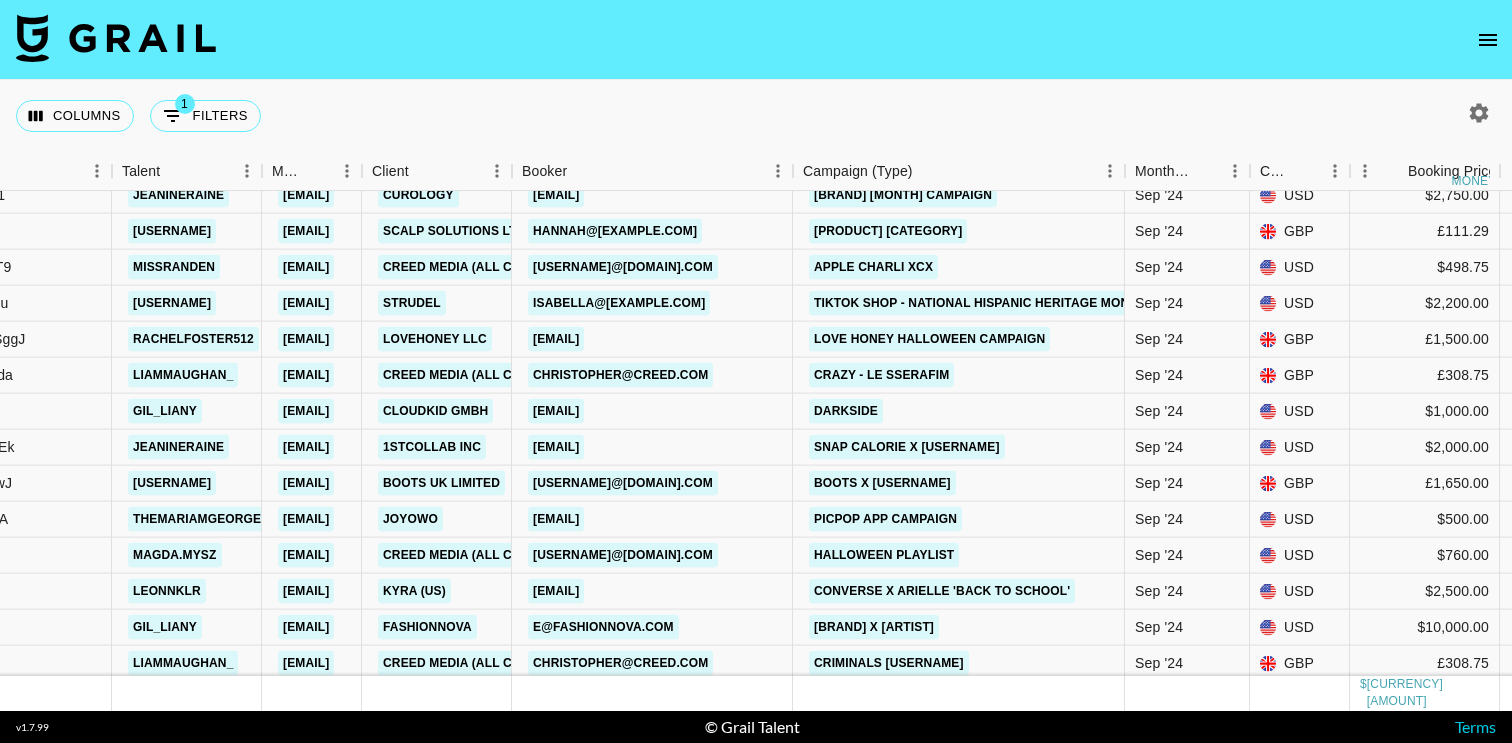scroll, scrollTop: 1310, scrollLeft: 303, axis: both 